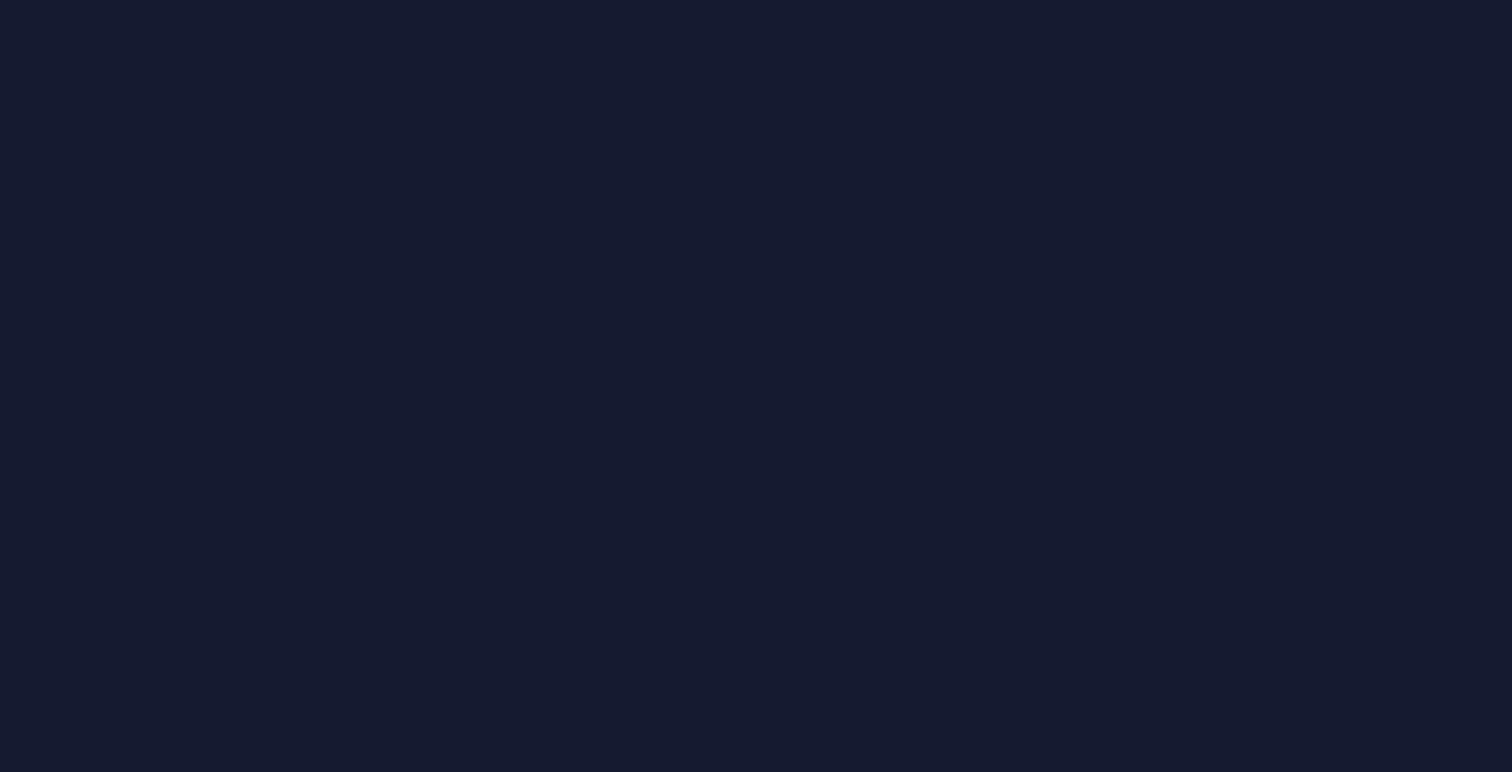 scroll, scrollTop: 0, scrollLeft: 0, axis: both 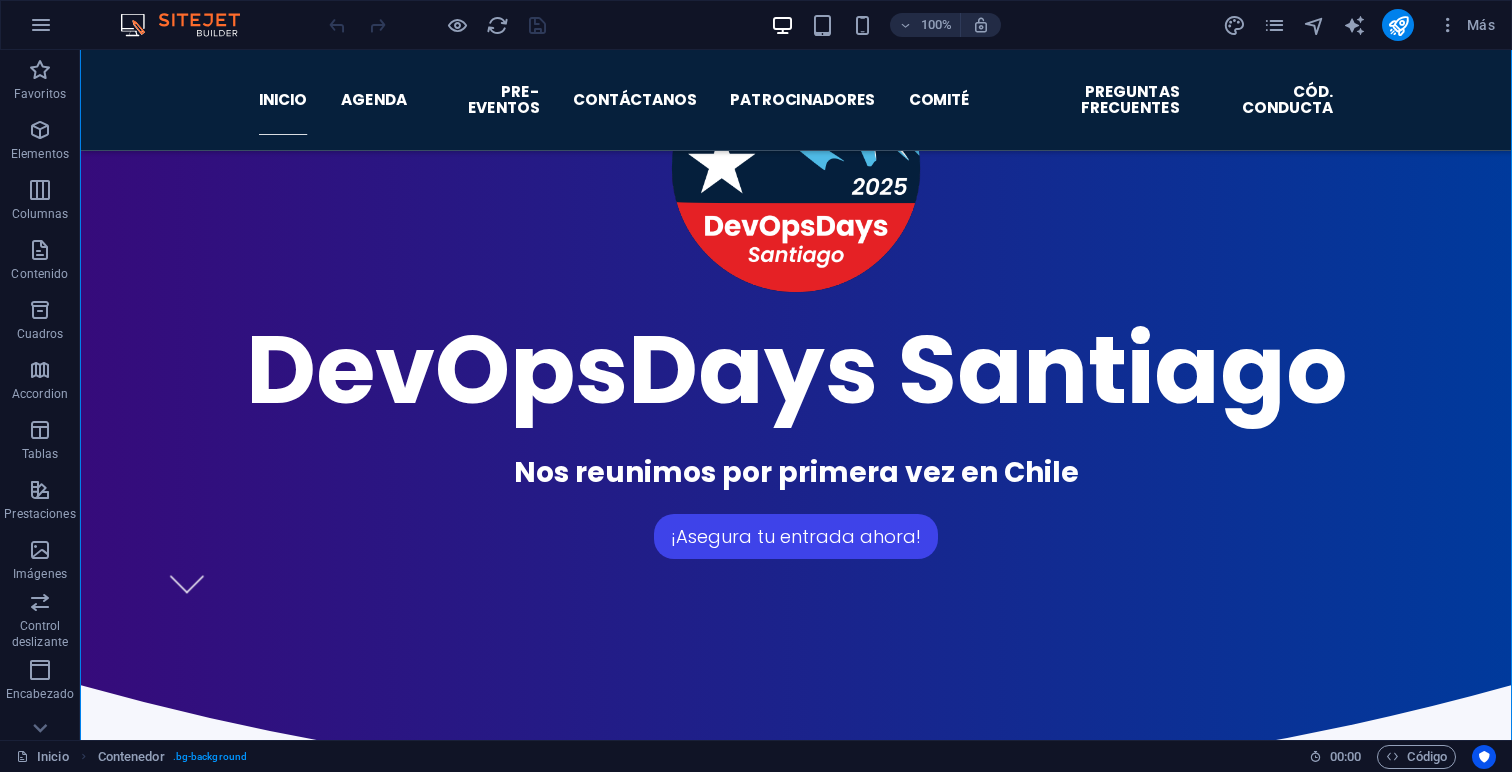 drag, startPoint x: 840, startPoint y: 523, endPoint x: 841, endPoint y: 271, distance: 252.00198 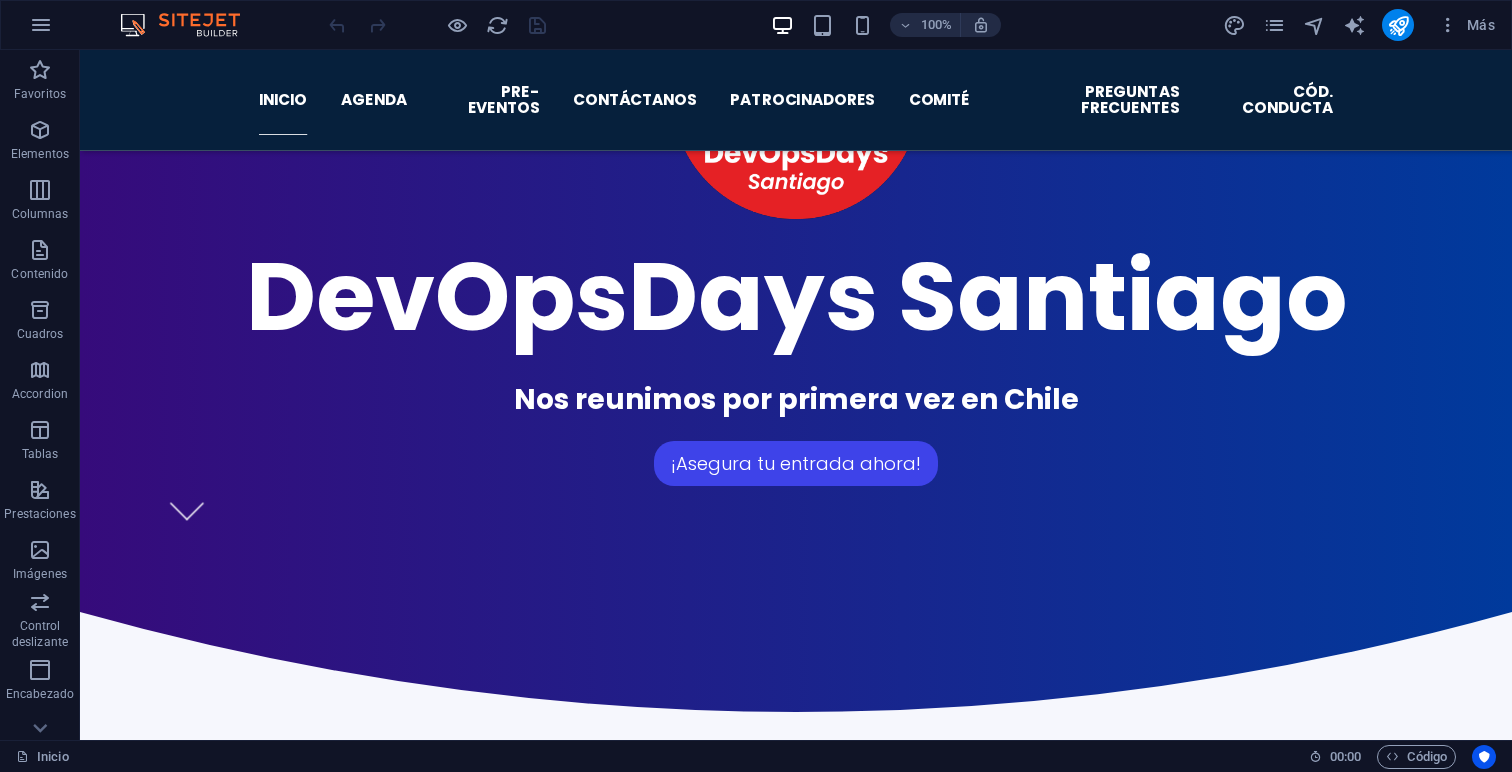 scroll, scrollTop: 1252, scrollLeft: 0, axis: vertical 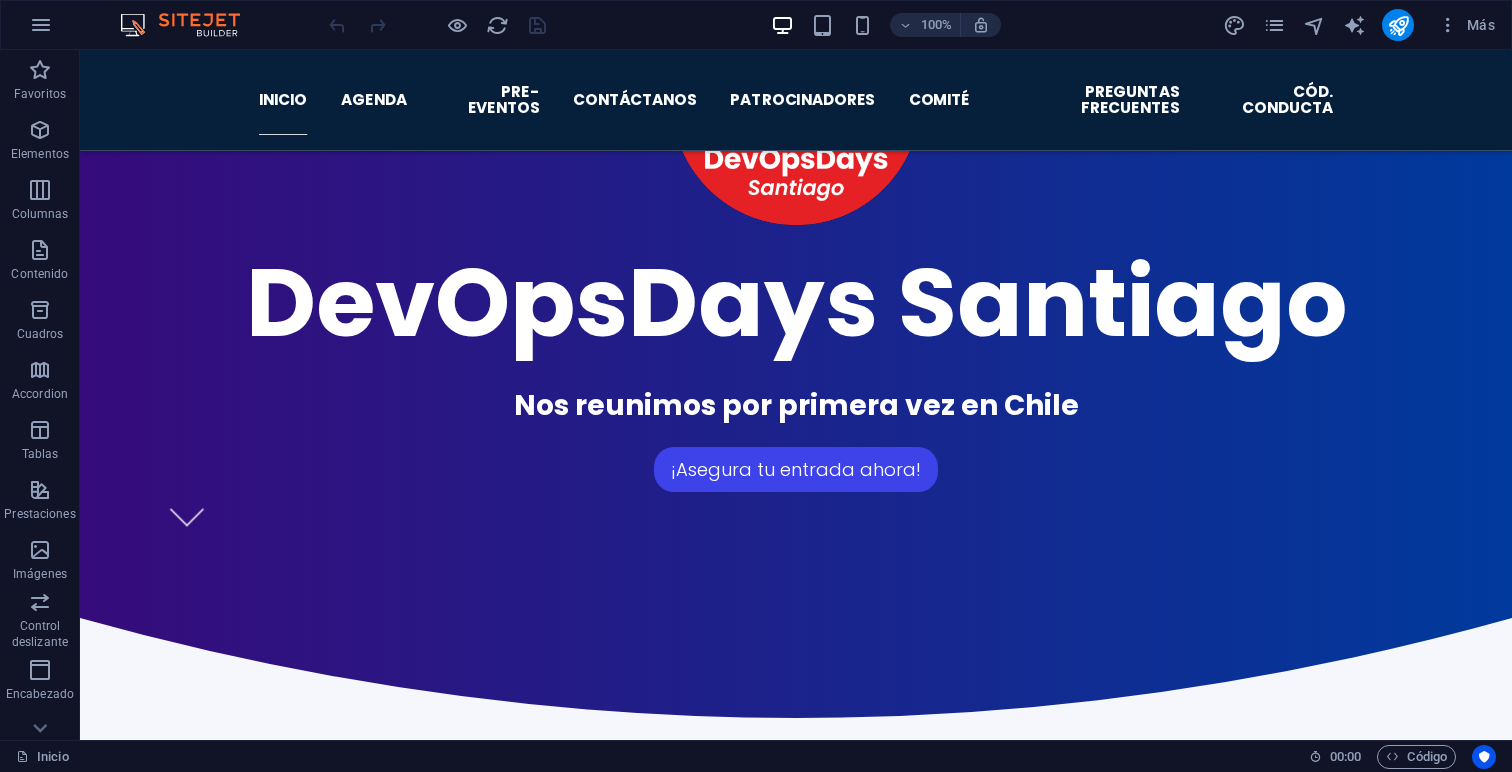 drag, startPoint x: 813, startPoint y: 393, endPoint x: 827, endPoint y: 230, distance: 163.60013 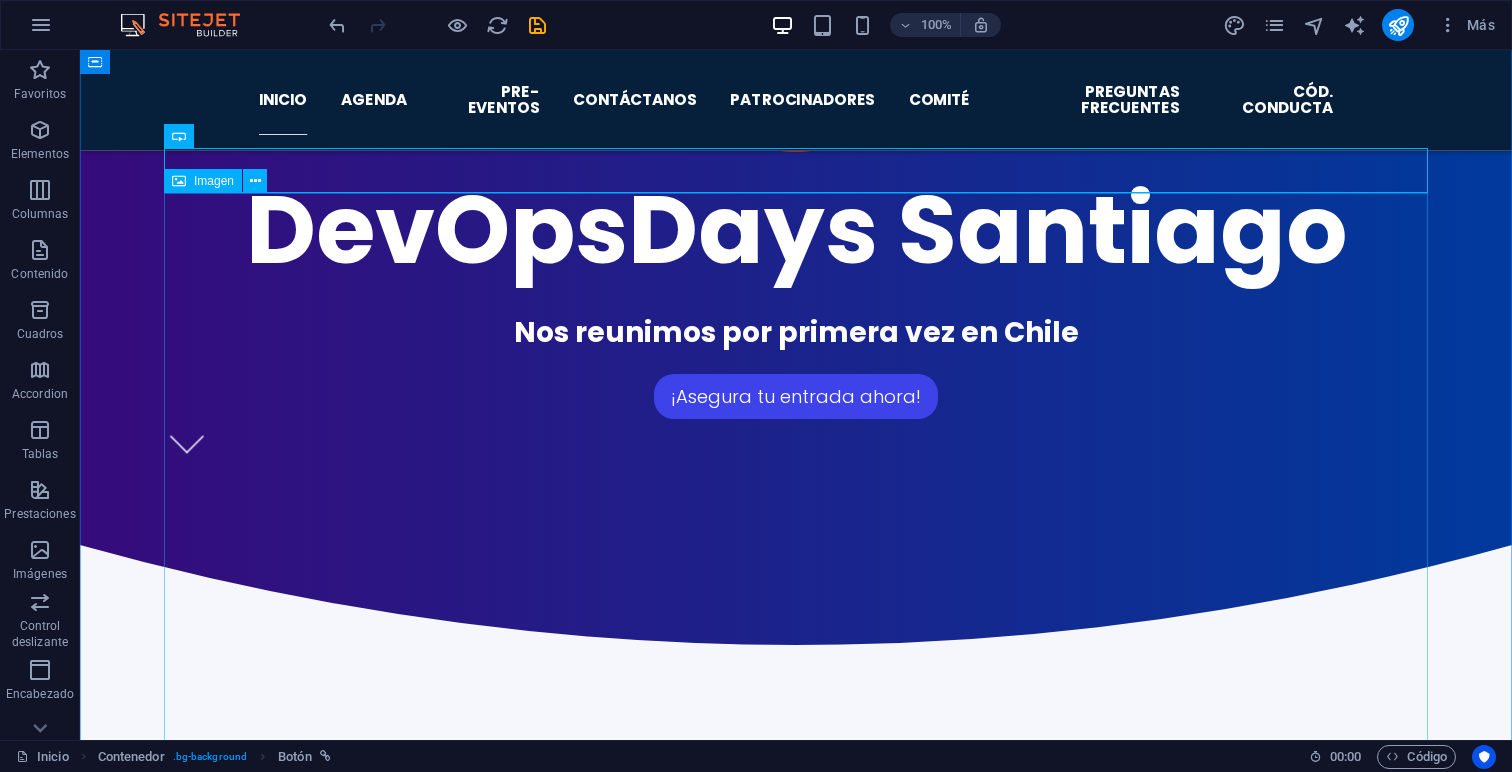 click at bounding box center (796, 2017) 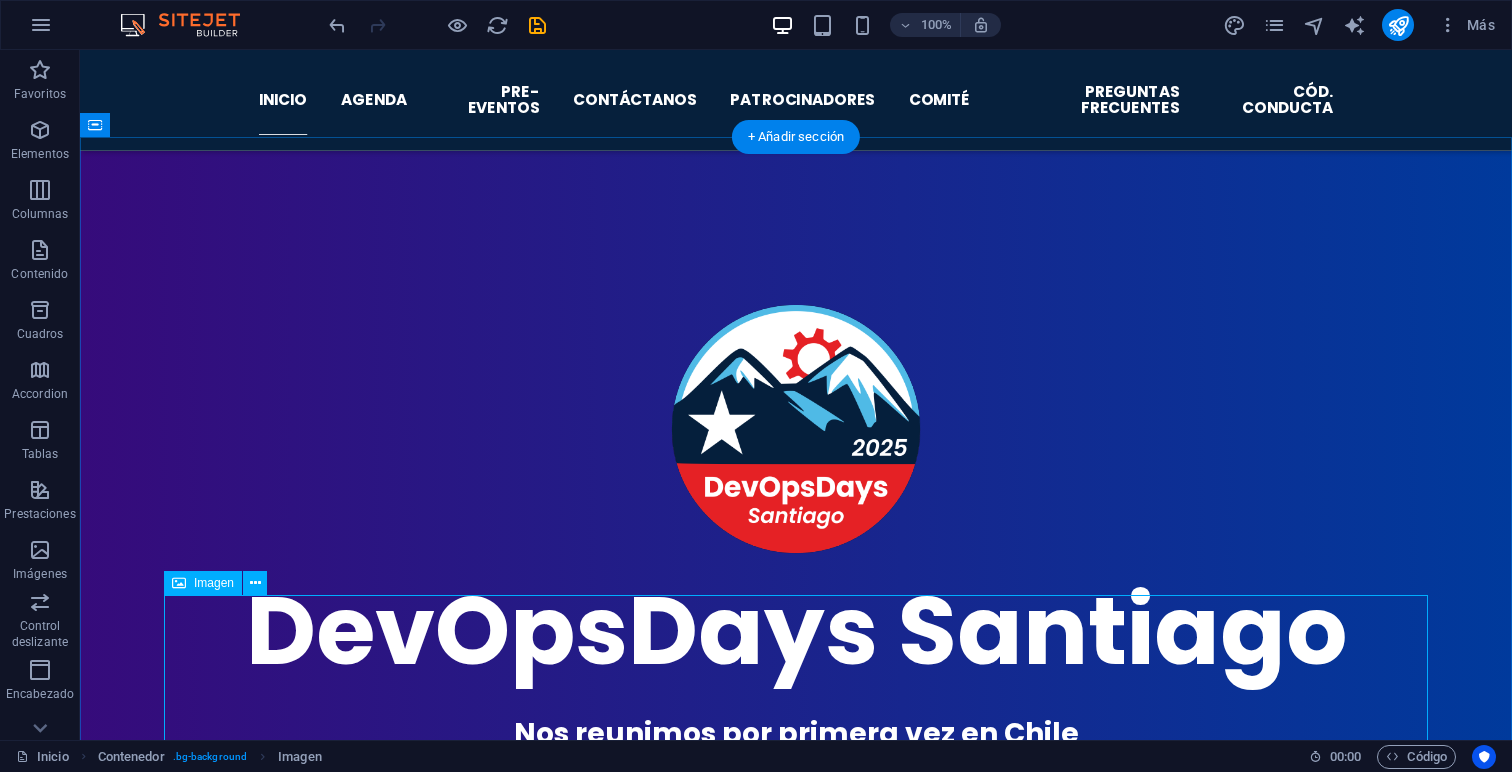 scroll, scrollTop: 923, scrollLeft: 0, axis: vertical 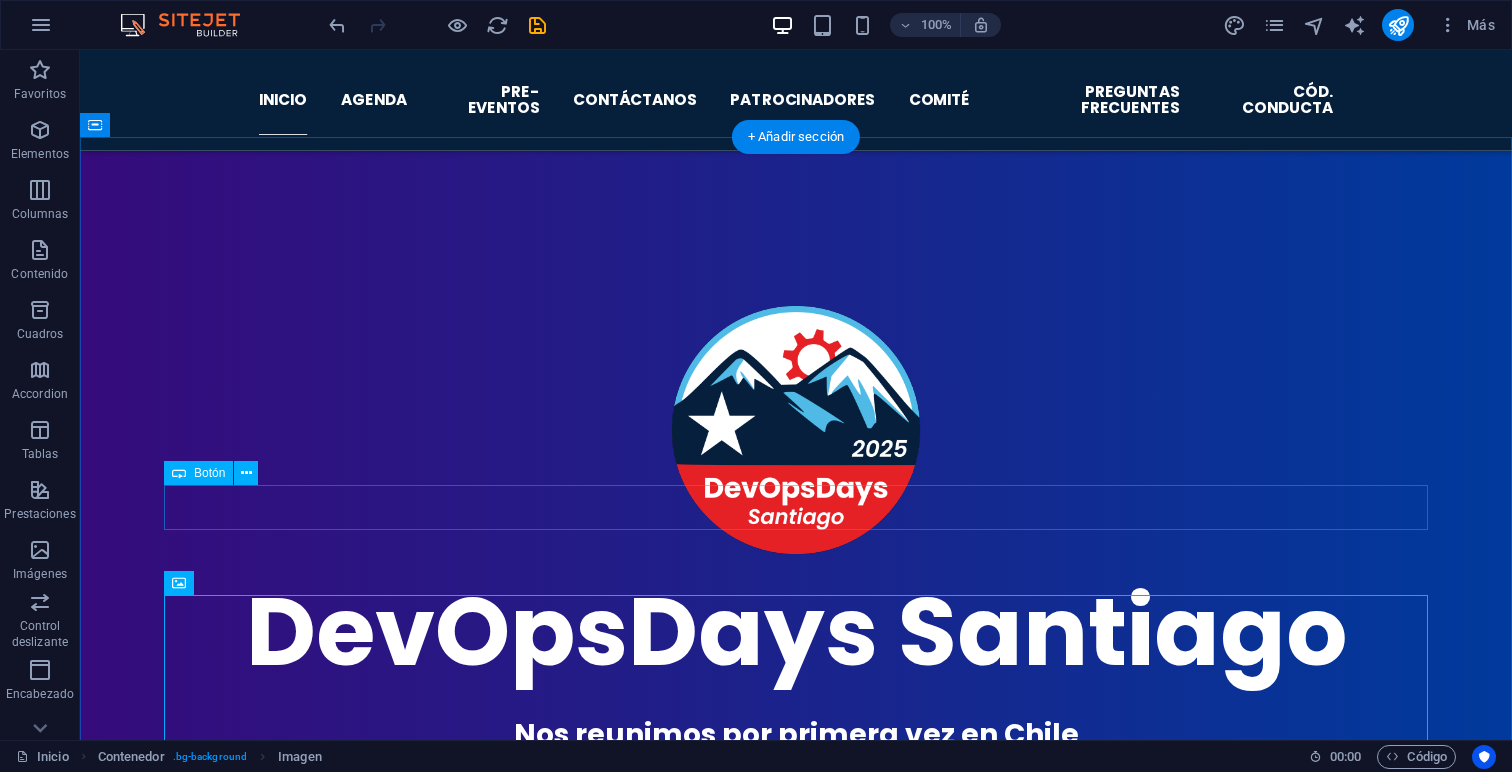 click on "¡Descubre nuestros pre eventos!" at bounding box center [796, 1931] 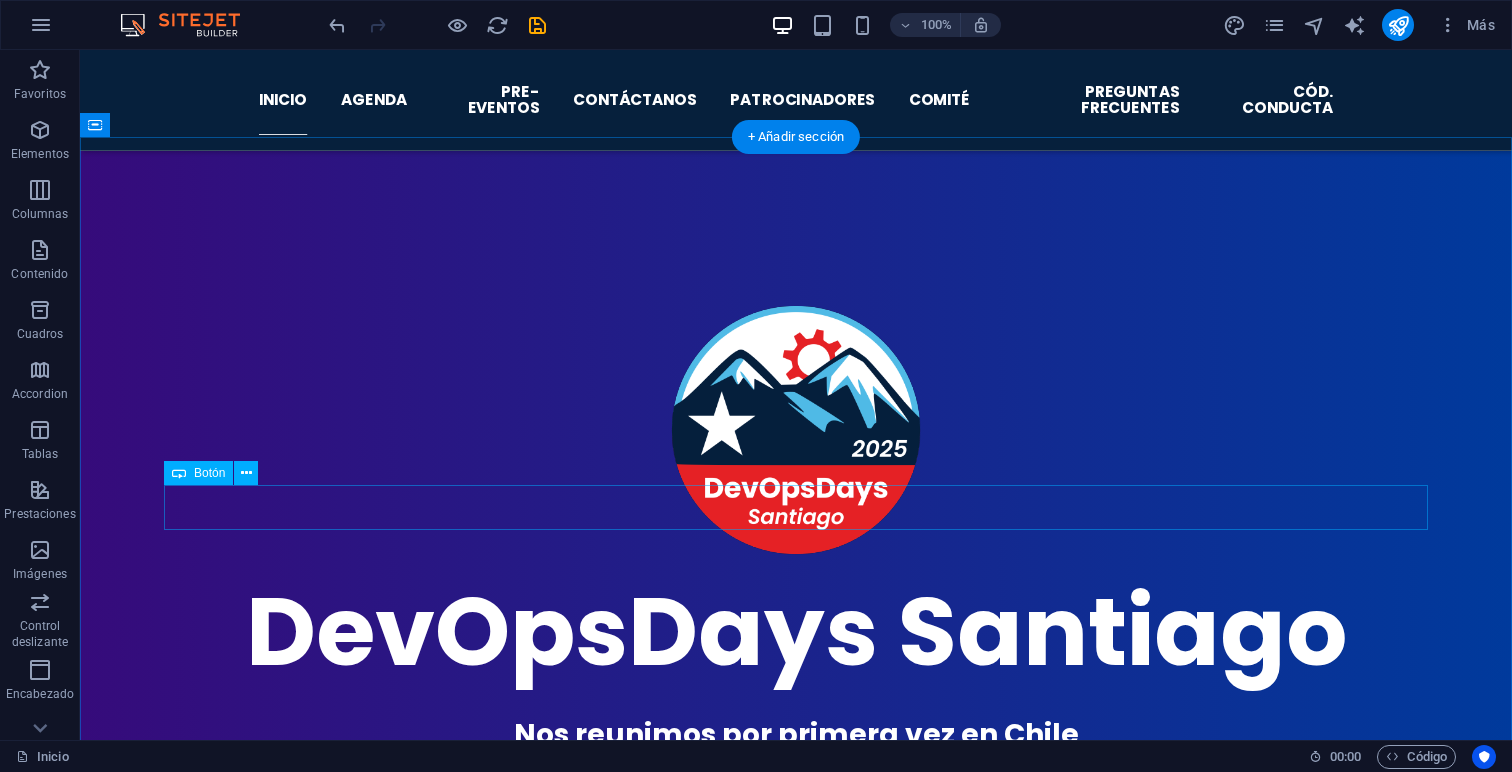 click on "Descubre la agenda al detalle aquí" at bounding box center [796, 1931] 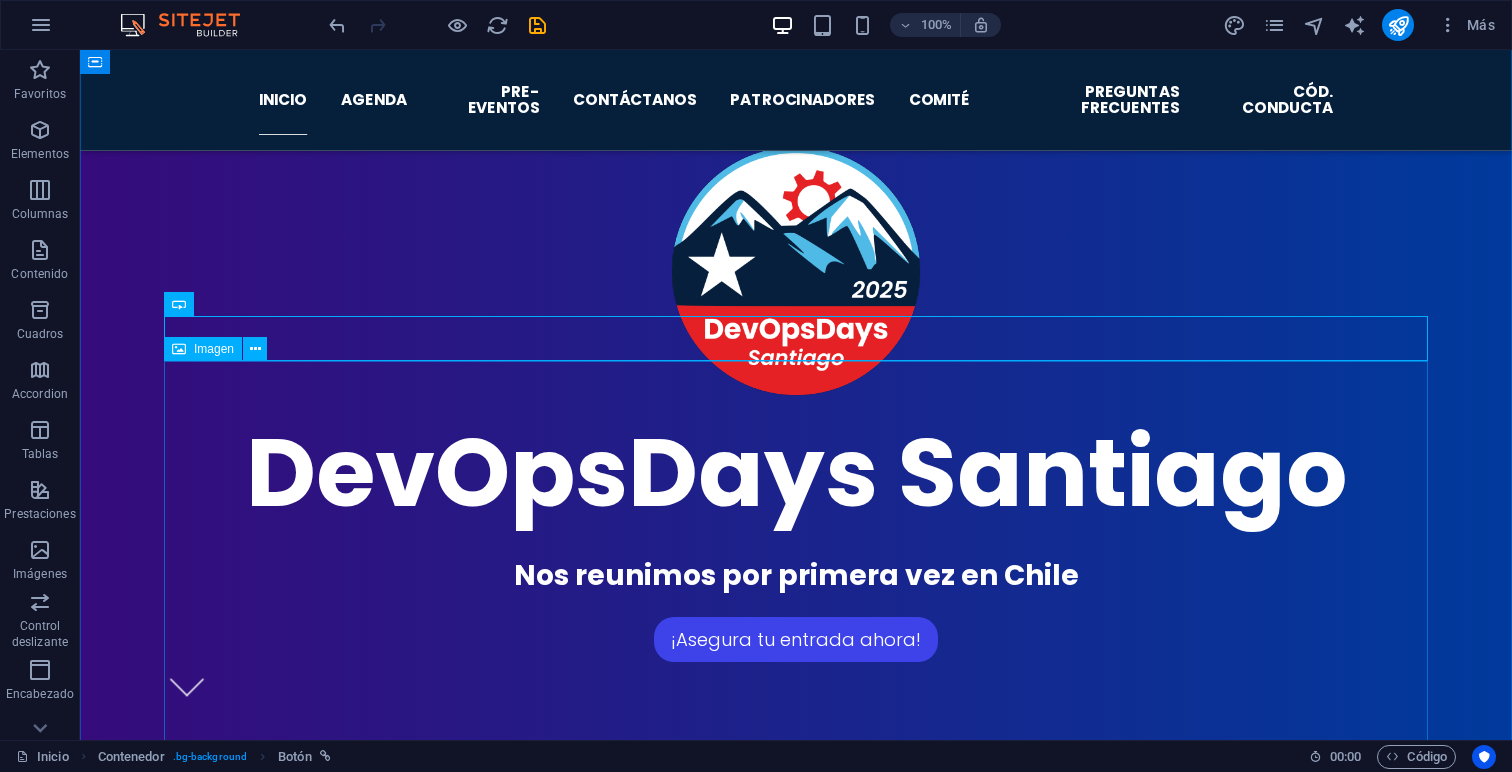 scroll, scrollTop: 1080, scrollLeft: 0, axis: vertical 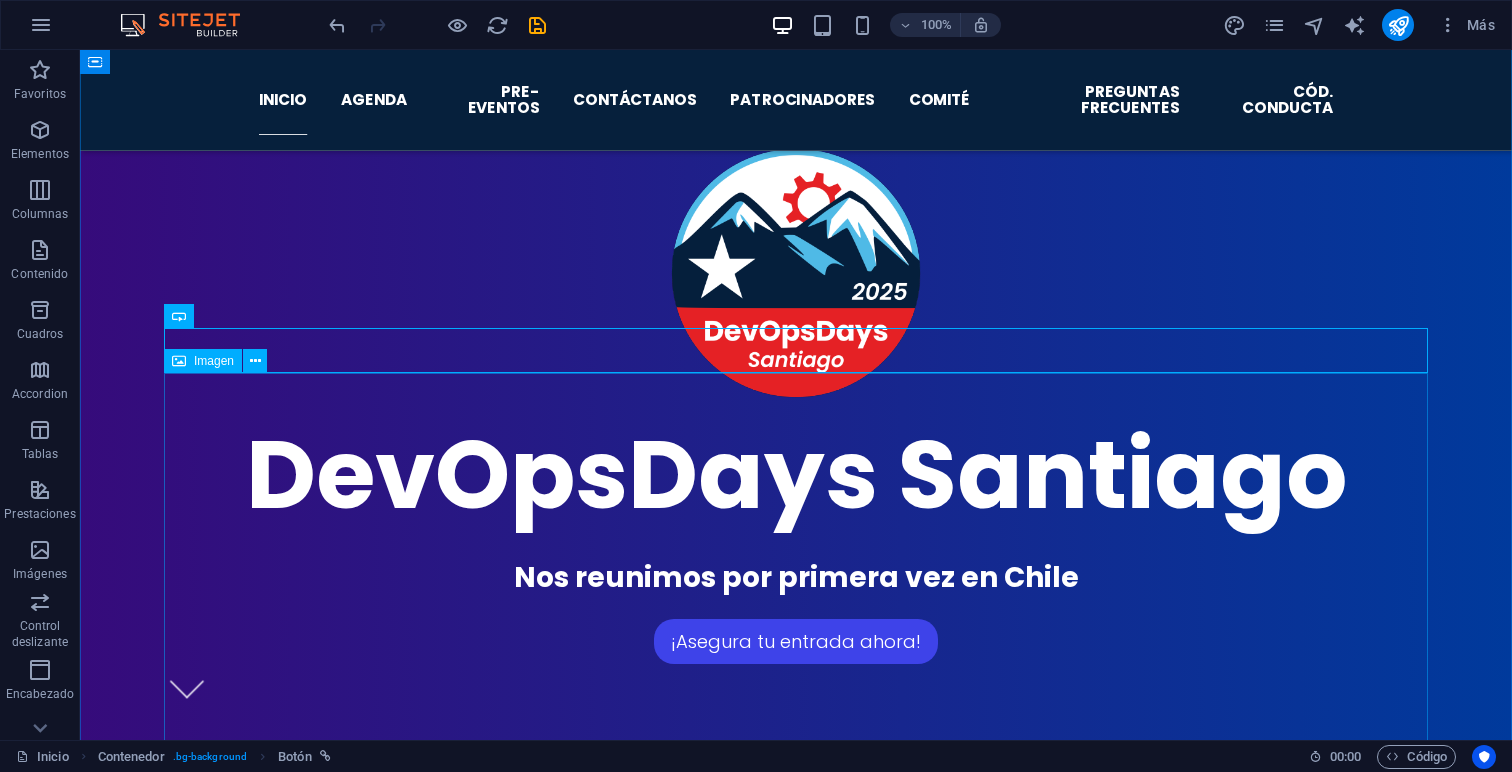 click at bounding box center [796, 2197] 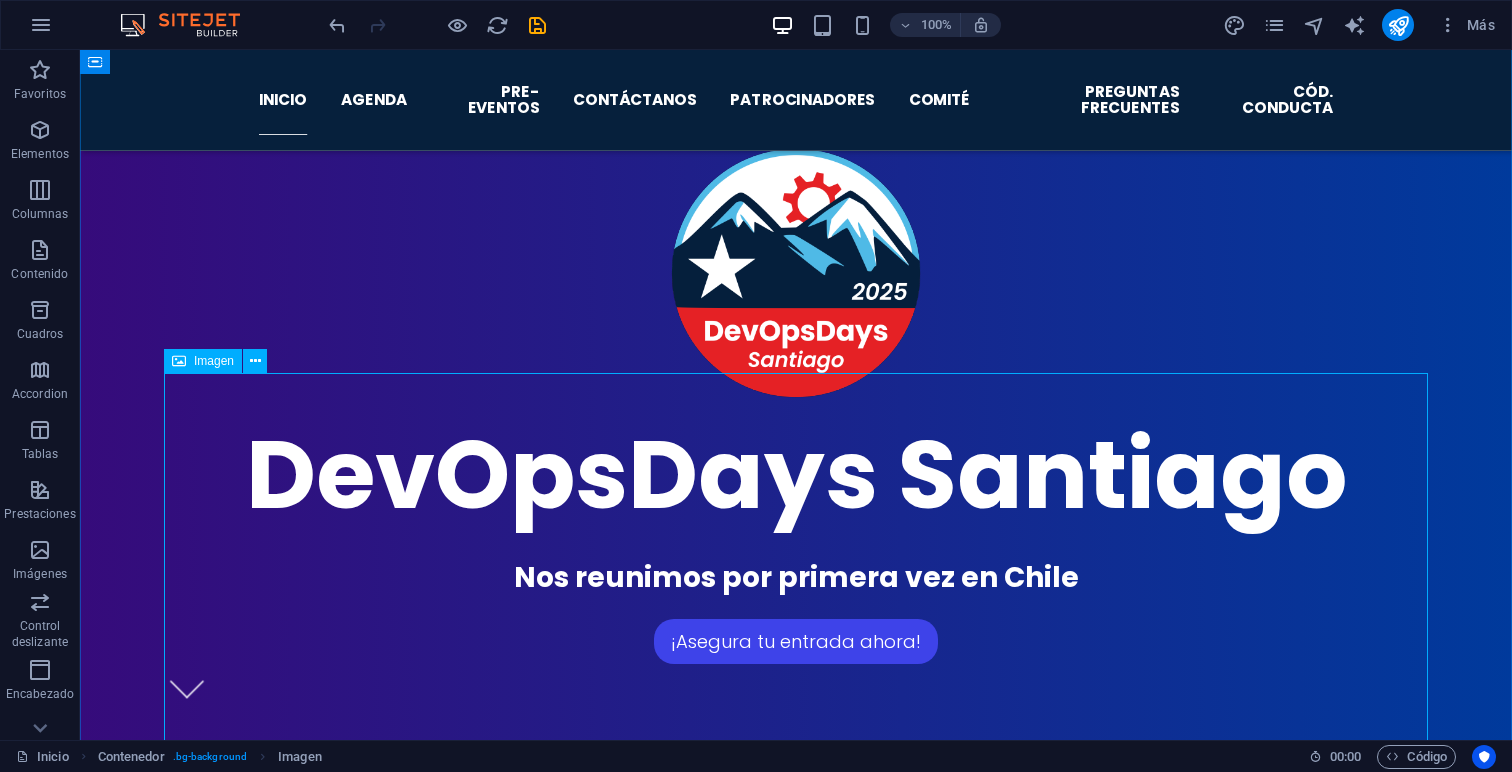 click at bounding box center (796, 2197) 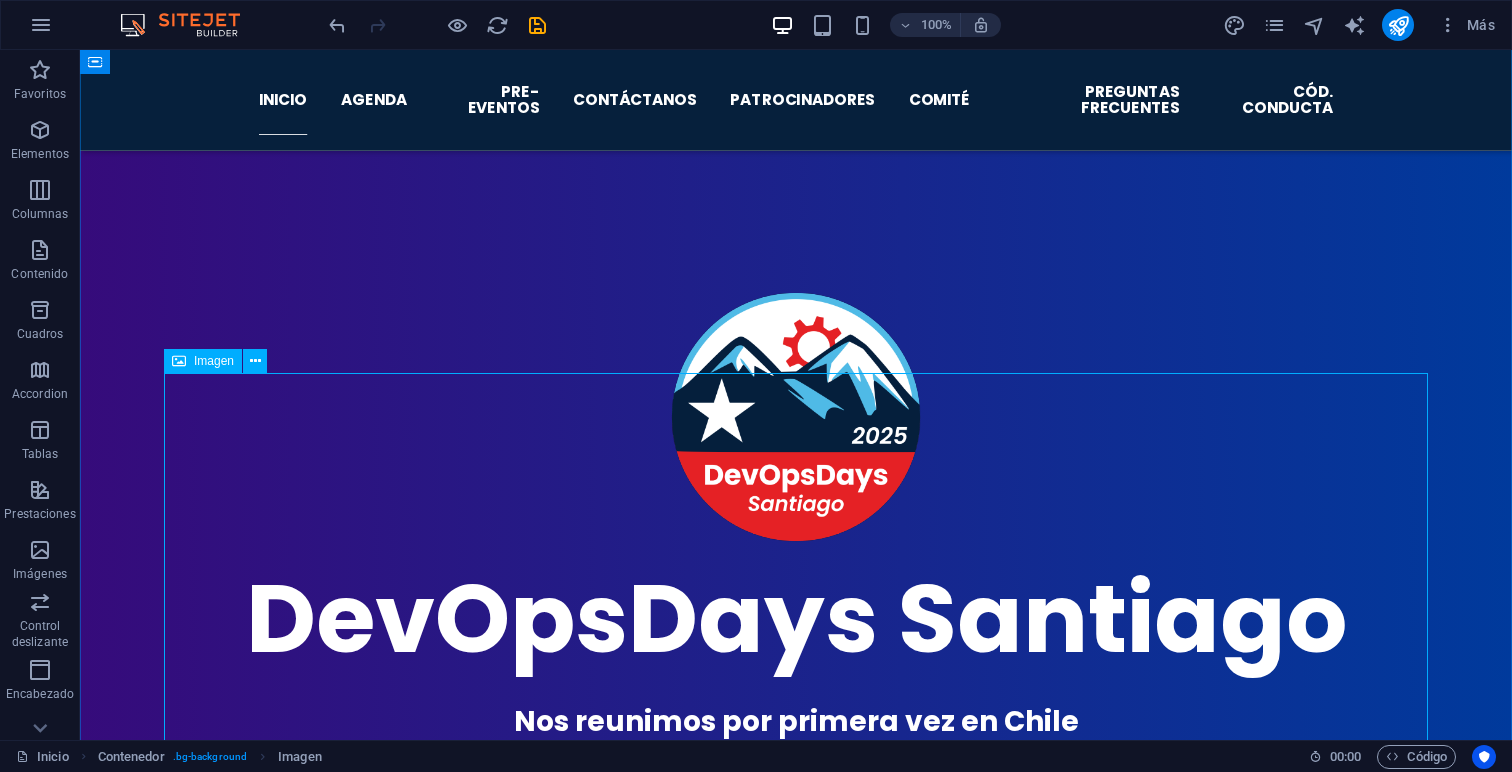 select on "px" 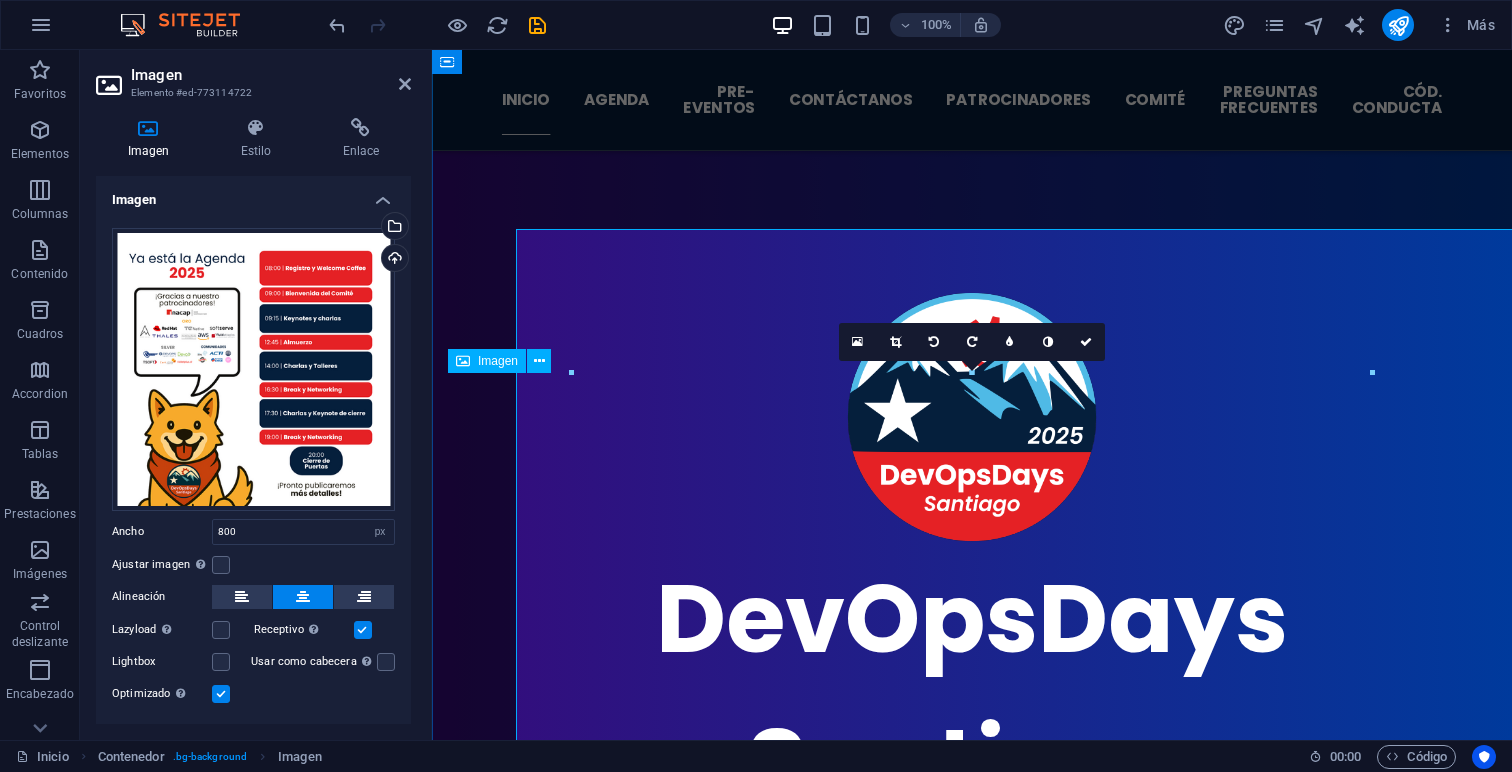 scroll, scrollTop: 1224, scrollLeft: 0, axis: vertical 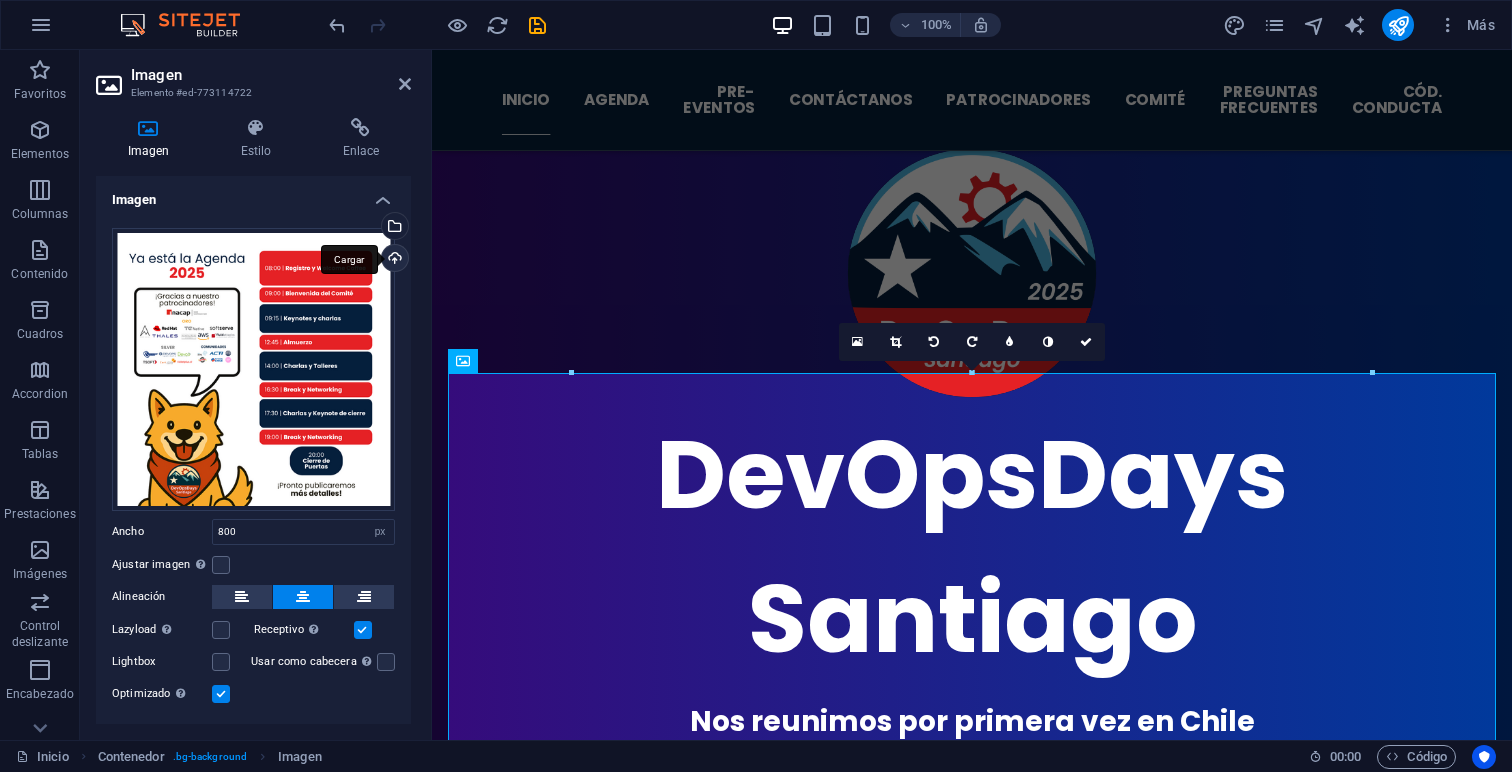 click on "Cargar" at bounding box center (393, 260) 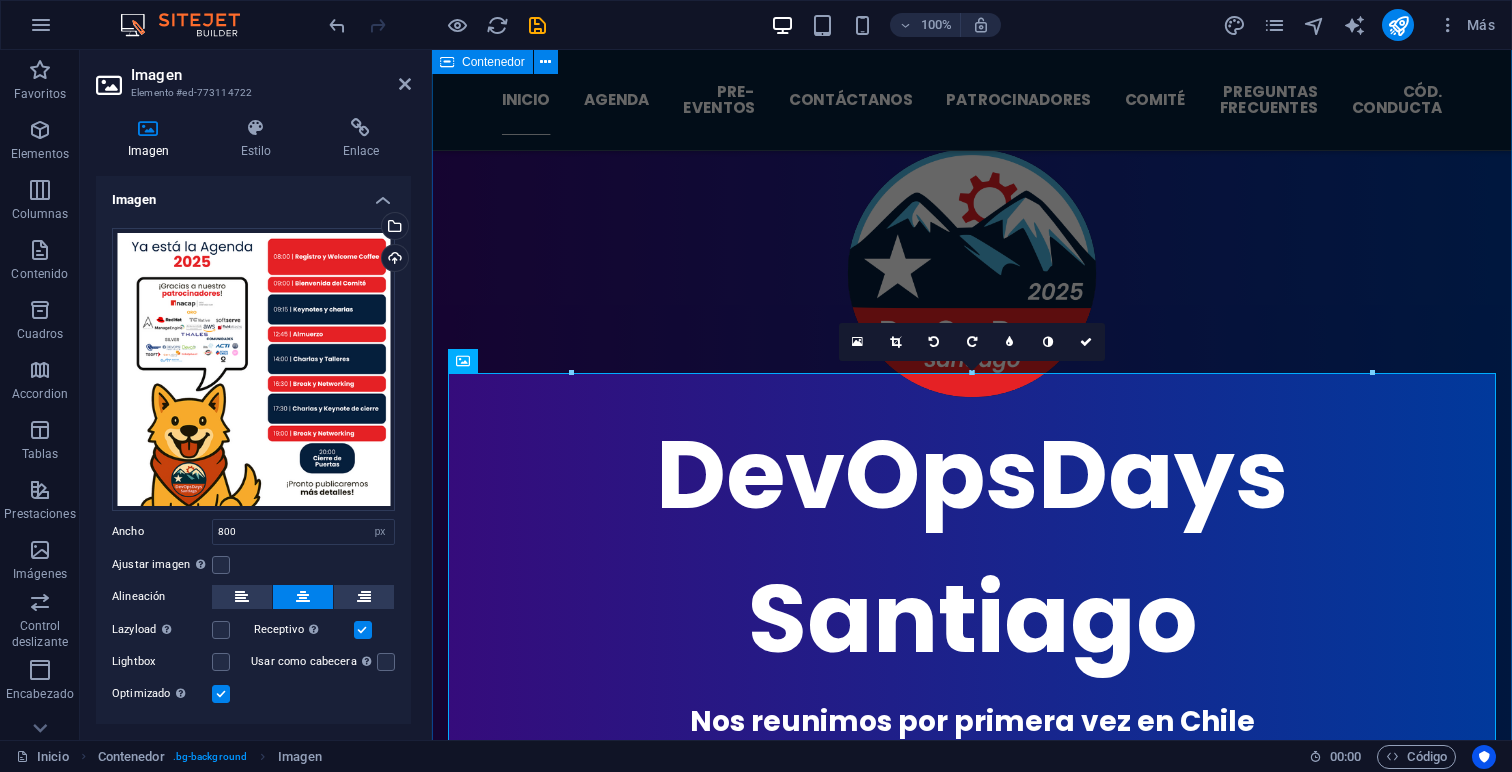 click on "Este 5 de [MES] del [AÑO] 1 día Completo de charlas, actividades, y muchos premios! 3 Keynotes de Oradores renombrados en el mundo DevOps ~14 Charlas y talleres de Oradores que postularon y nuestros Patrocinadores Descubre la agenda al detalle aquí" at bounding box center (972, 1977) 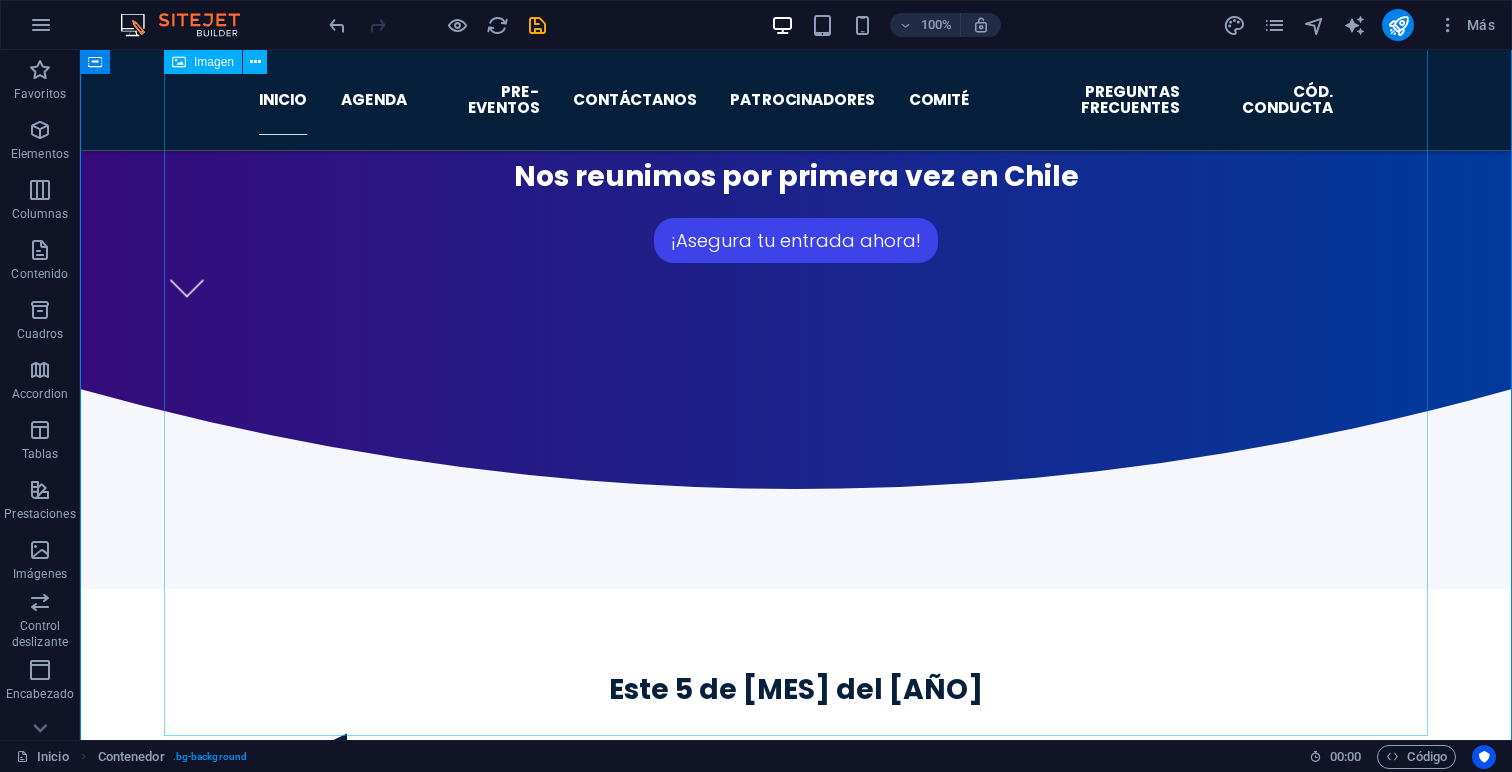 scroll, scrollTop: 1444, scrollLeft: 0, axis: vertical 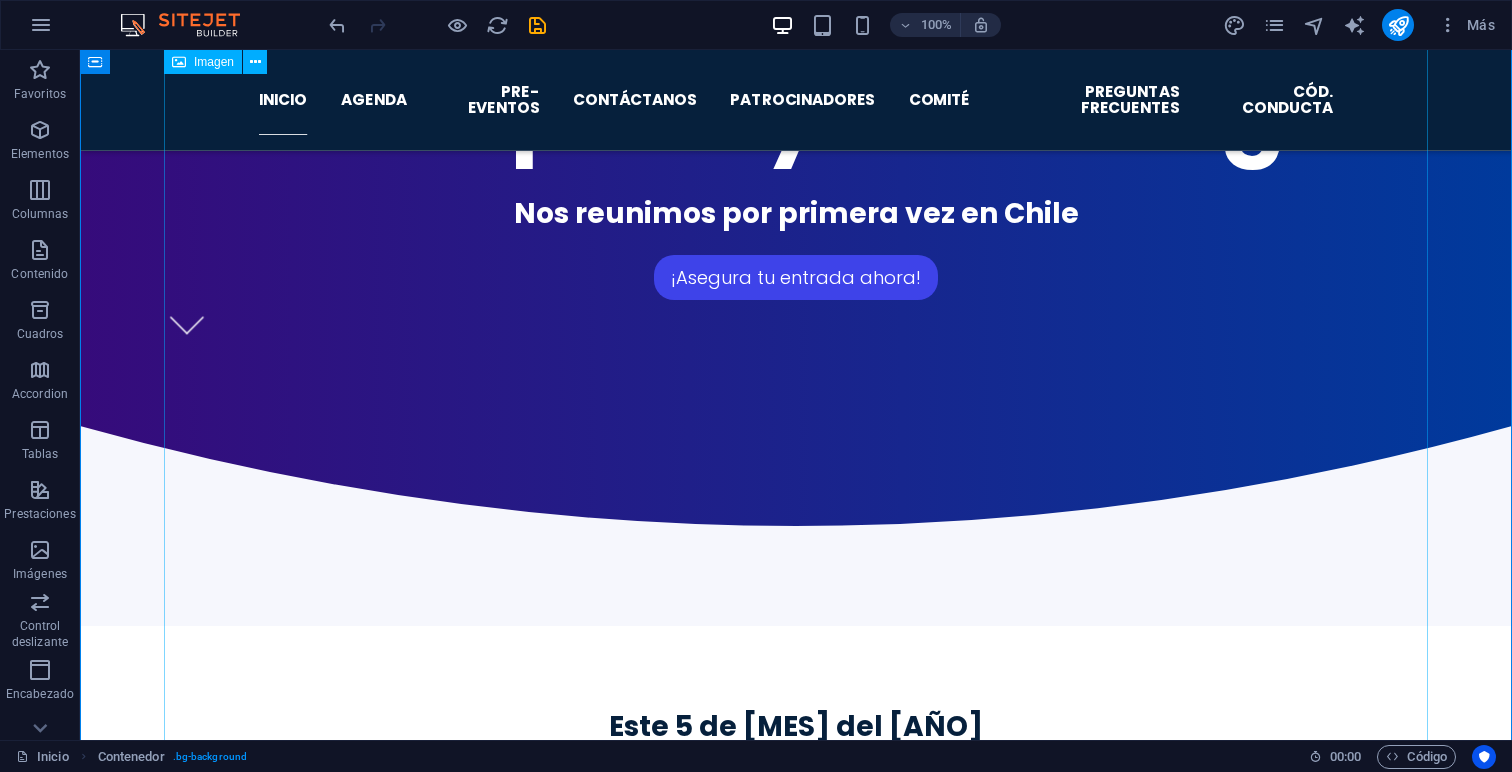 click at bounding box center [796, 1833] 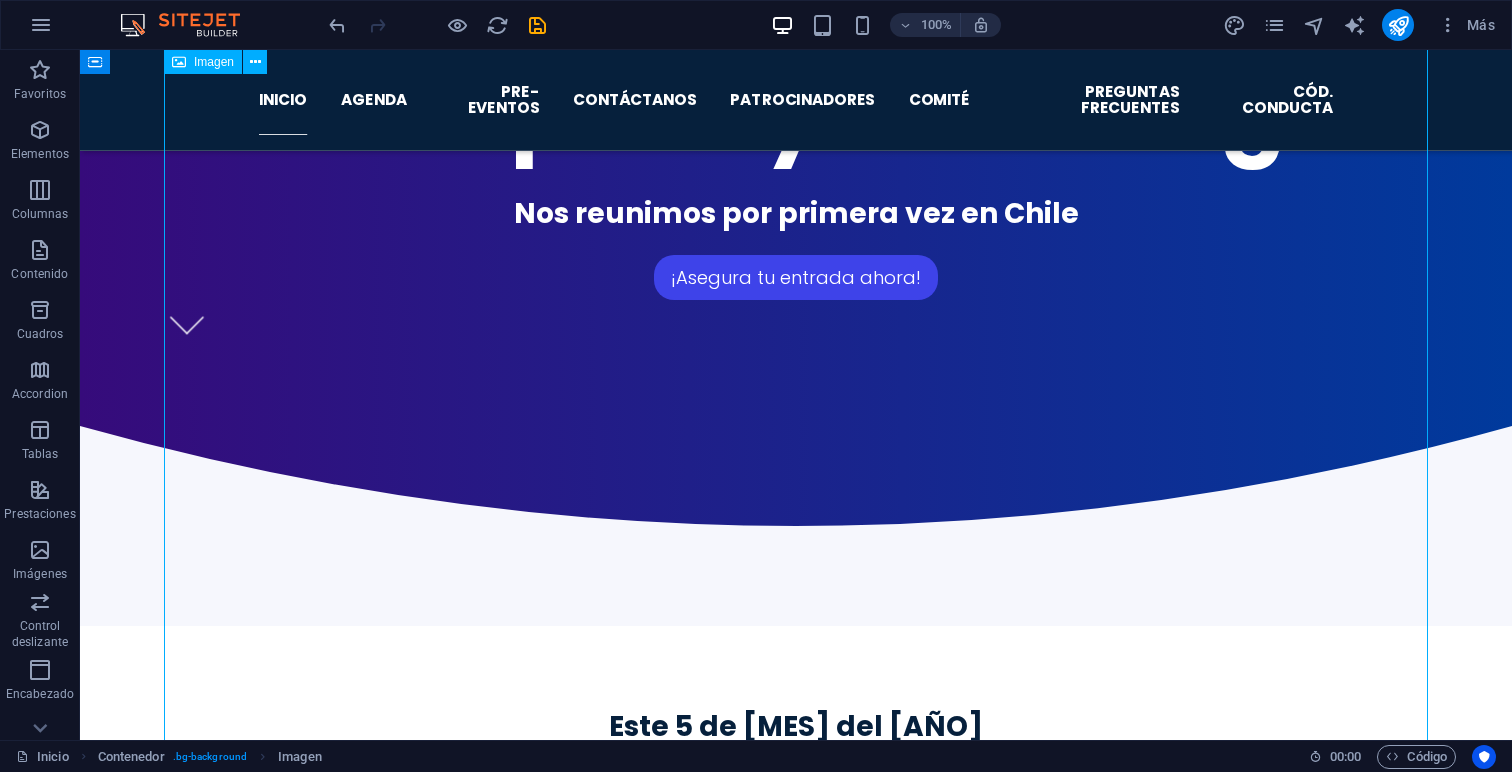 click at bounding box center [796, 1833] 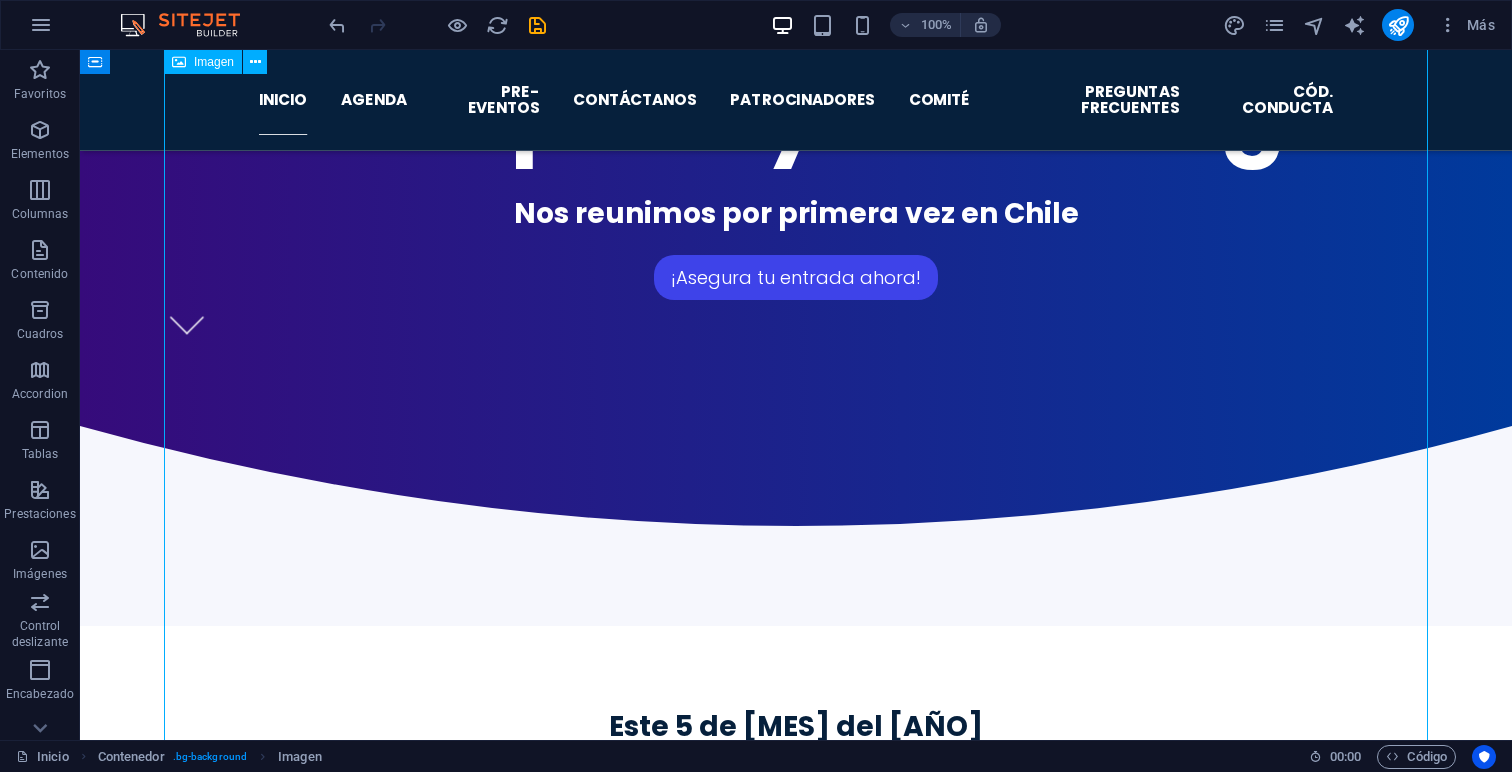 select on "px" 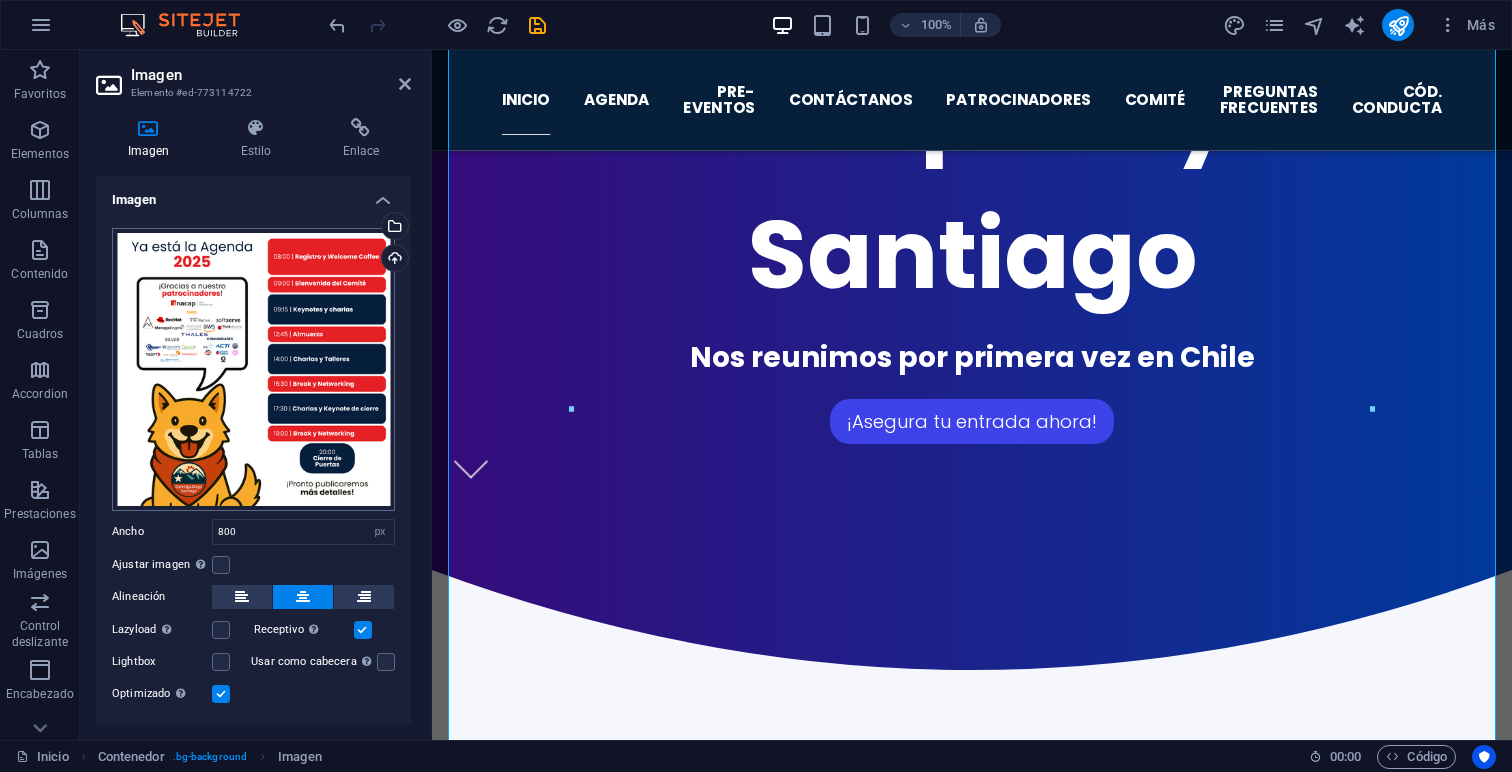 scroll, scrollTop: 41, scrollLeft: 0, axis: vertical 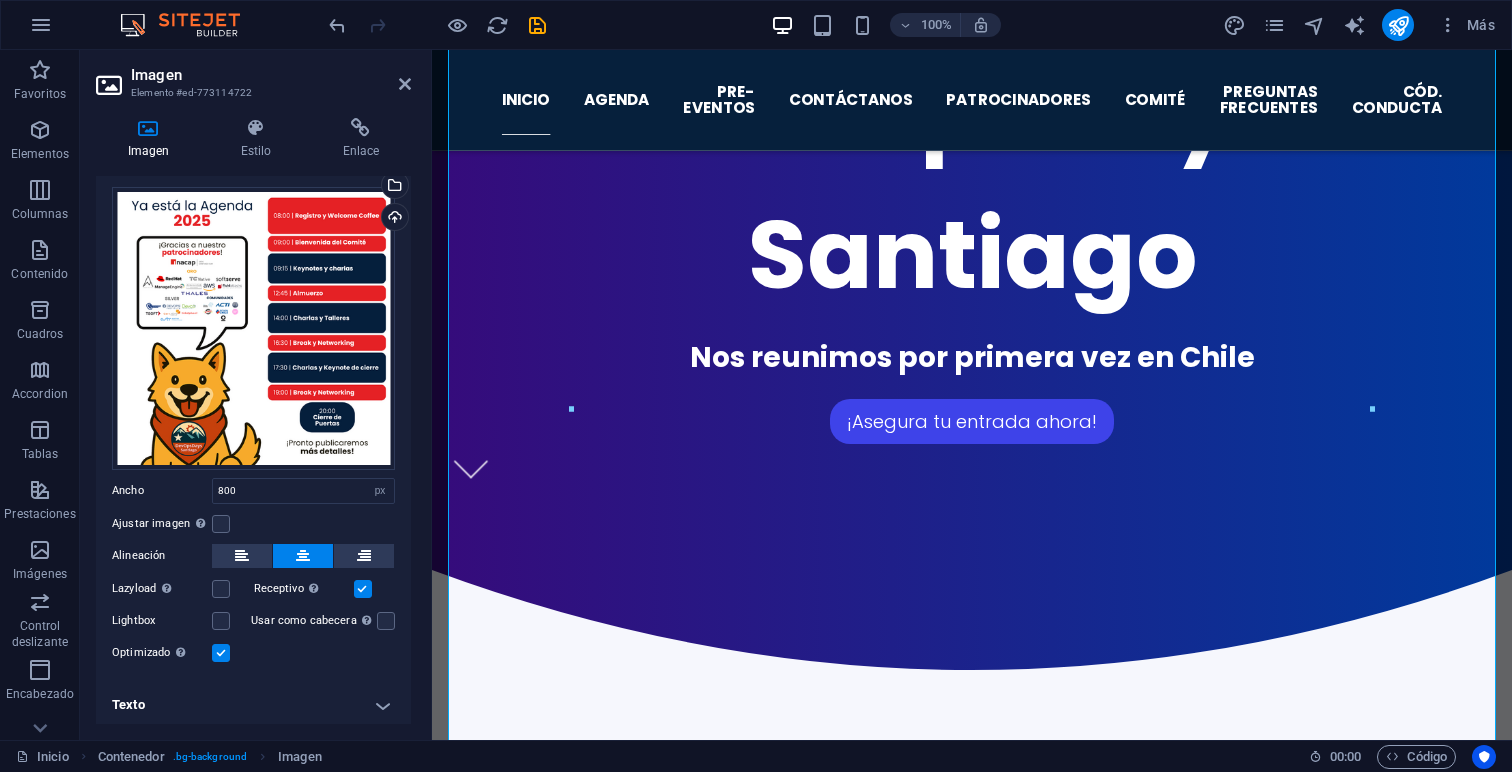 click at bounding box center [221, 653] 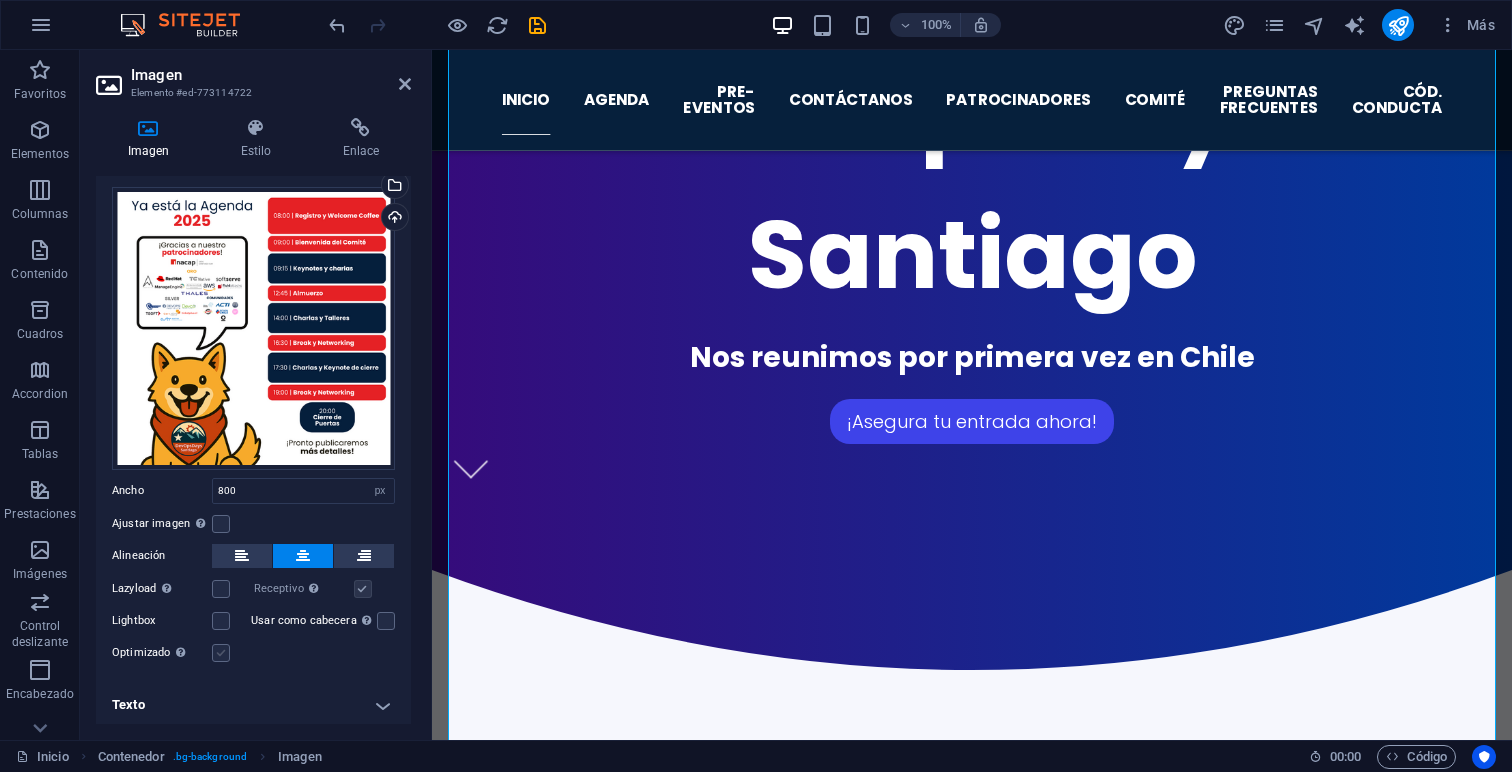 click at bounding box center [221, 653] 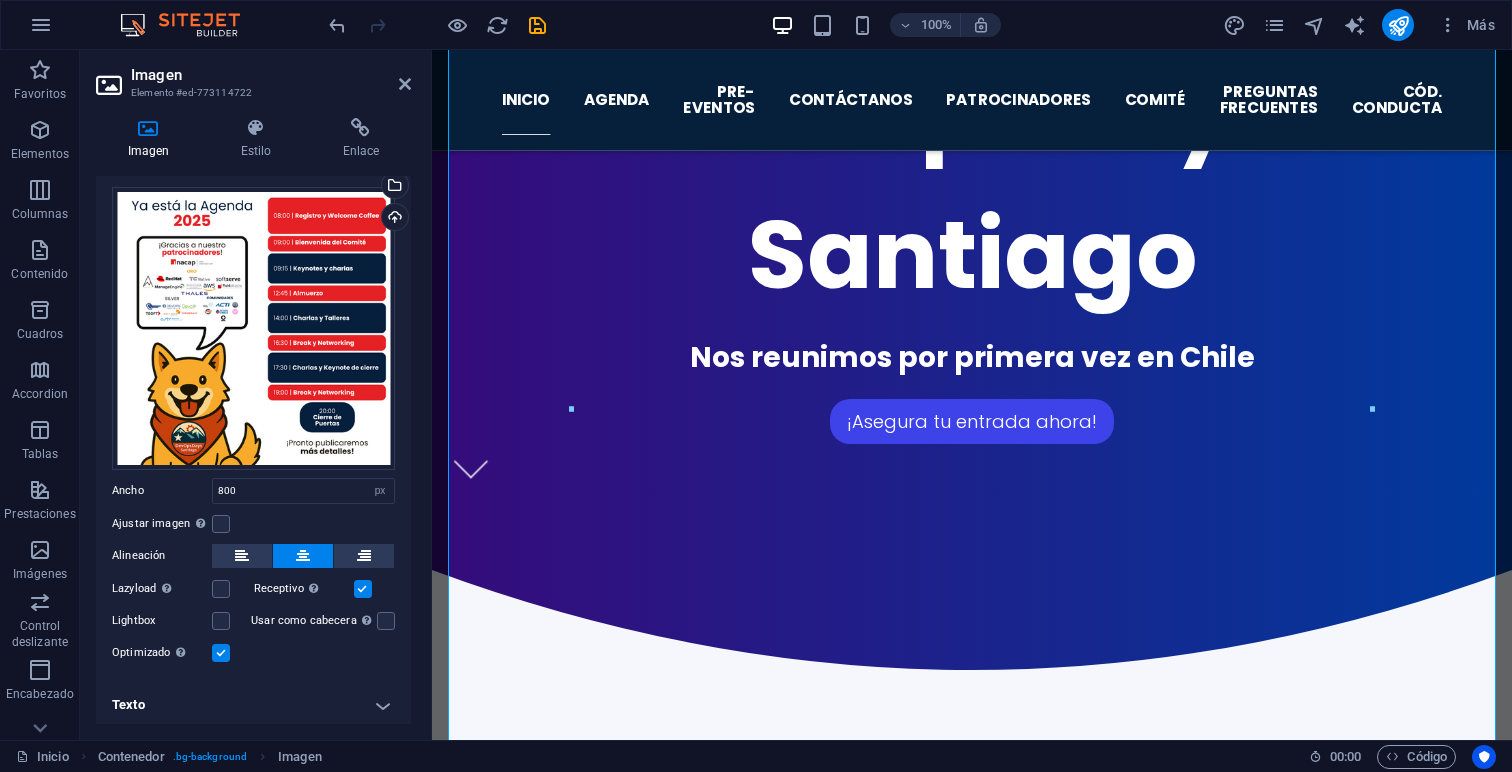 scroll, scrollTop: 12, scrollLeft: 0, axis: vertical 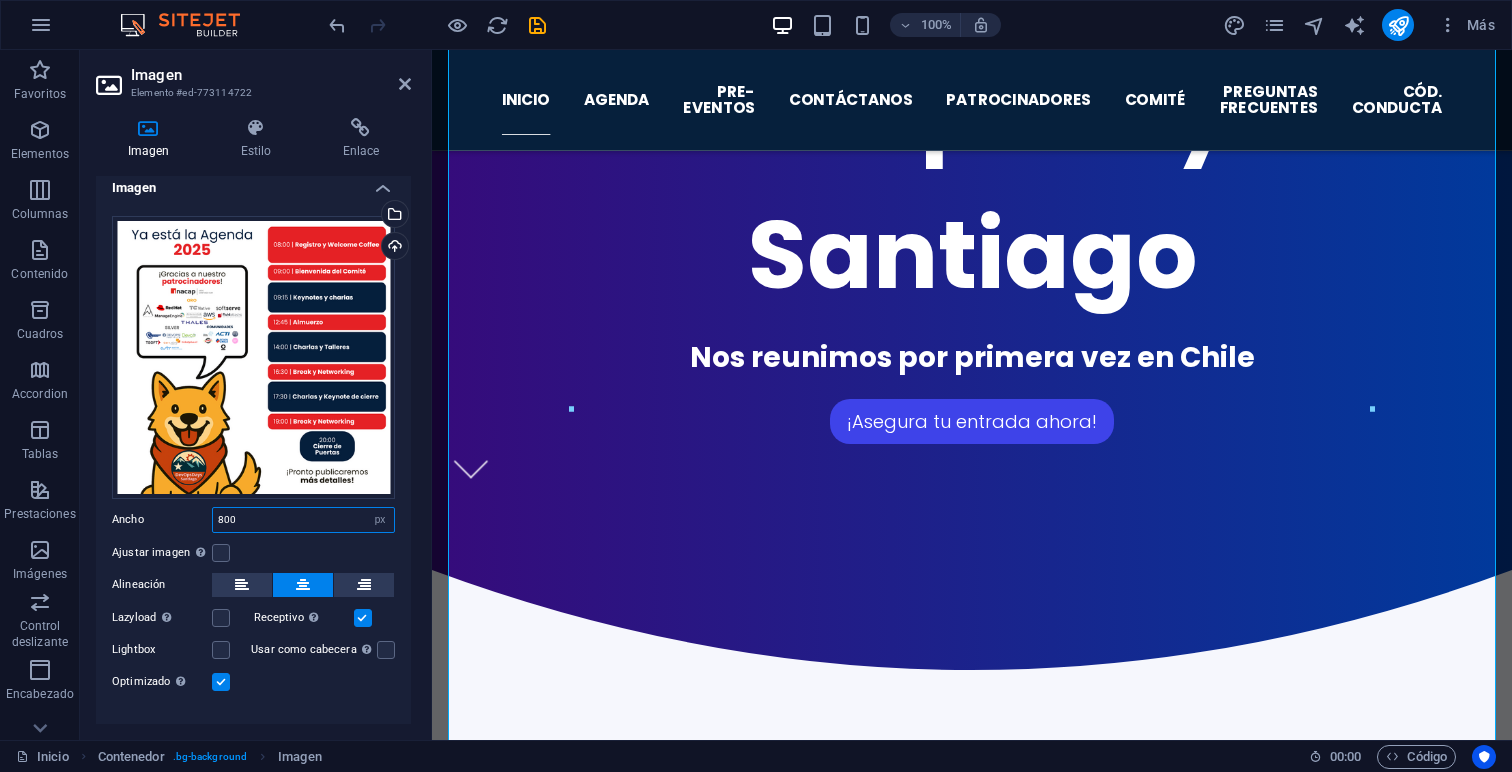 click on "800" at bounding box center [303, 520] 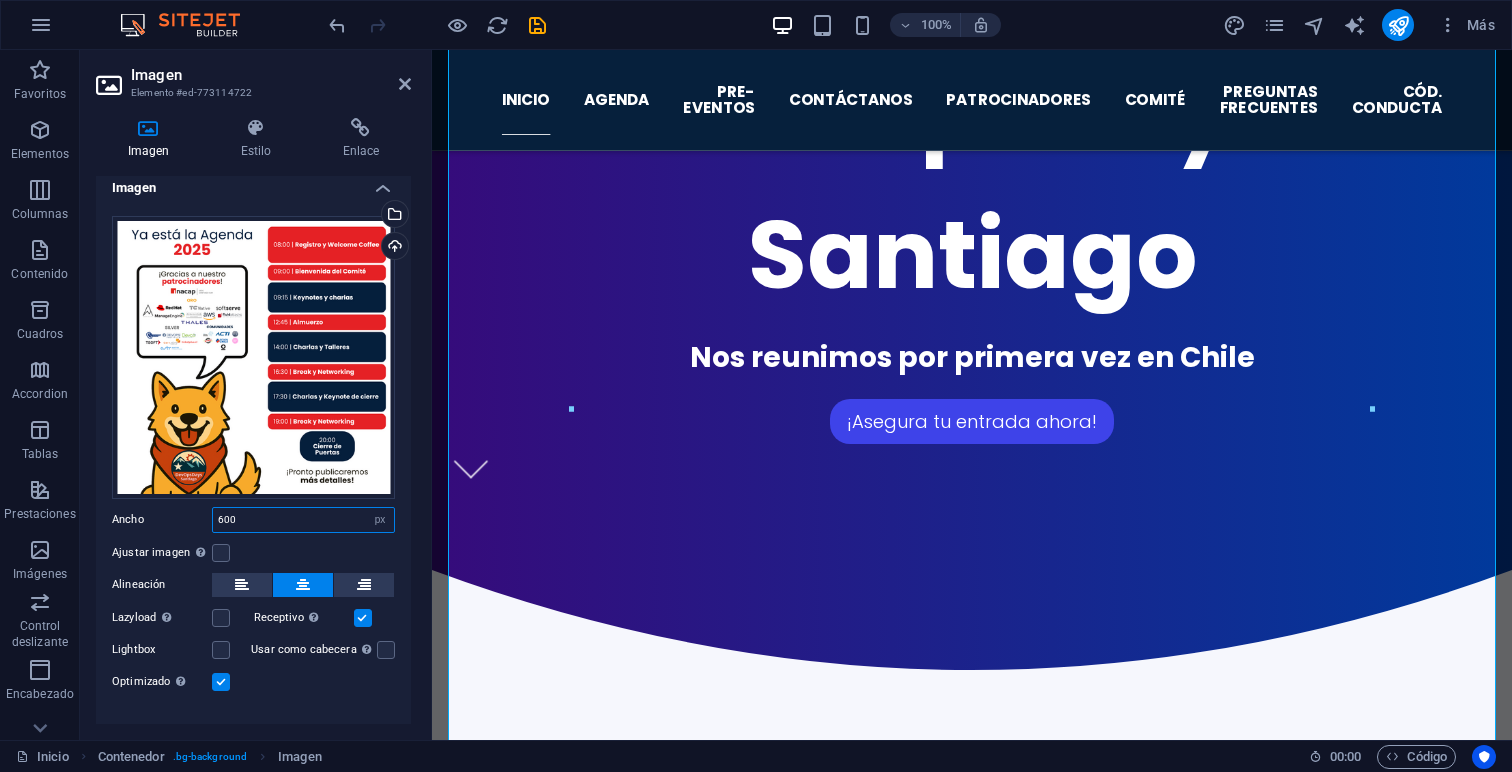 type on "600" 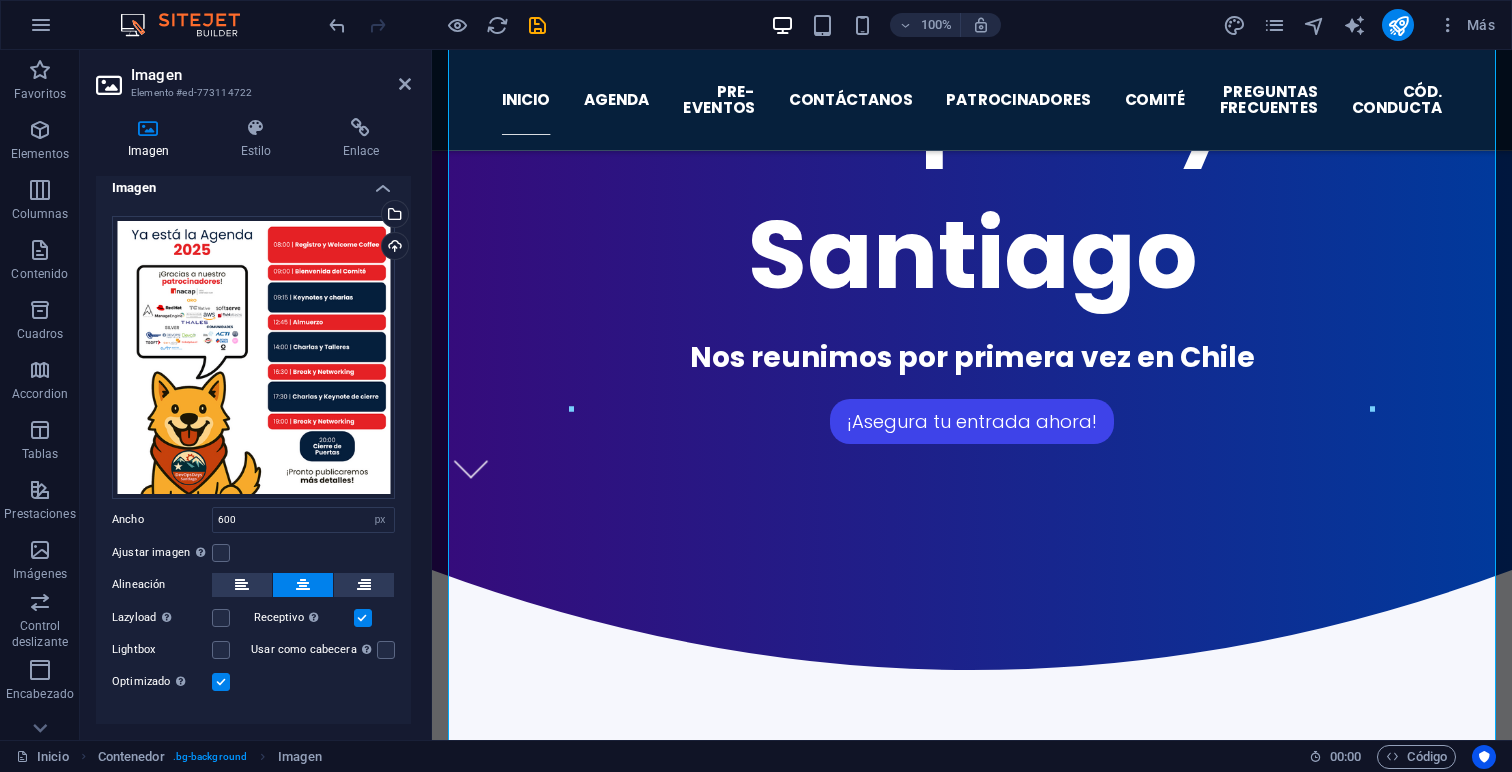 click on "Ajustar imagen Ajustar imagen automáticamente a un ancho y alto fijo" at bounding box center [253, 553] 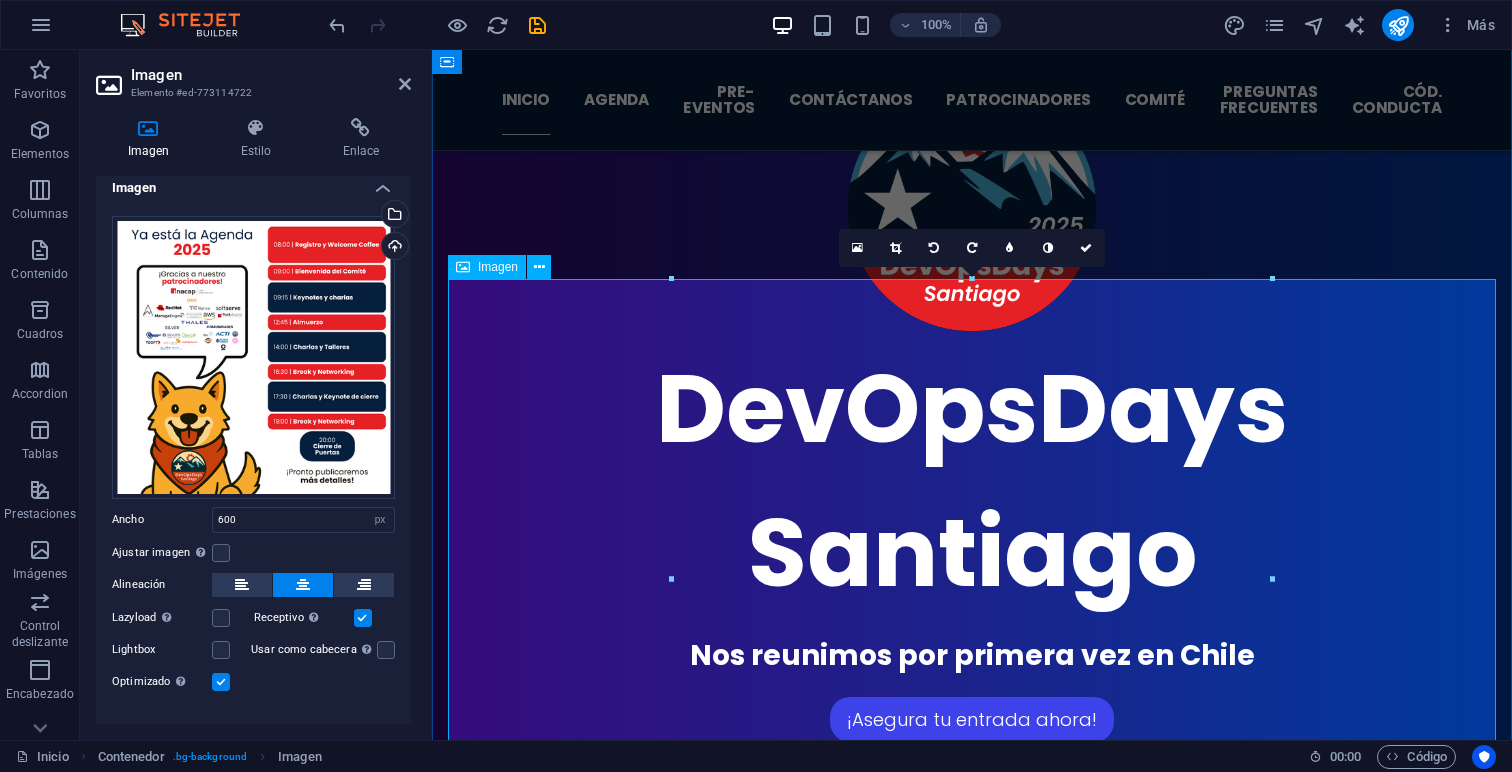 scroll, scrollTop: 1351, scrollLeft: 0, axis: vertical 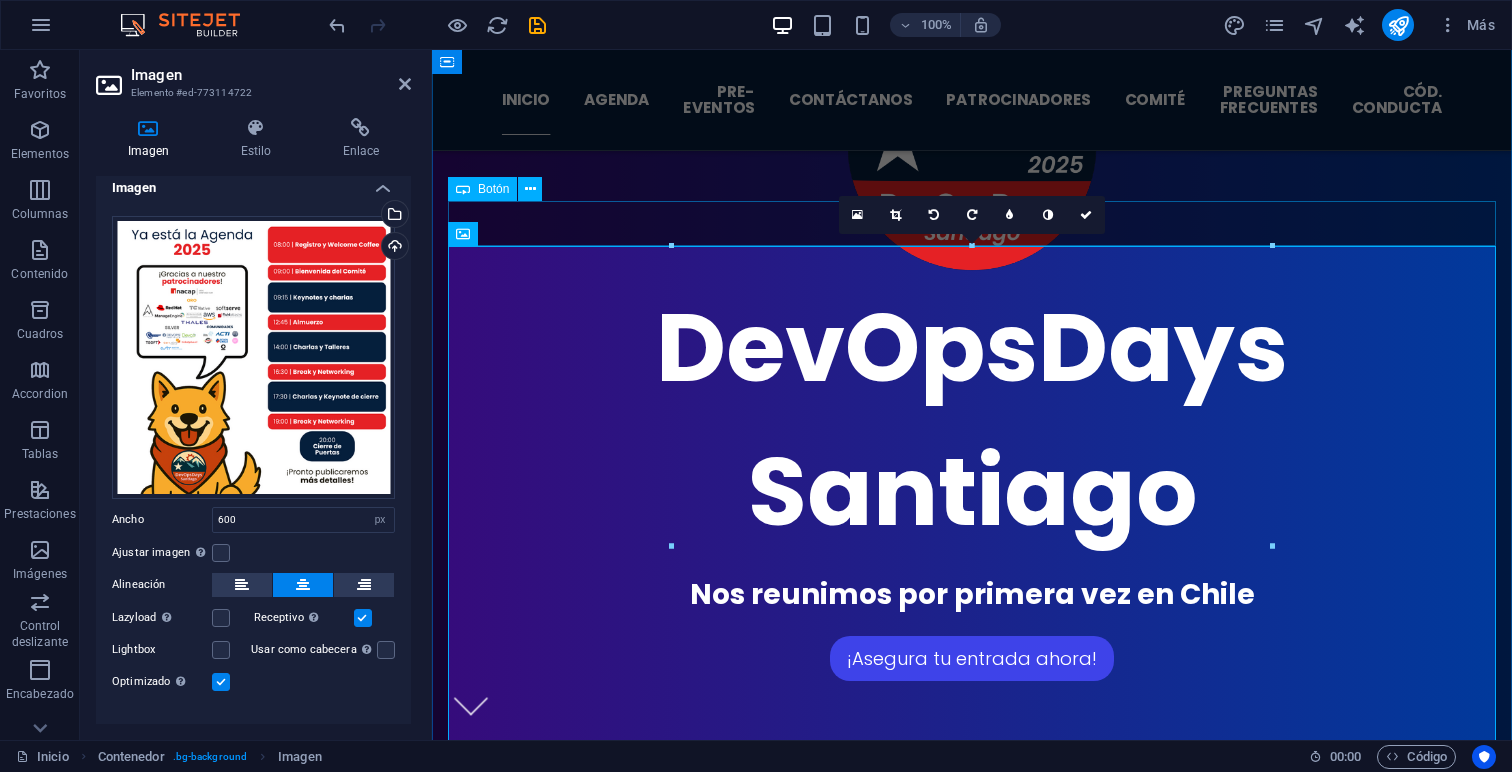 click on "Descubre la agenda al detalle aquí" at bounding box center (972, 1791) 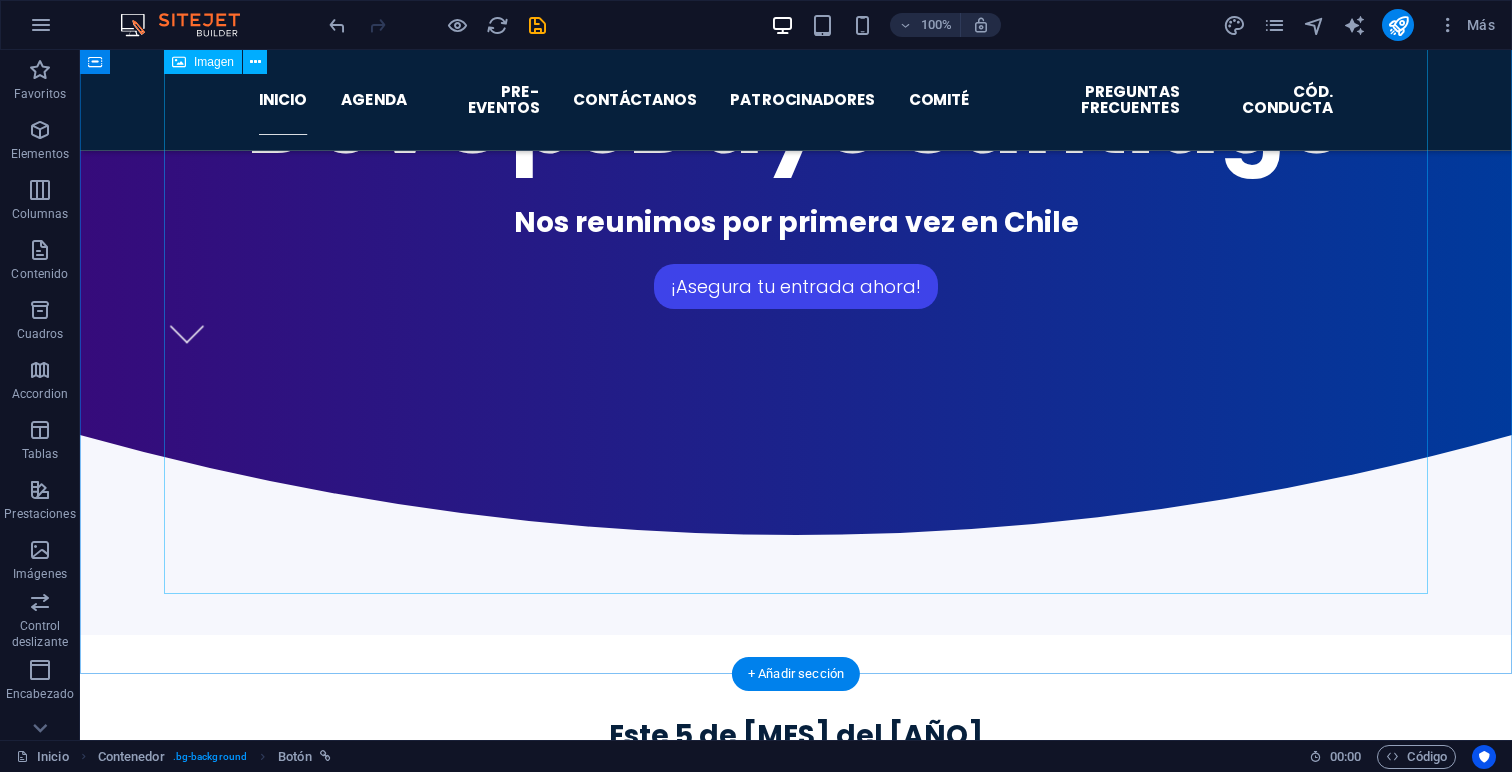 scroll, scrollTop: 1418, scrollLeft: 0, axis: vertical 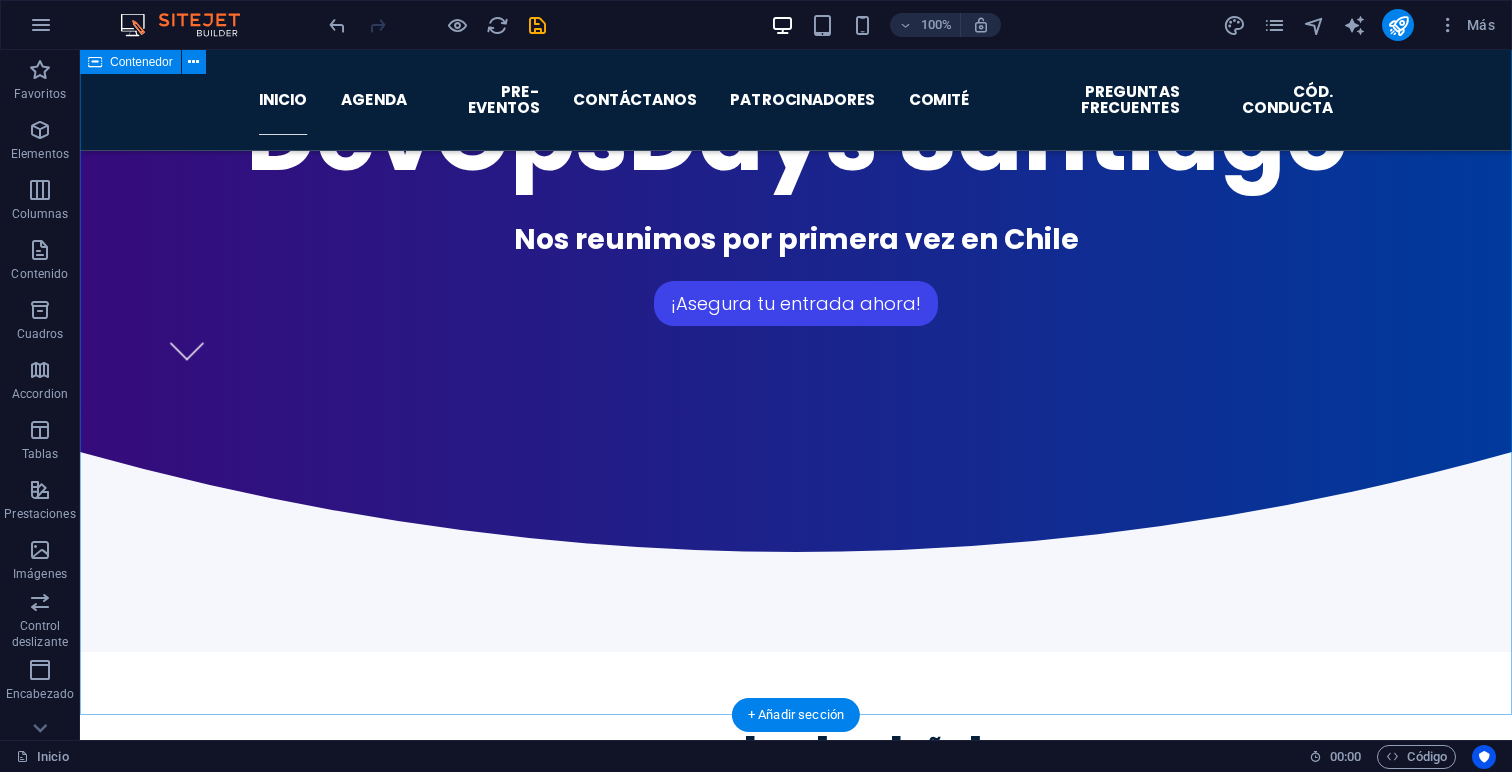 click on "Este 5 de [MES] del [AÑO] 1 día Completo de charlas, actividades, y muchos premios! 3 Keynotes de Oradores renombrados en el mundo DevOps ~14 Charlas y talleres de Oradores que postularon y nuestros Patrocinadores Descubre la agenda al detalle aquí" at bounding box center (796, 1395) 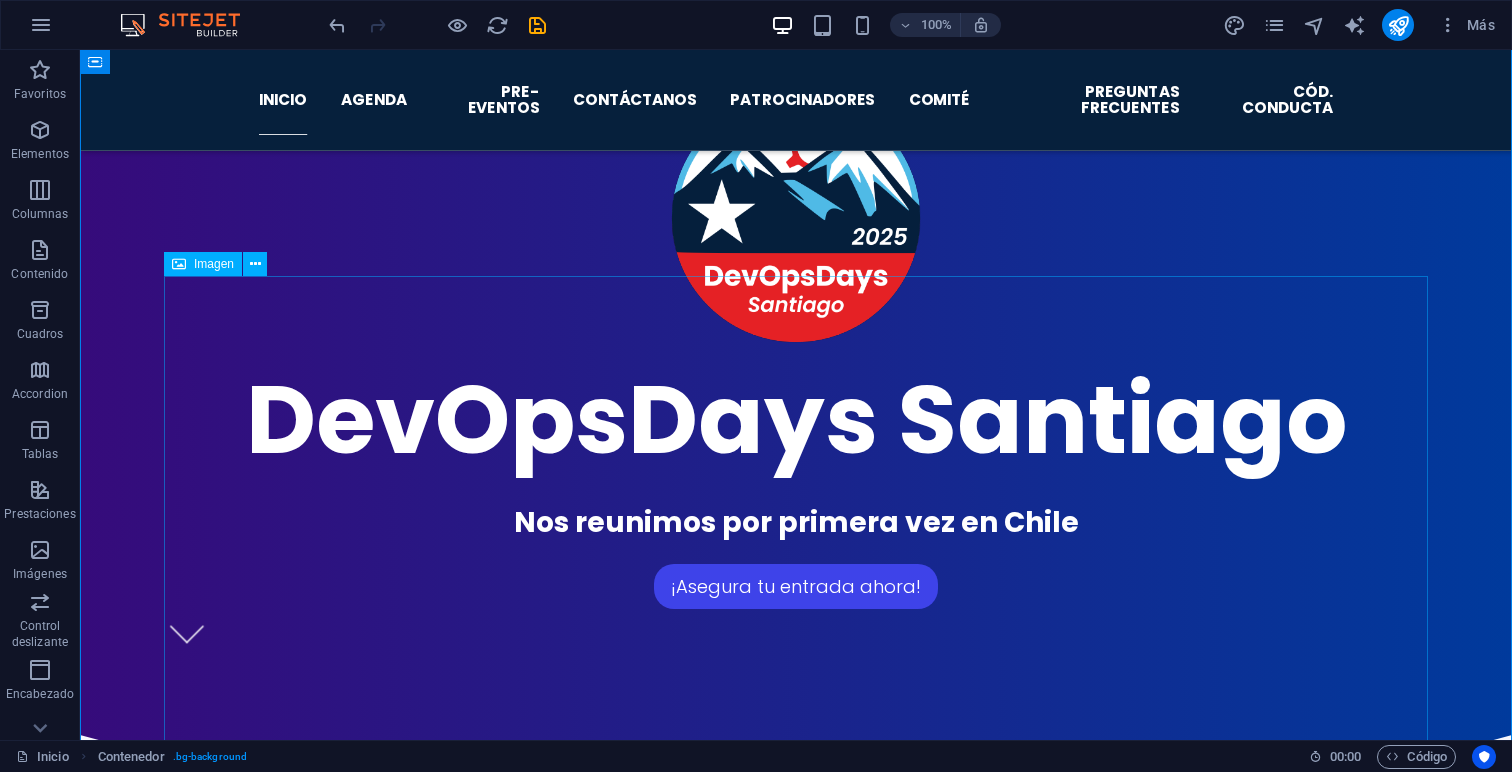 scroll, scrollTop: 1095, scrollLeft: 0, axis: vertical 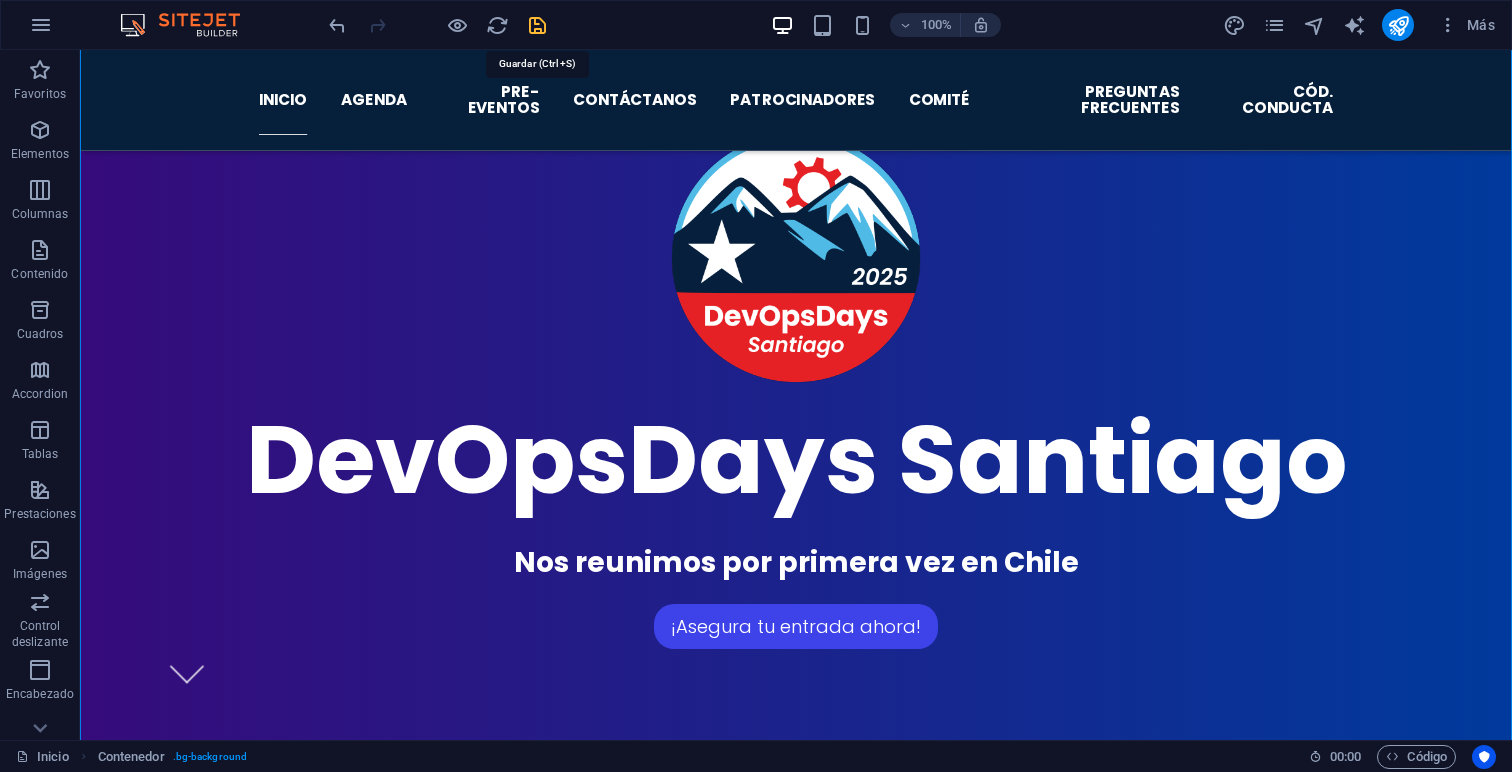 click at bounding box center [537, 25] 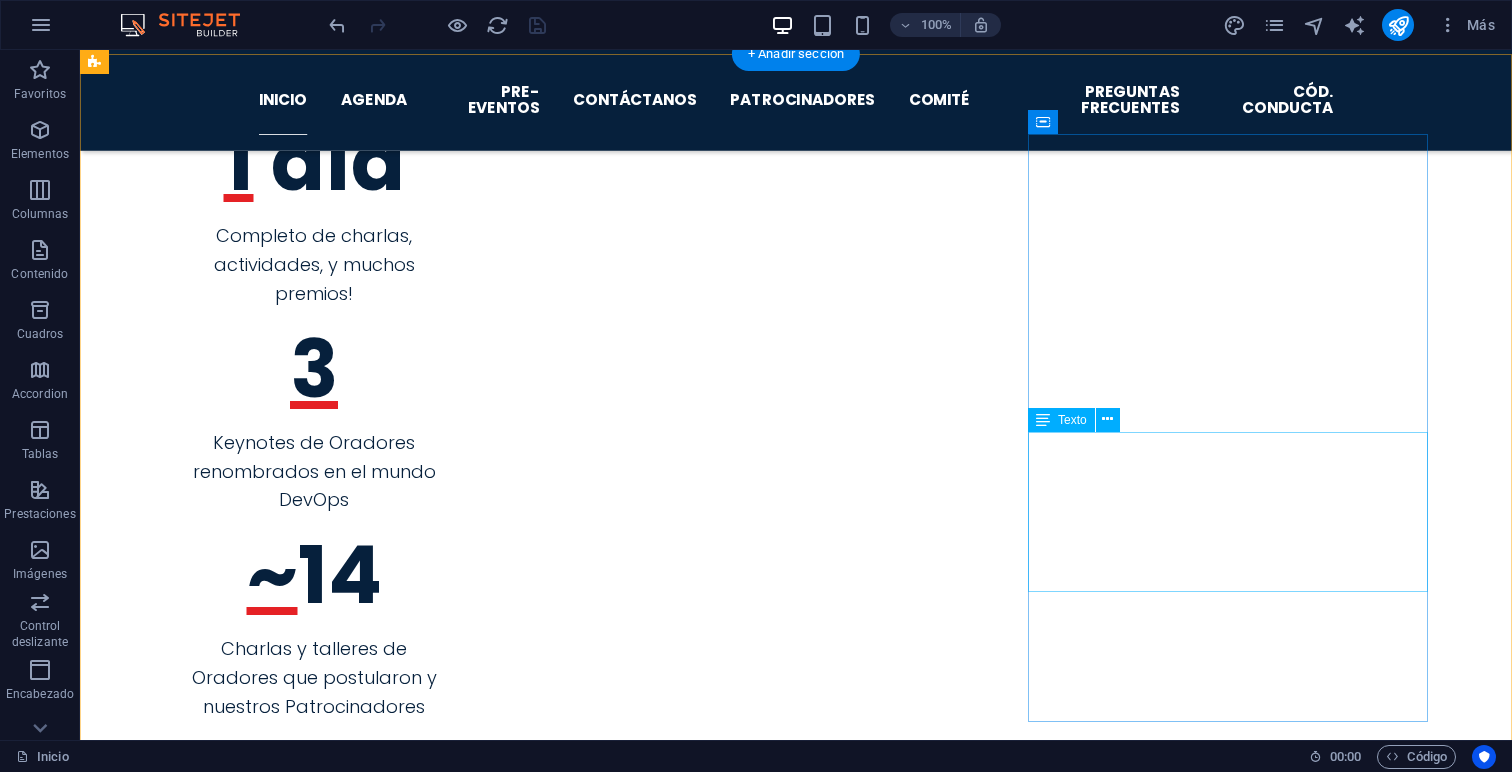 scroll, scrollTop: 2035, scrollLeft: 0, axis: vertical 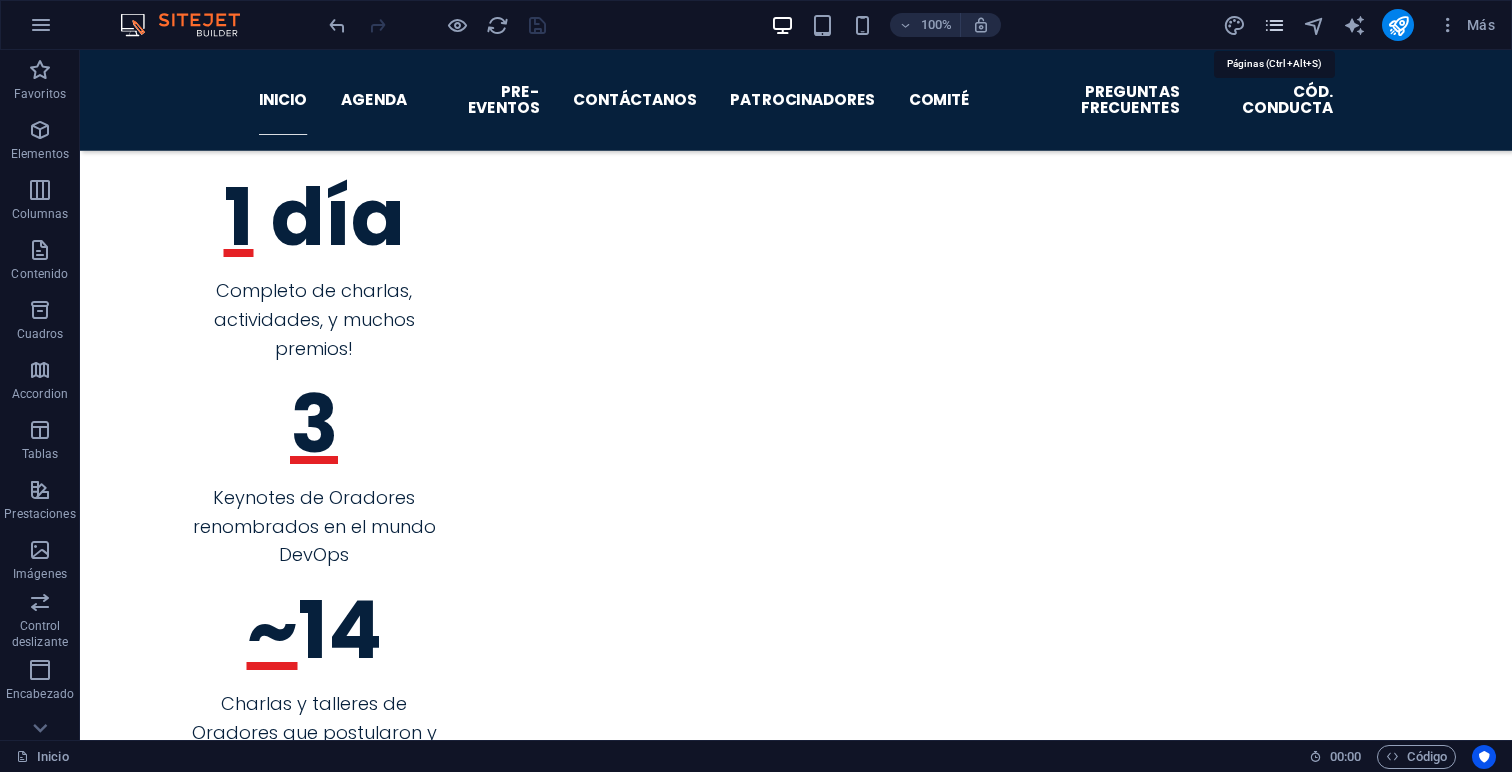 click at bounding box center [1274, 25] 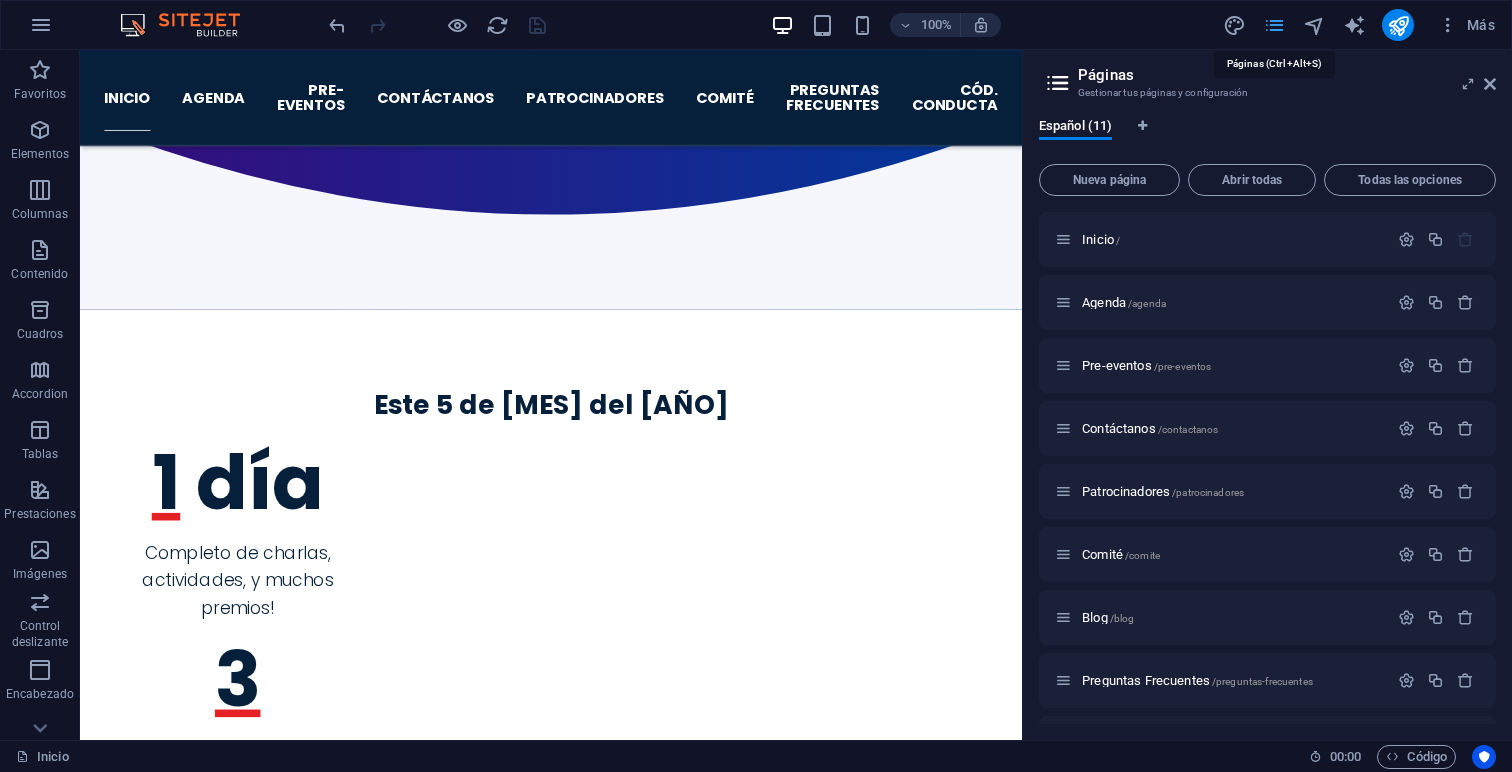 scroll, scrollTop: 2179, scrollLeft: 0, axis: vertical 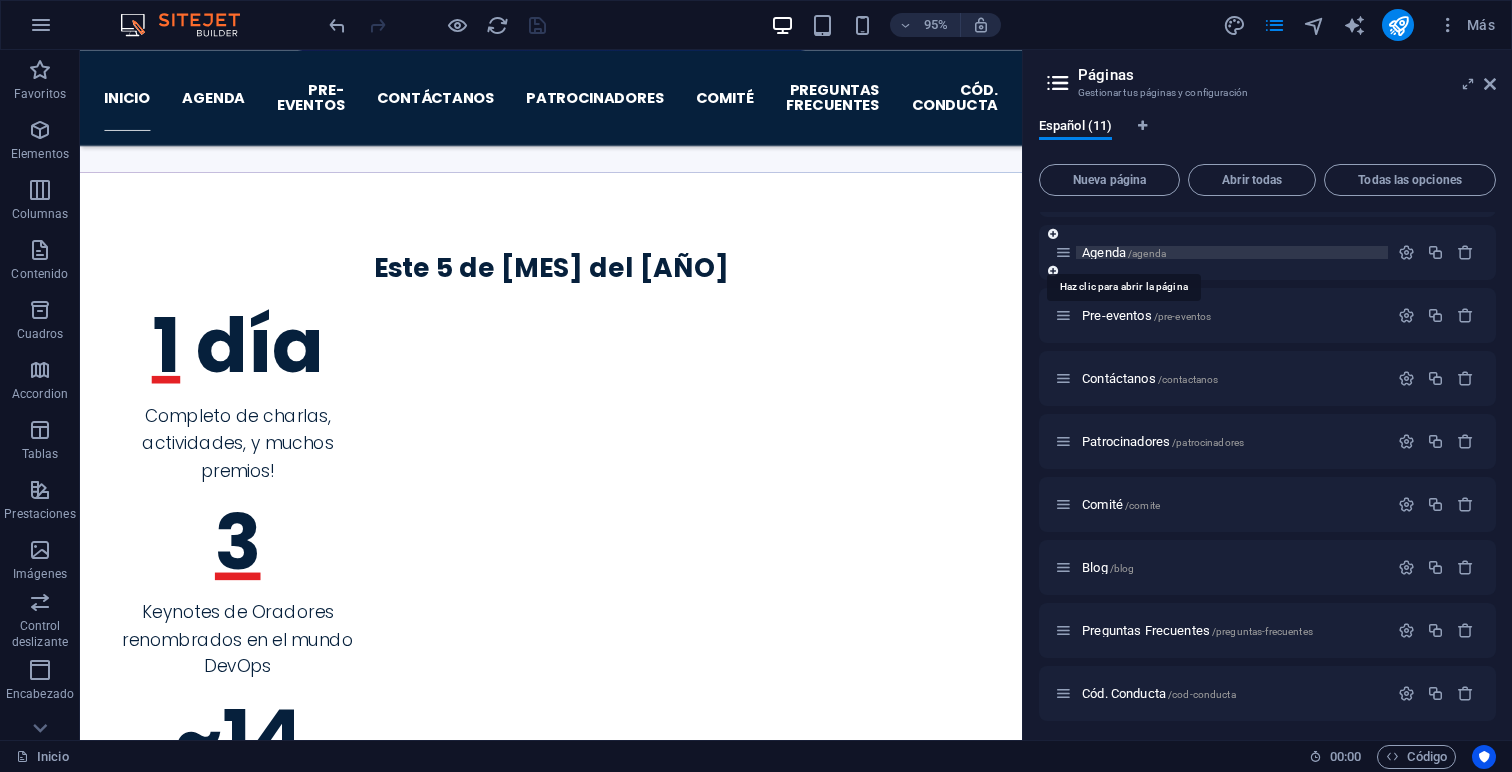 click on "Agenda /agenda" at bounding box center [1124, 252] 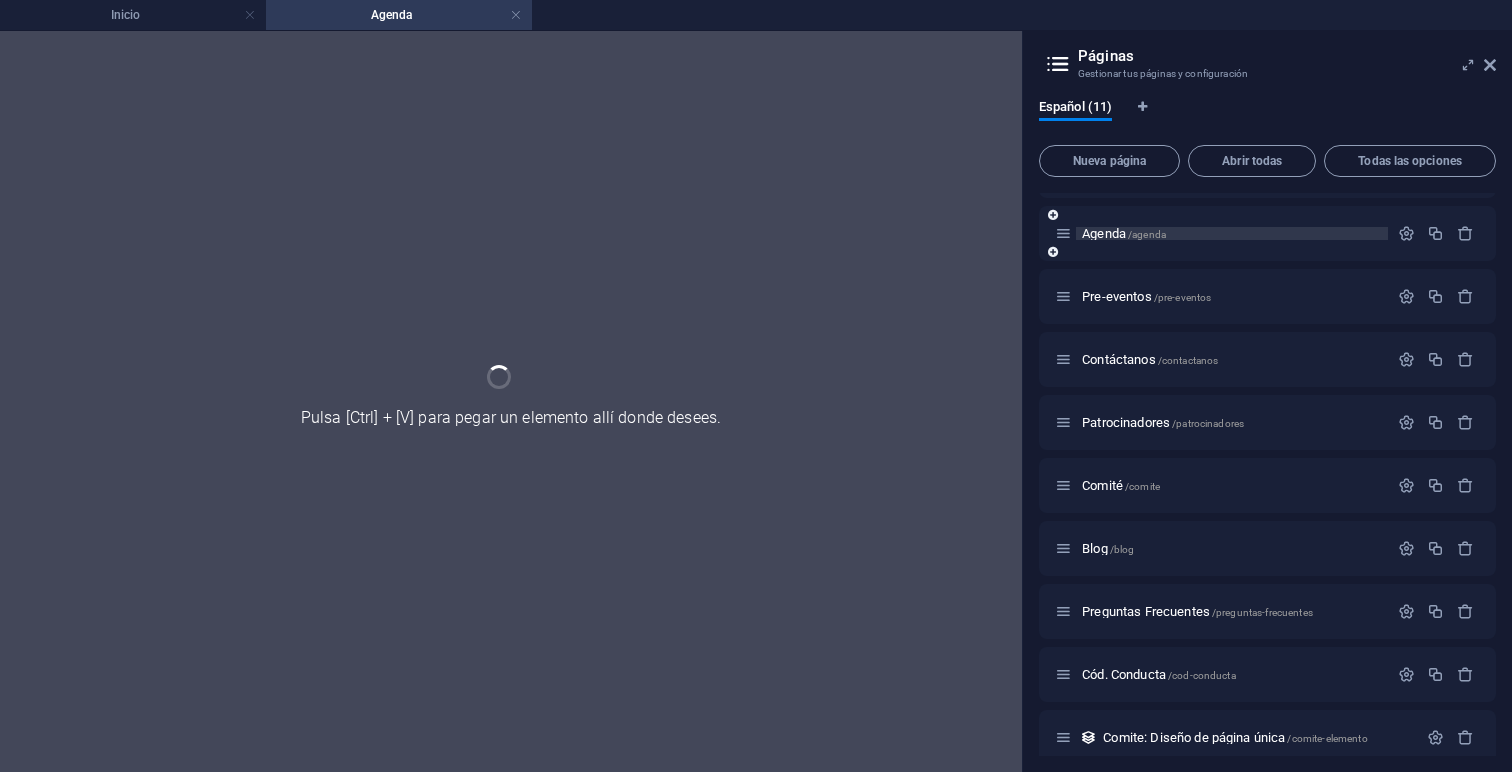 scroll, scrollTop: 0, scrollLeft: 0, axis: both 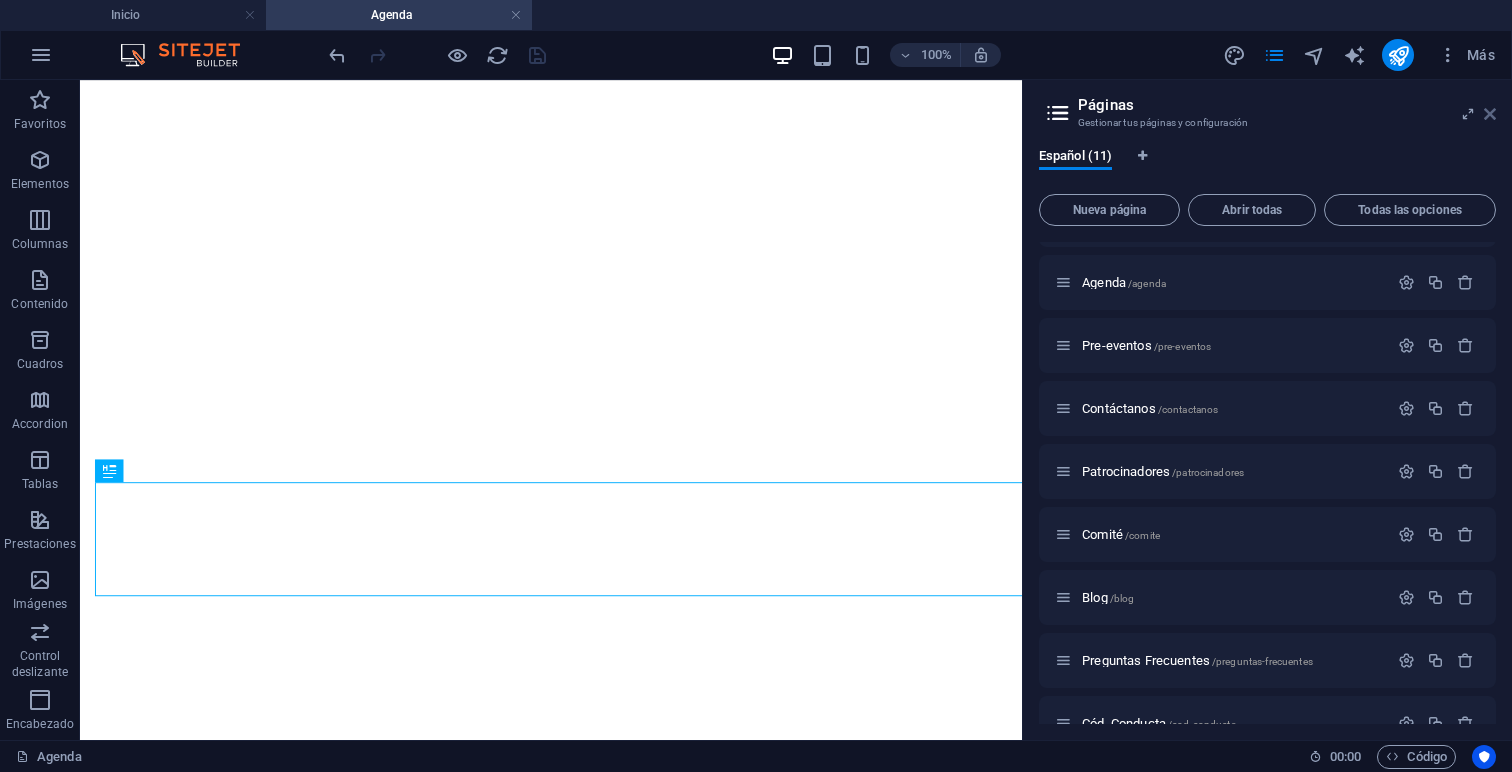 click on "Más" at bounding box center (1466, 55) 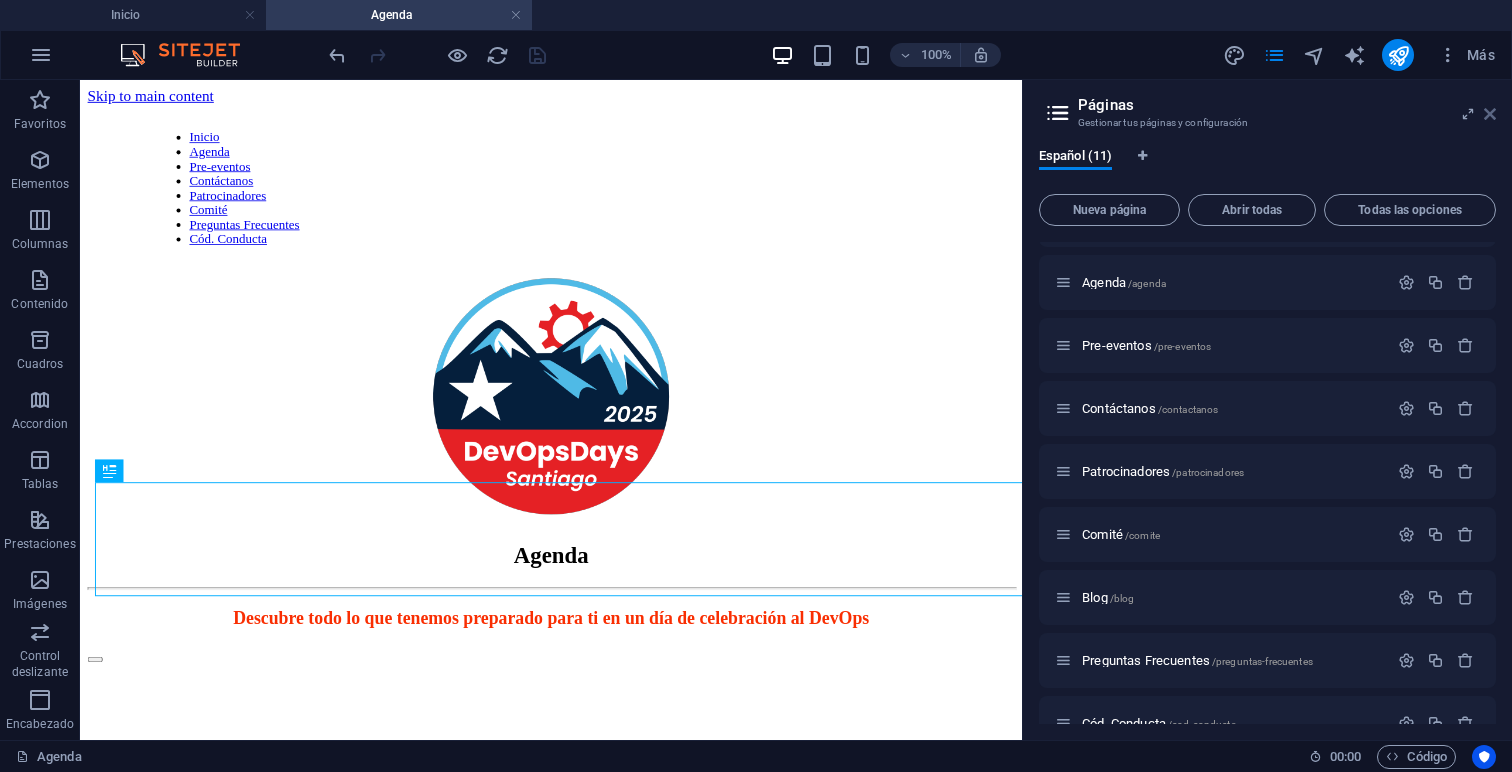 scroll, scrollTop: 0, scrollLeft: 0, axis: both 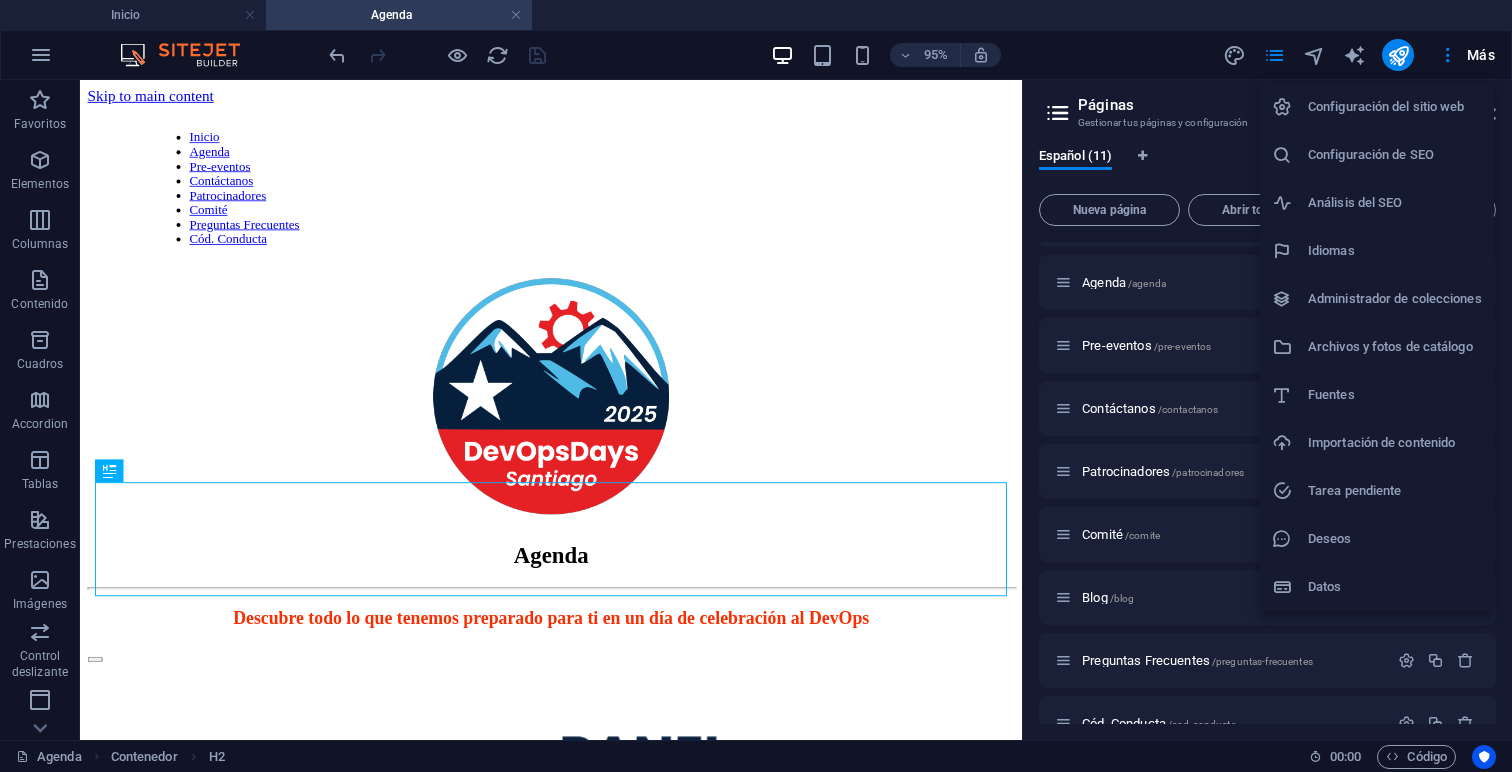 click at bounding box center [756, 386] 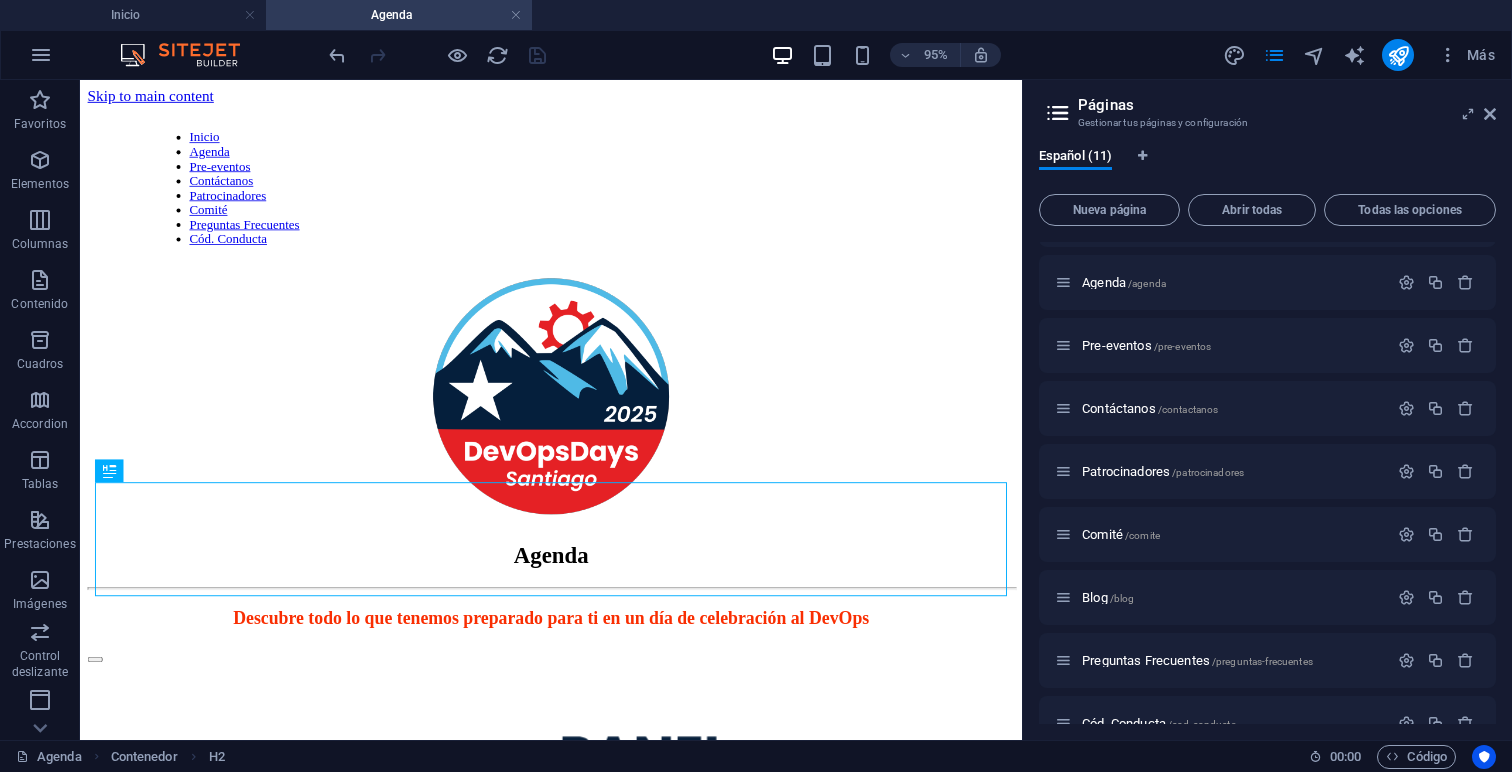 click on "Páginas" at bounding box center [1287, 105] 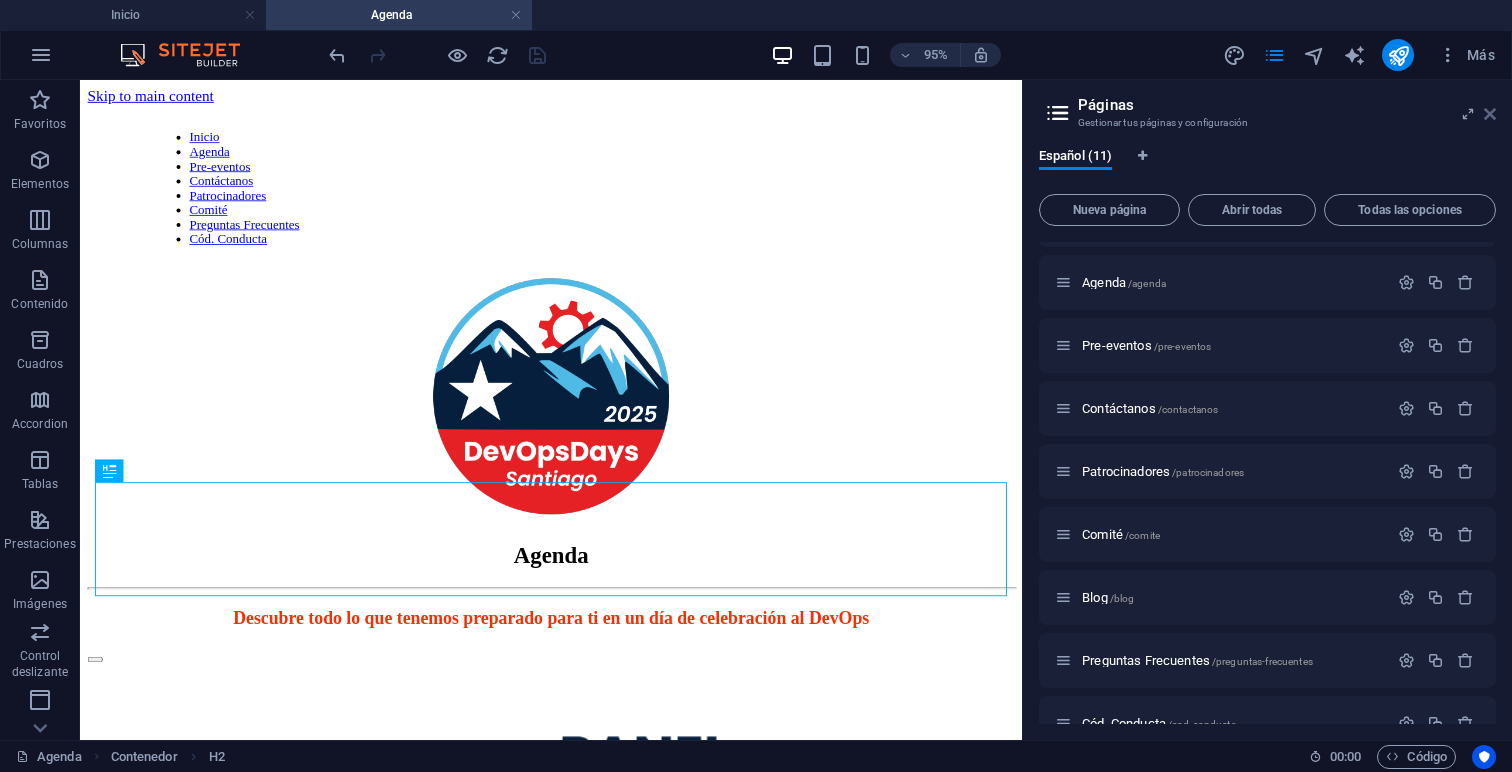 click at bounding box center (1490, 114) 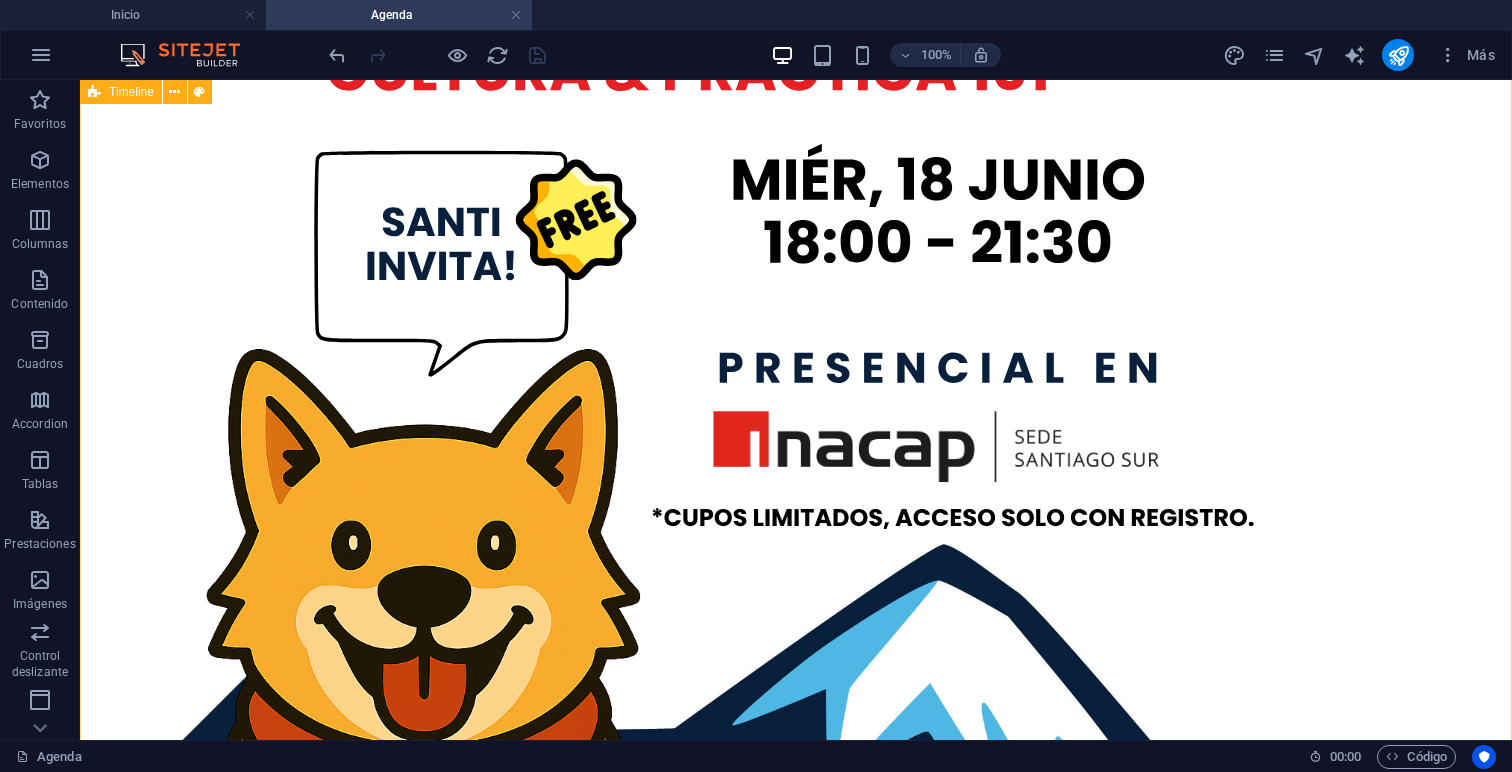 scroll, scrollTop: 9372, scrollLeft: 0, axis: vertical 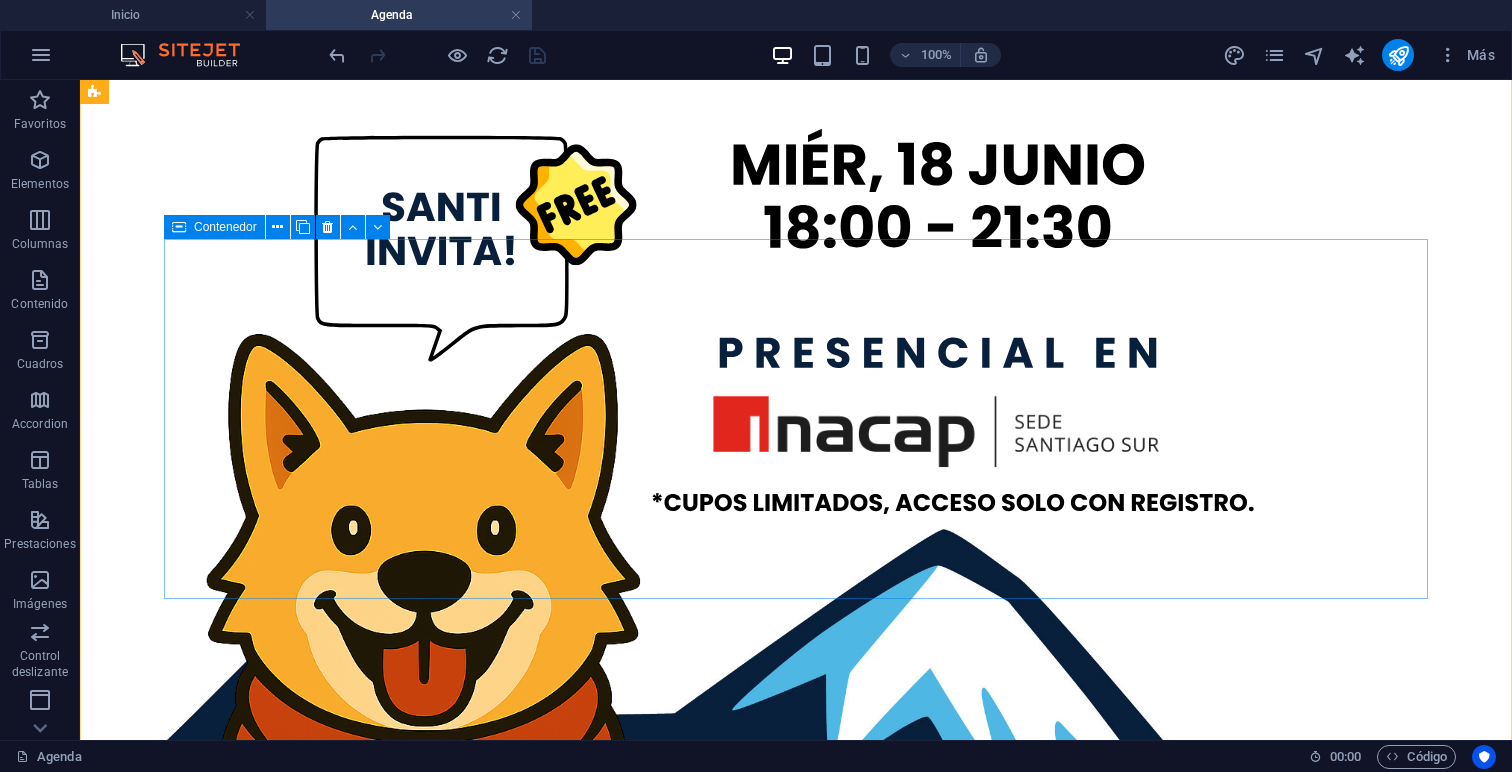 click at bounding box center [179, 227] 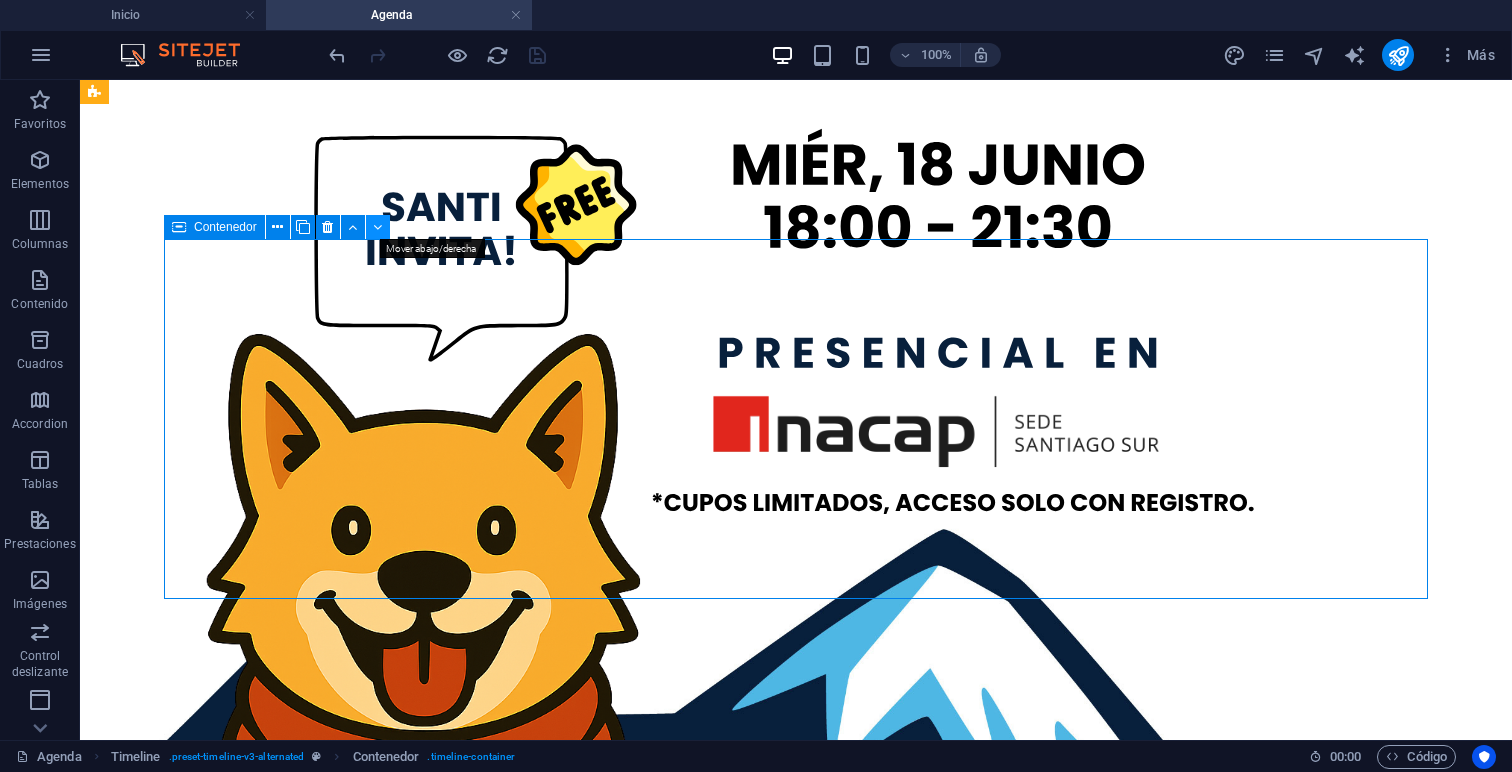 click at bounding box center [377, 227] 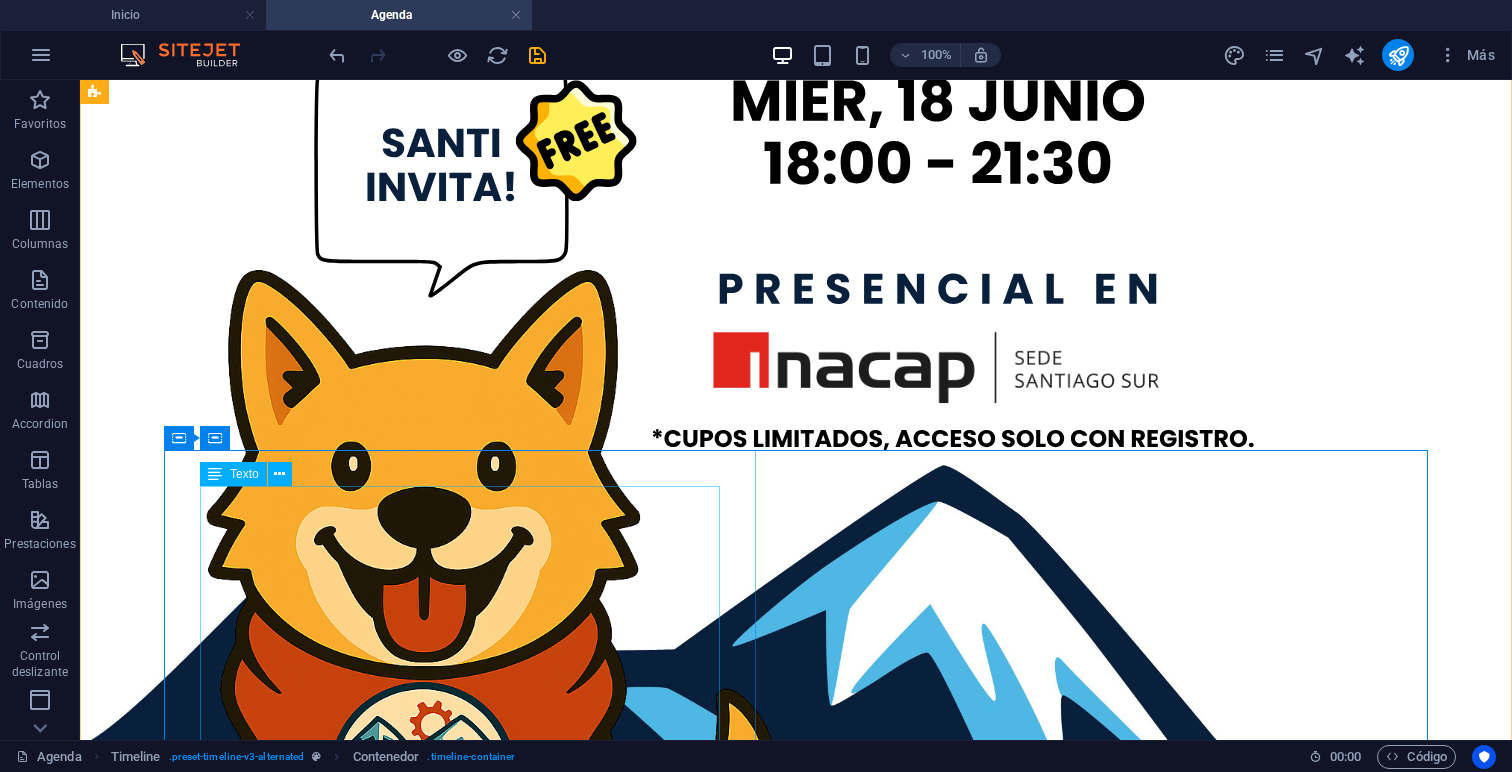 scroll, scrollTop: 9334, scrollLeft: 0, axis: vertical 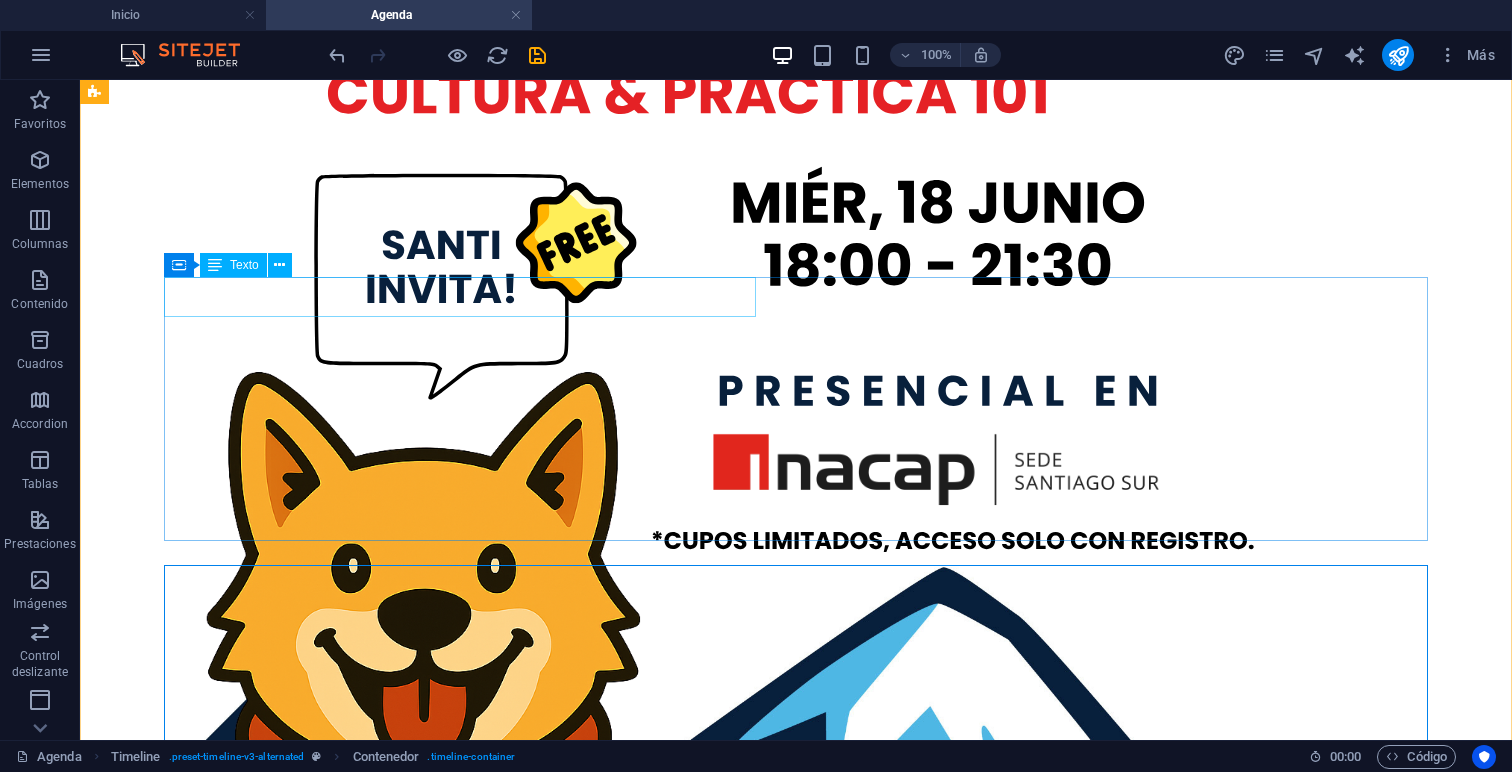 click on "17:00" at bounding box center [796, 12477] 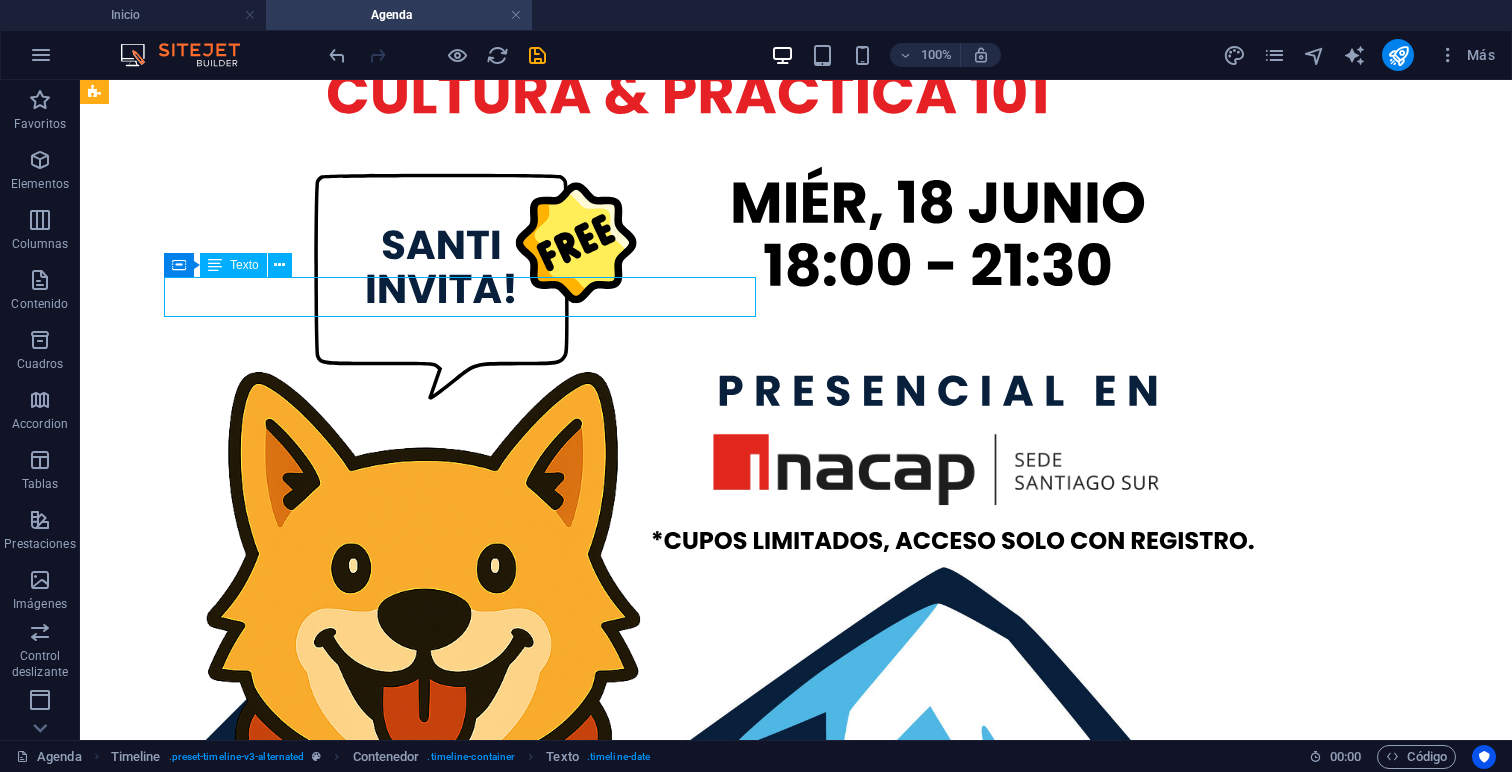 click on "17:00" at bounding box center [796, 12477] 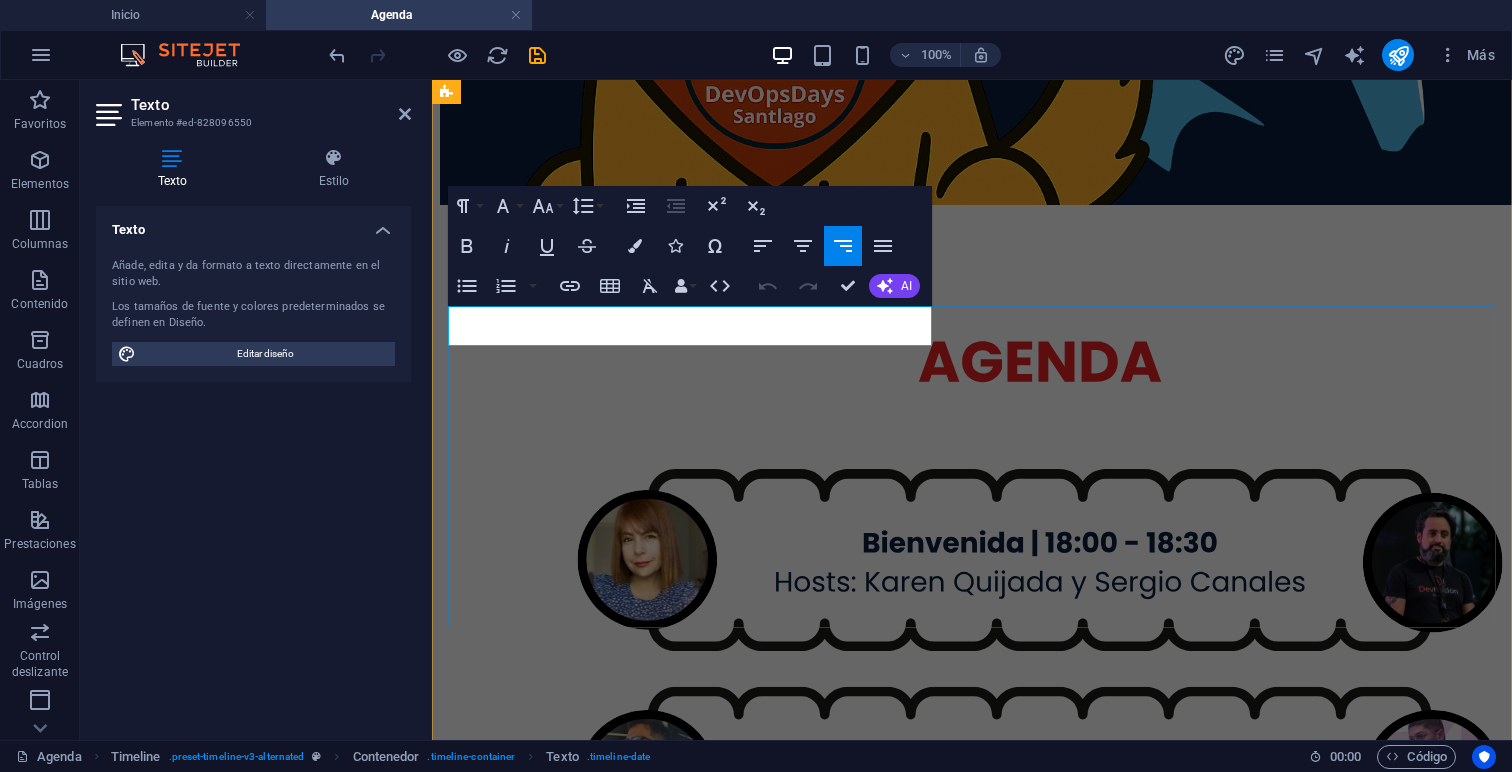 click on "17:00" at bounding box center (474, 11909) 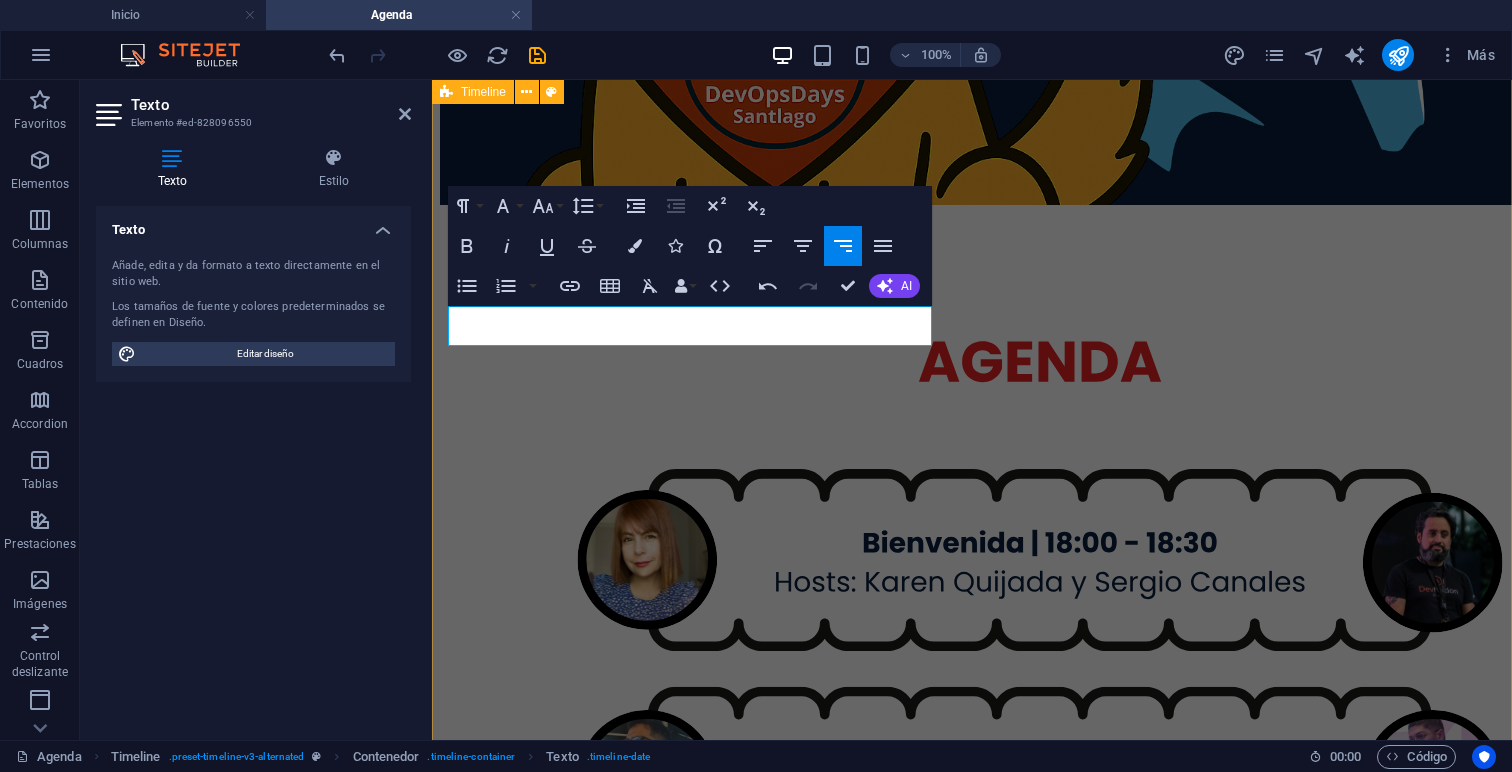click on "08:00 Registro y Welcome Coffee Aprovecha para llegar temprano y obtener tu credencial lo antes posible, así podrás aprovechar para hacer un primer recorrido entre los puestos de nuestro patrocinadores. Ubicación:   Entrada principal de INACAP Santiago Sur 09:00 Bienvenida del Comité Los organizadores darán inicio a este día lleno de aprendizaje, networking, y premios. Comité Organizador:   Conócenos ! Ubicación:  Auditorio 09:30 Keynote DevOps Realoaded - "Construimos equipos solo para fluir o solo movemos los Silos" Una reflexión sobre cómo las iniciativas DevOps pueden quedarse en la superficie, moviendo silos en lugar de fomentar equipos realmente colaborativos y con flujo continuo. Speaker:   Rossana "Rox" Suarez Ubicación:  Auditorio 10:15 Keynote Etica y Seguridad en IA Una mirada crítica a los riesgos, buenas prácticas y marcos éticos necesarios para desarrollar y usar inteligencia artificial de forma responsable y segura. Speaker:  Adriana Bassi Ubicación:  Auditorio 10:45 Charla" at bounding box center (972, 9198) 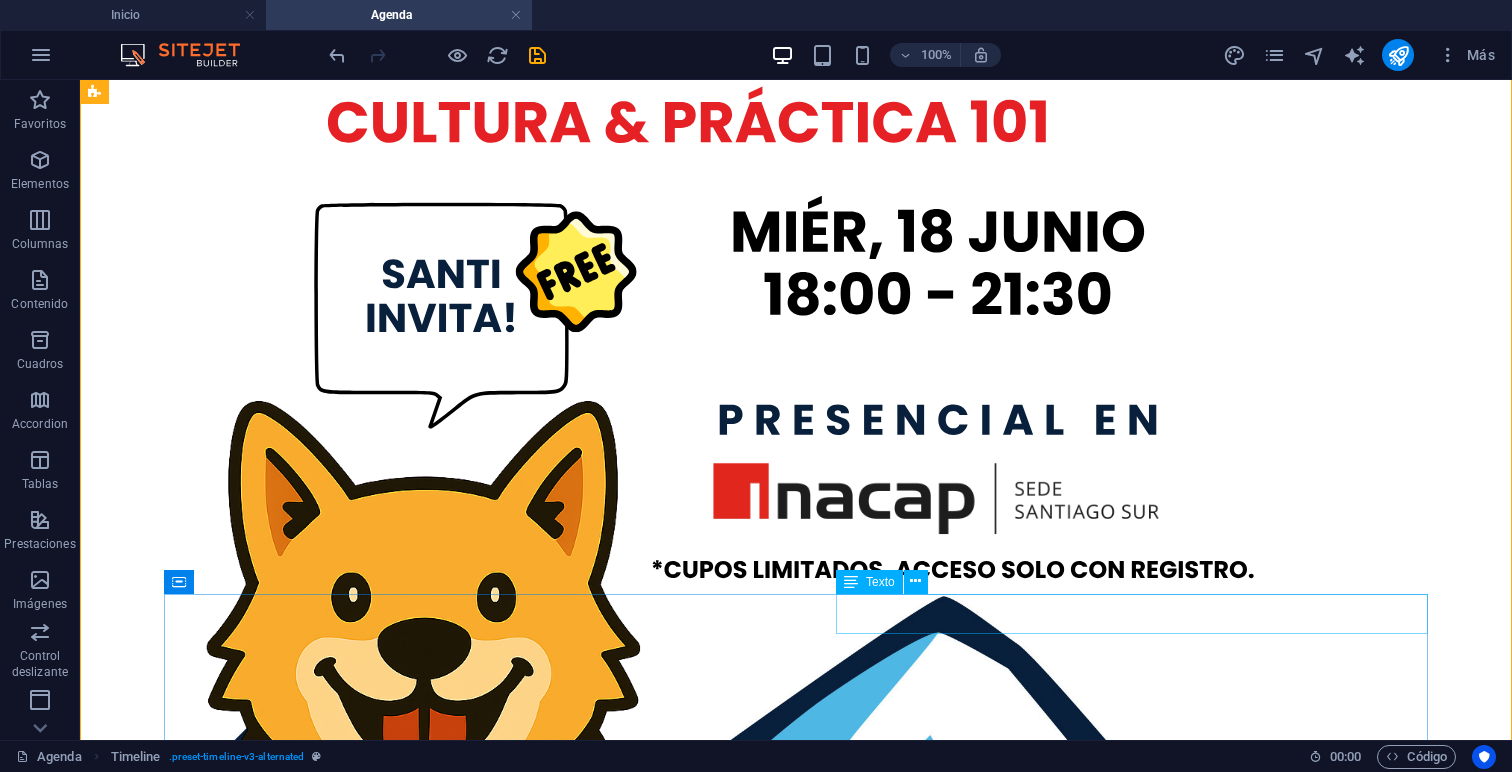 click on "16:30" at bounding box center [796, 12698] 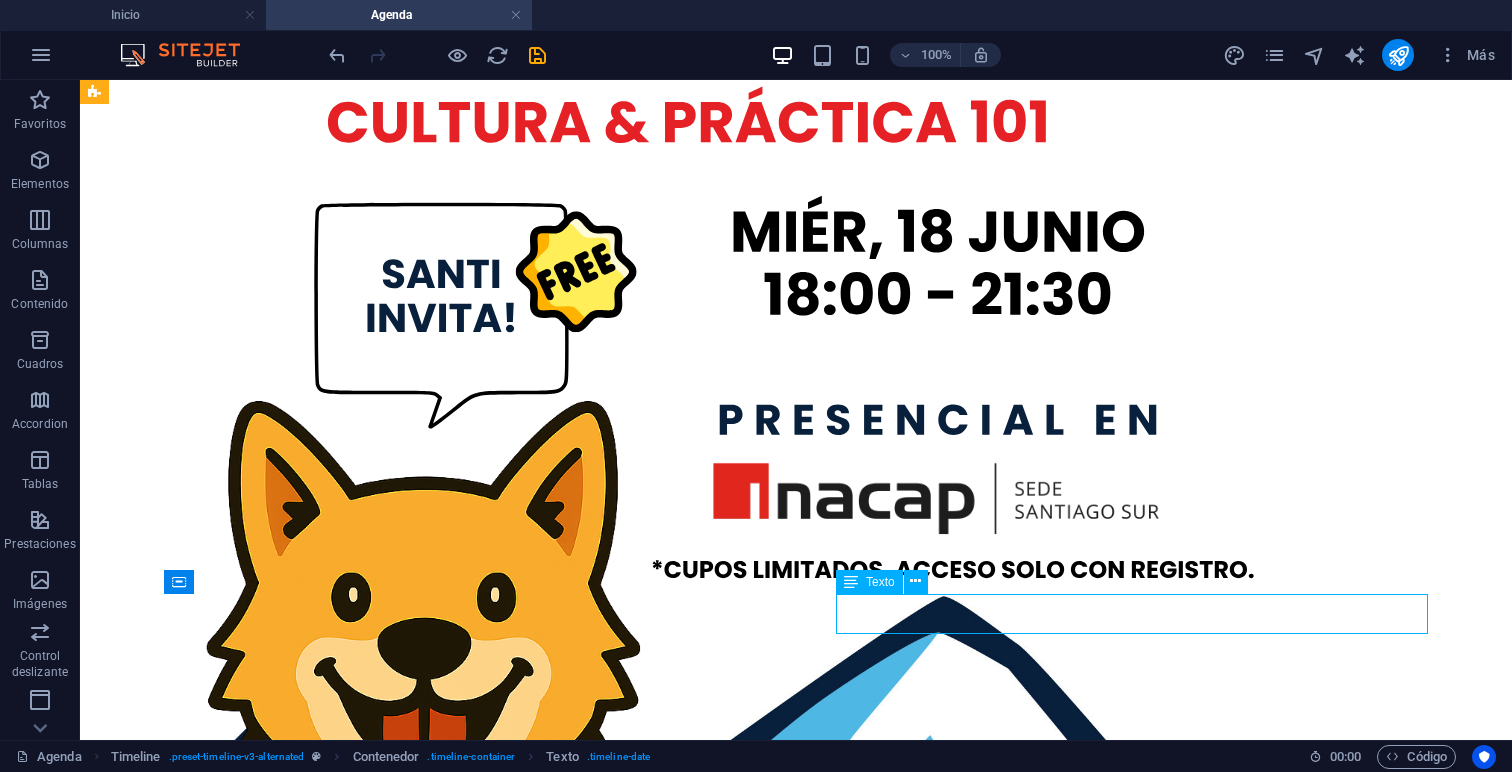 click on "16:30" at bounding box center (796, 12698) 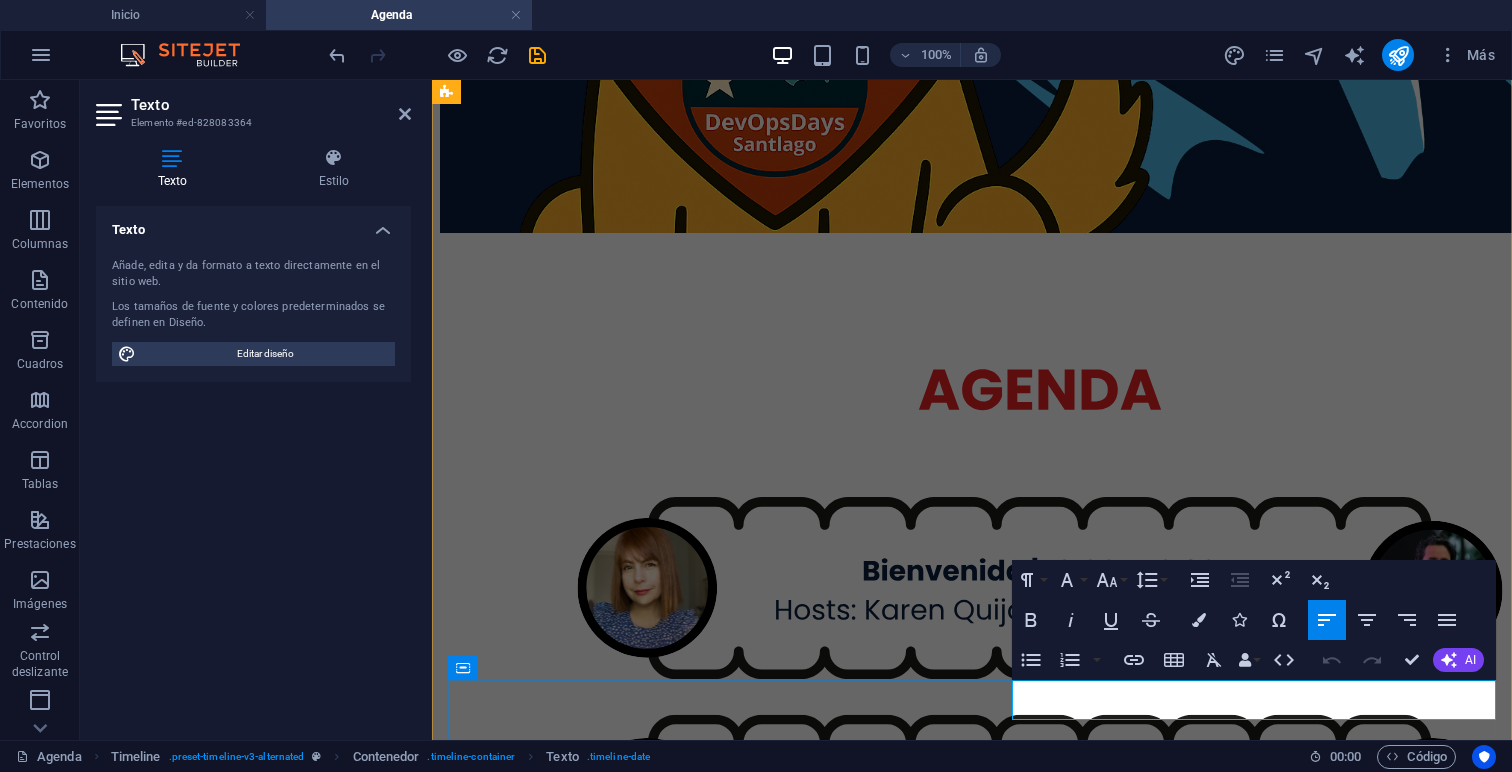 click on "16:30" at bounding box center [474, 12129] 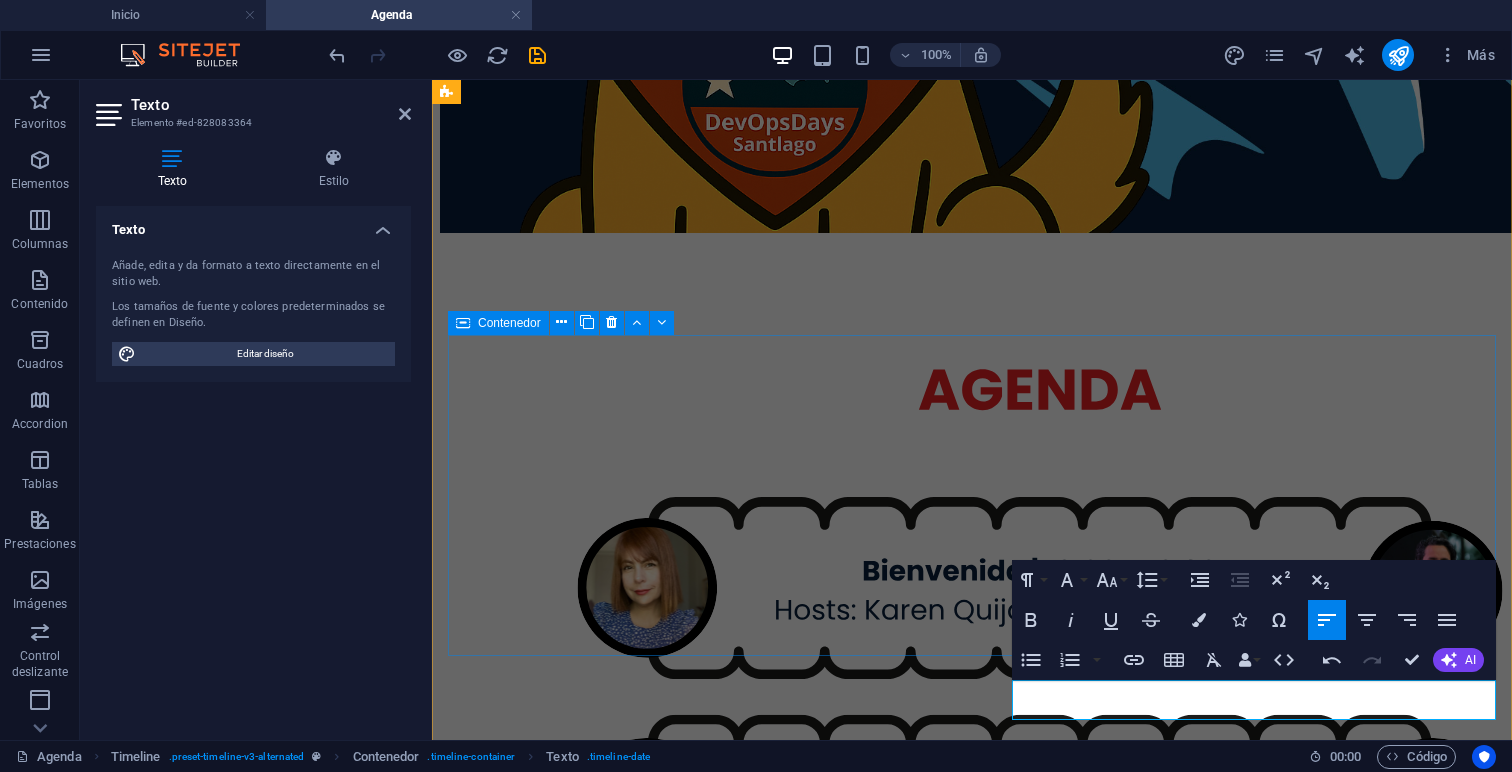 click on "16:30 Break y Networking Es momento de conectar con los patrocinadores y con los demás asistentes, aprovecha para participar de las actividades dinámicas que tendremos en diferentes partes del evento, es un secreto pero ...  ¡sortearemos certificaciones y mucho más!" at bounding box center (972, 12009) 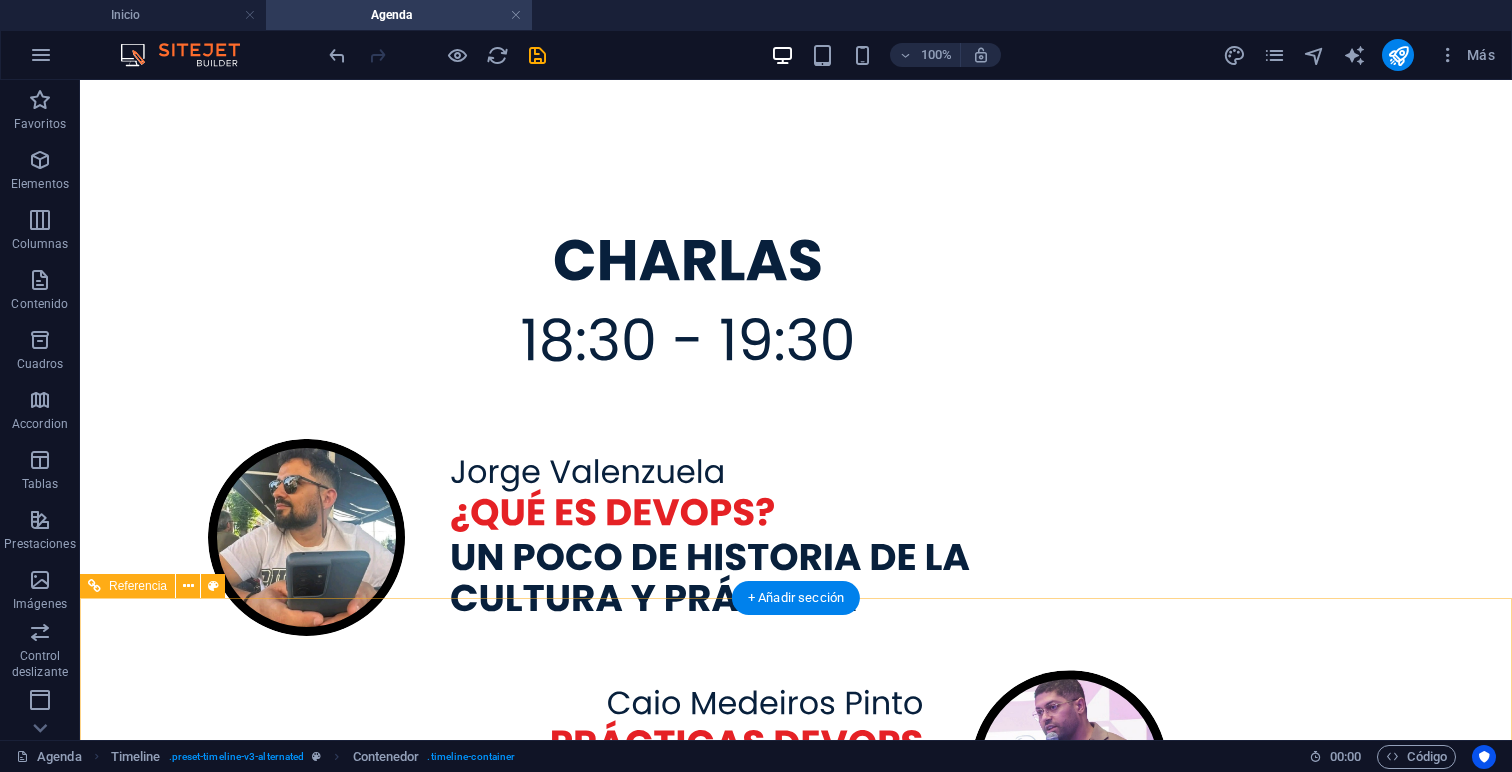 scroll, scrollTop: 11590, scrollLeft: 0, axis: vertical 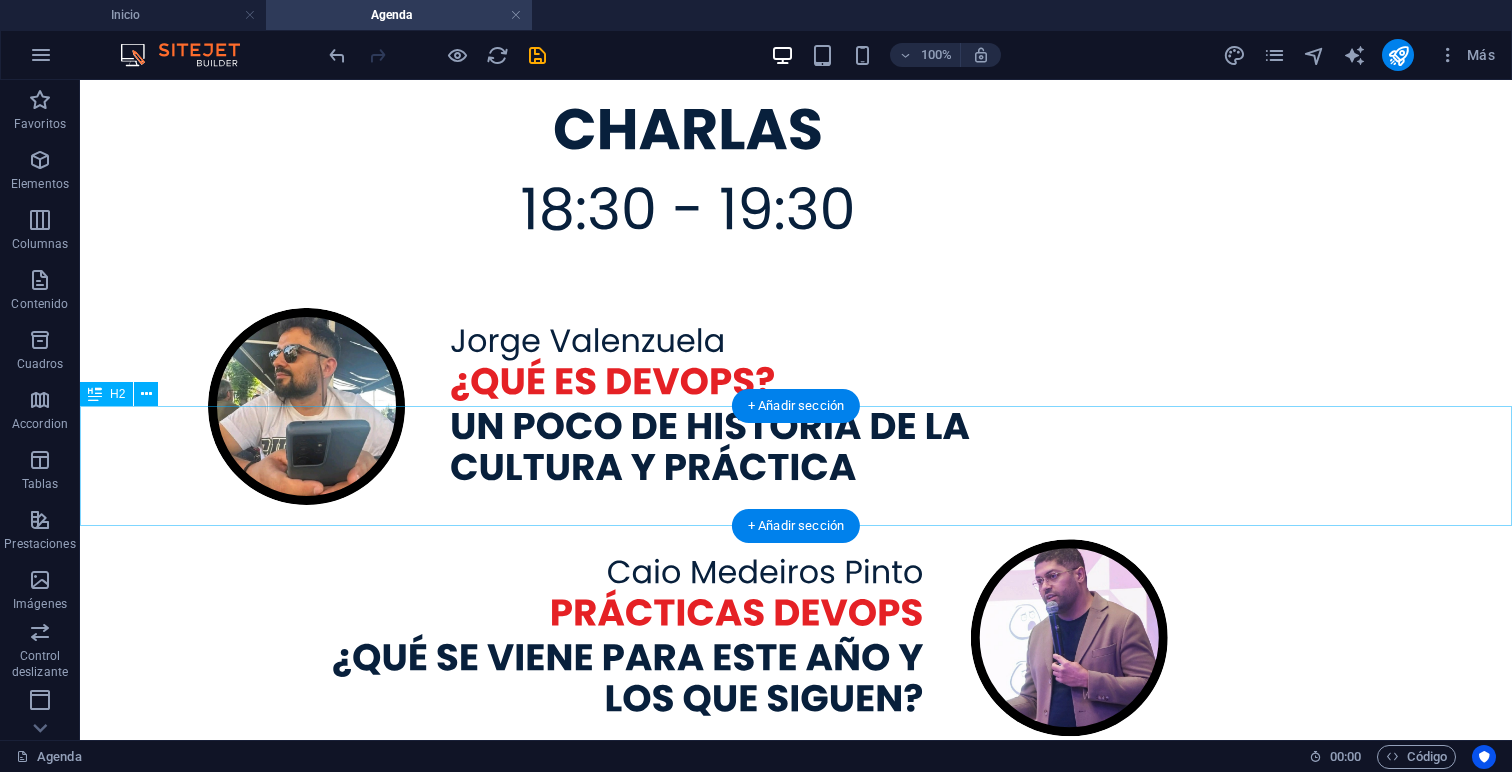 click on "Nos vemos el próximo año" at bounding box center [796, 11833] 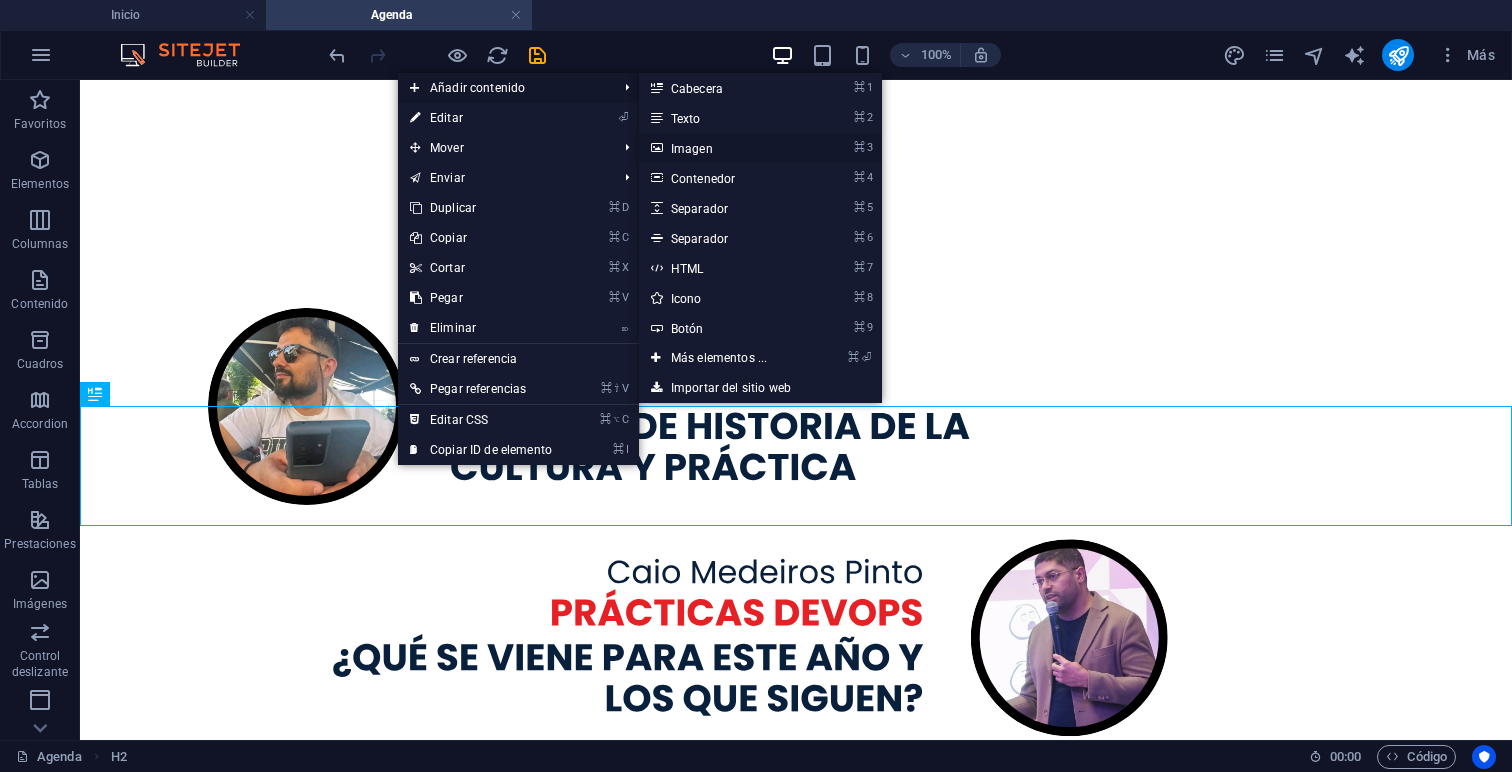 click on "⌘ 3  Imagen" at bounding box center (723, 148) 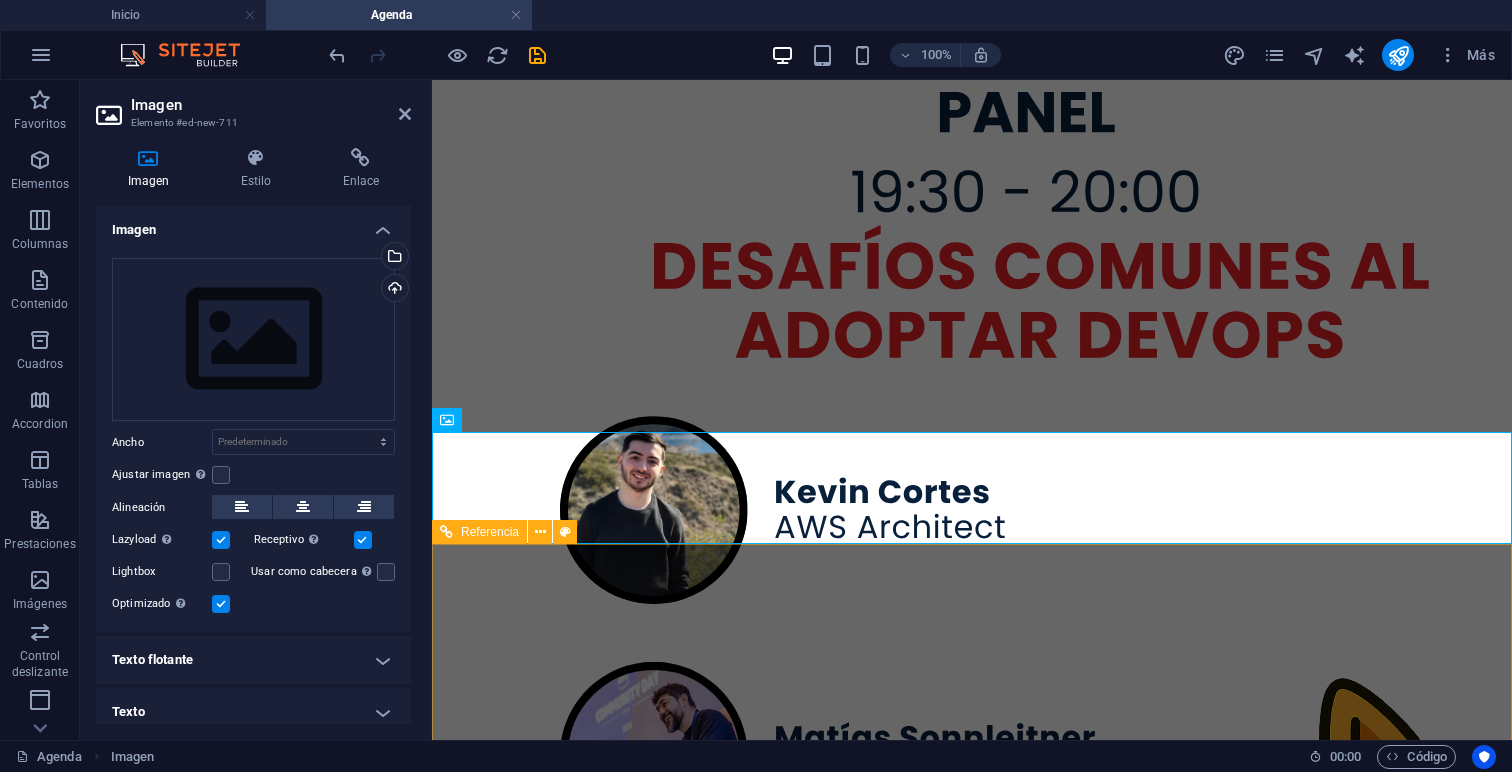 scroll, scrollTop: 12858, scrollLeft: 0, axis: vertical 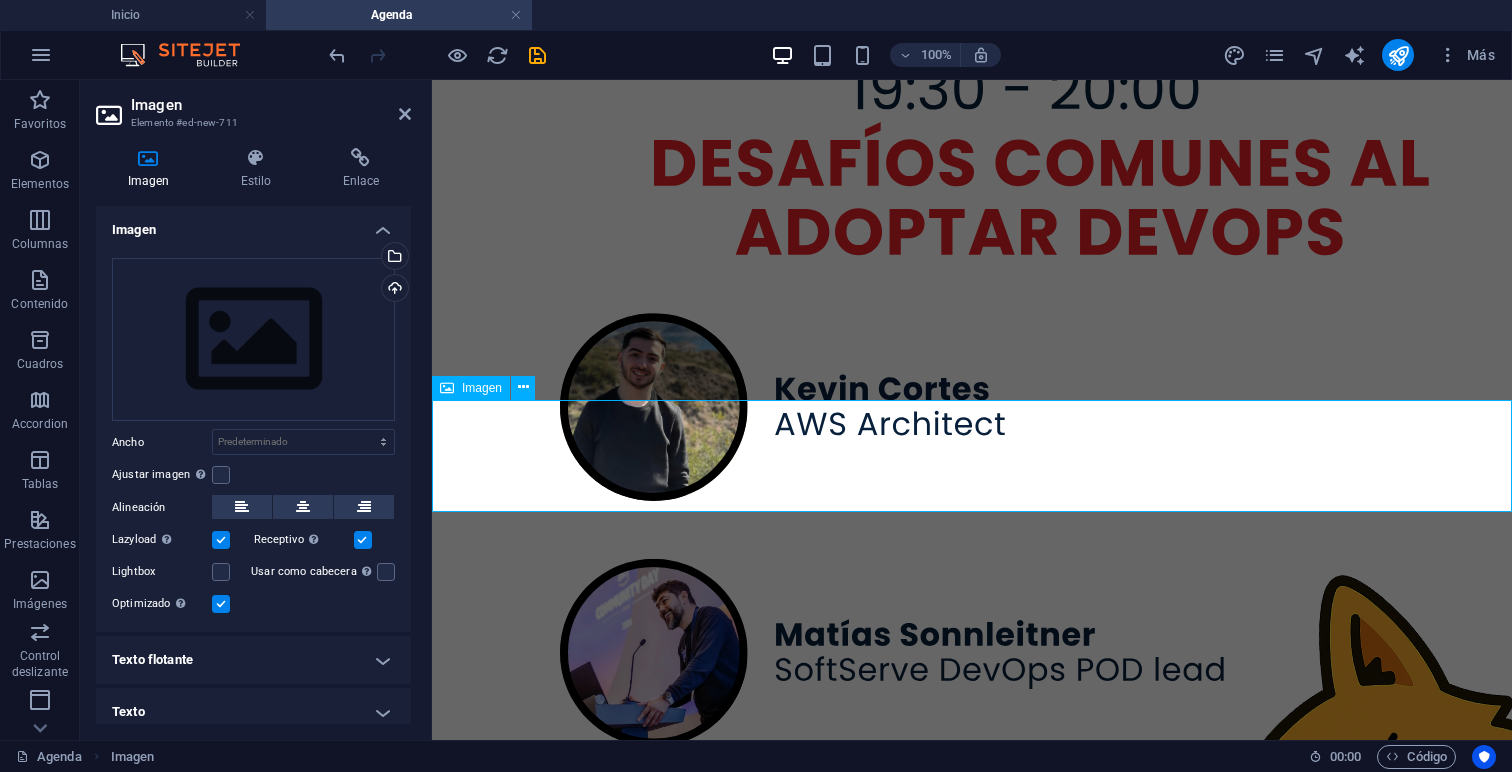 click at bounding box center (972, 11019) 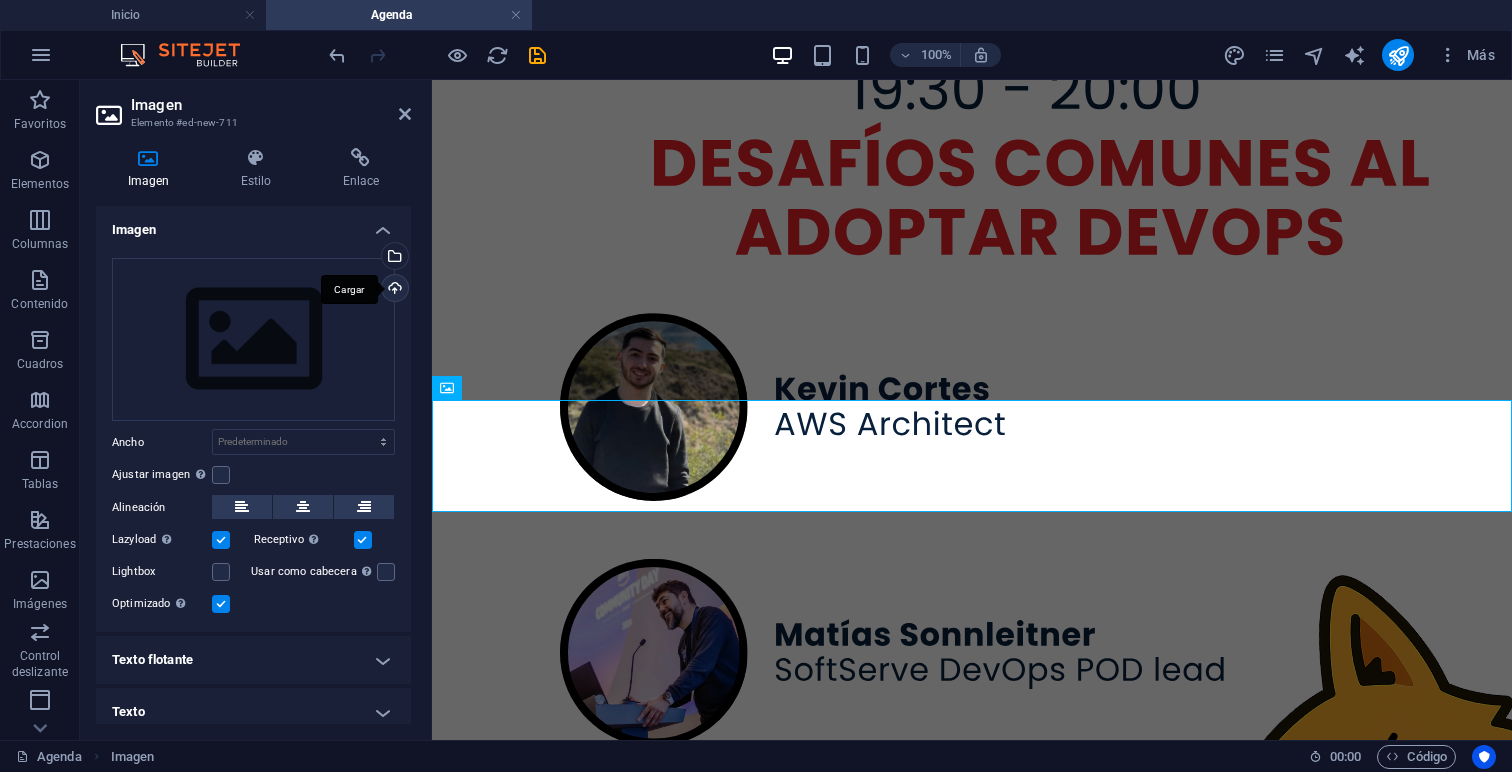 click on "Cargar" at bounding box center [393, 290] 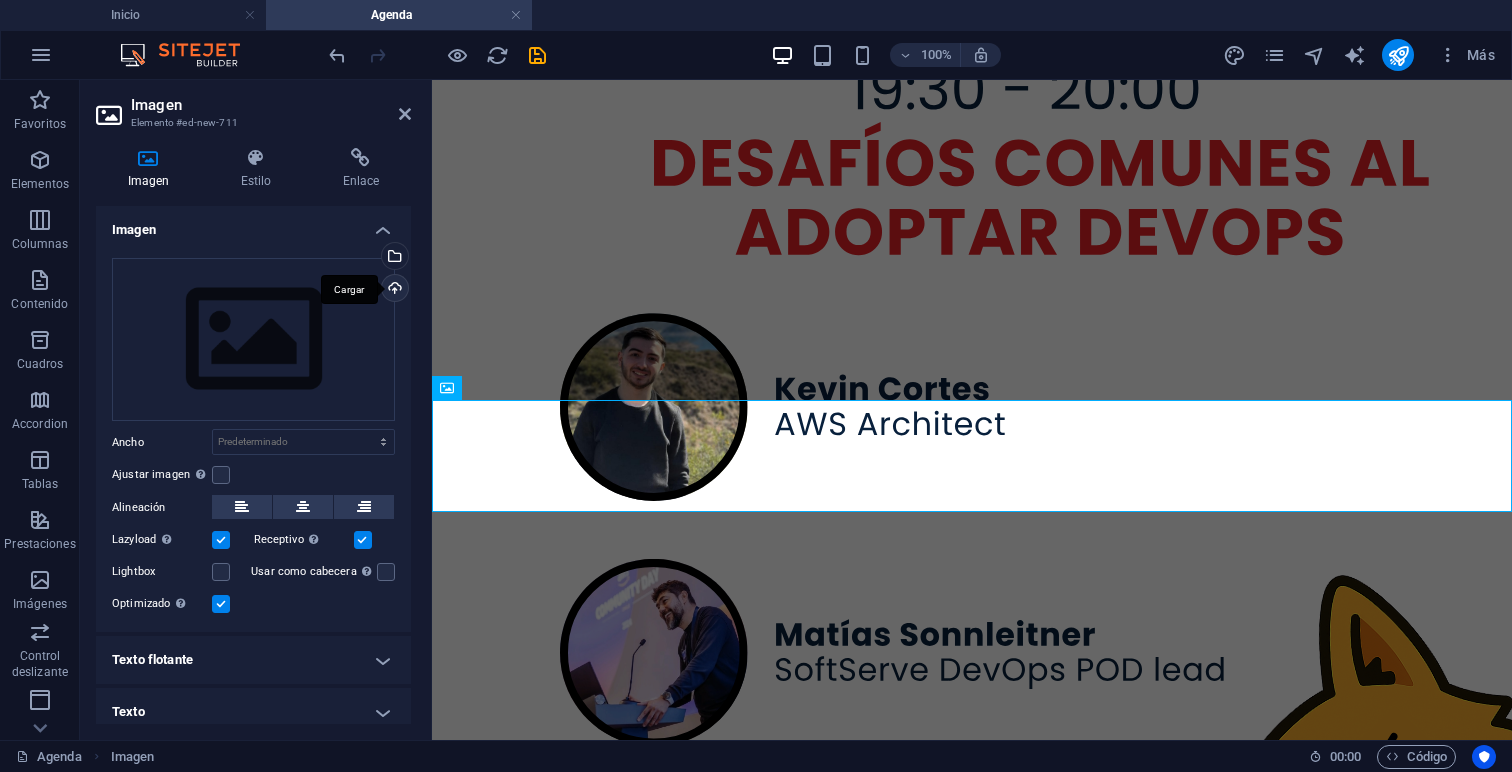 click on "Cargar" at bounding box center [393, 290] 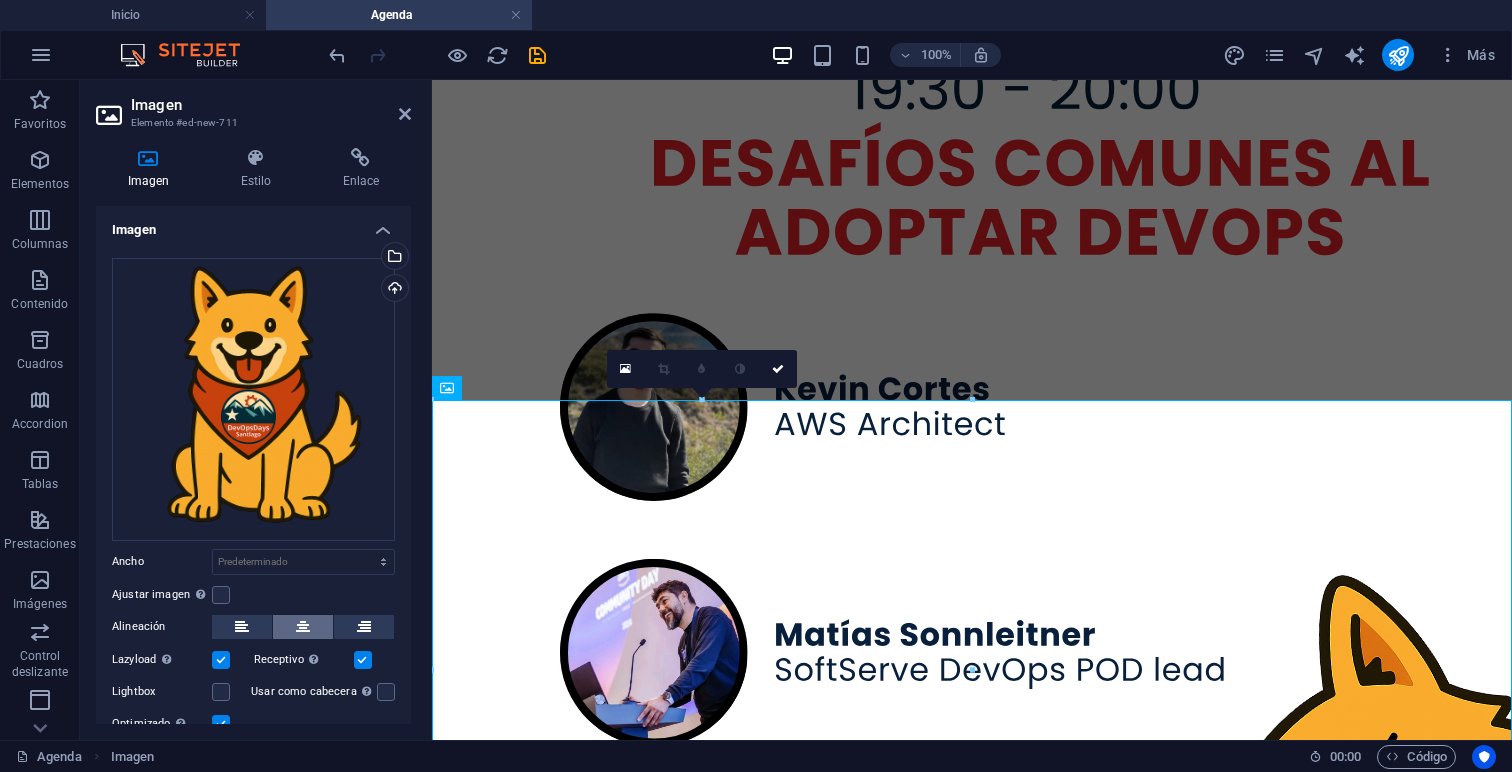 click at bounding box center (303, 627) 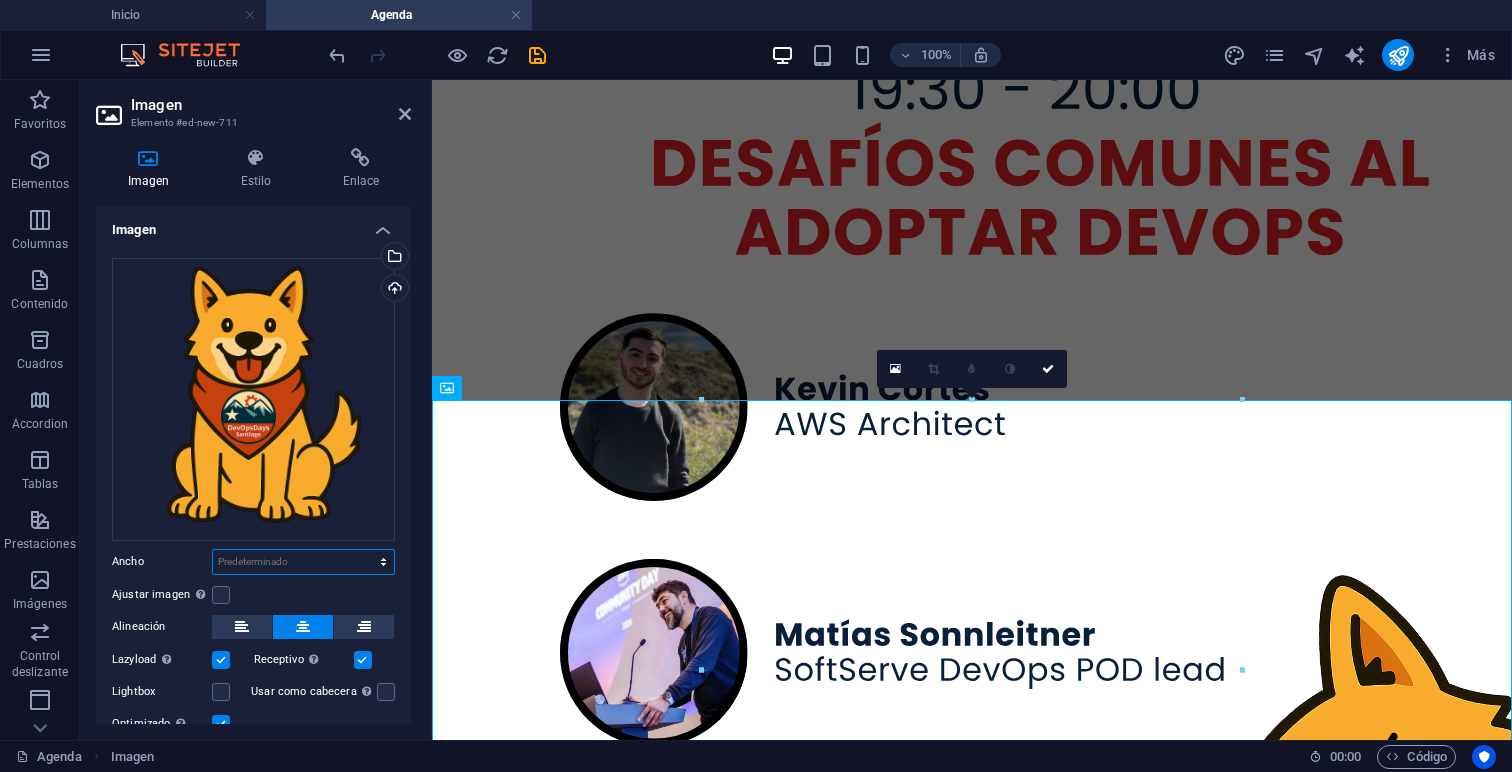 click on "Predeterminado automático px rem % em vh vw" at bounding box center (303, 562) 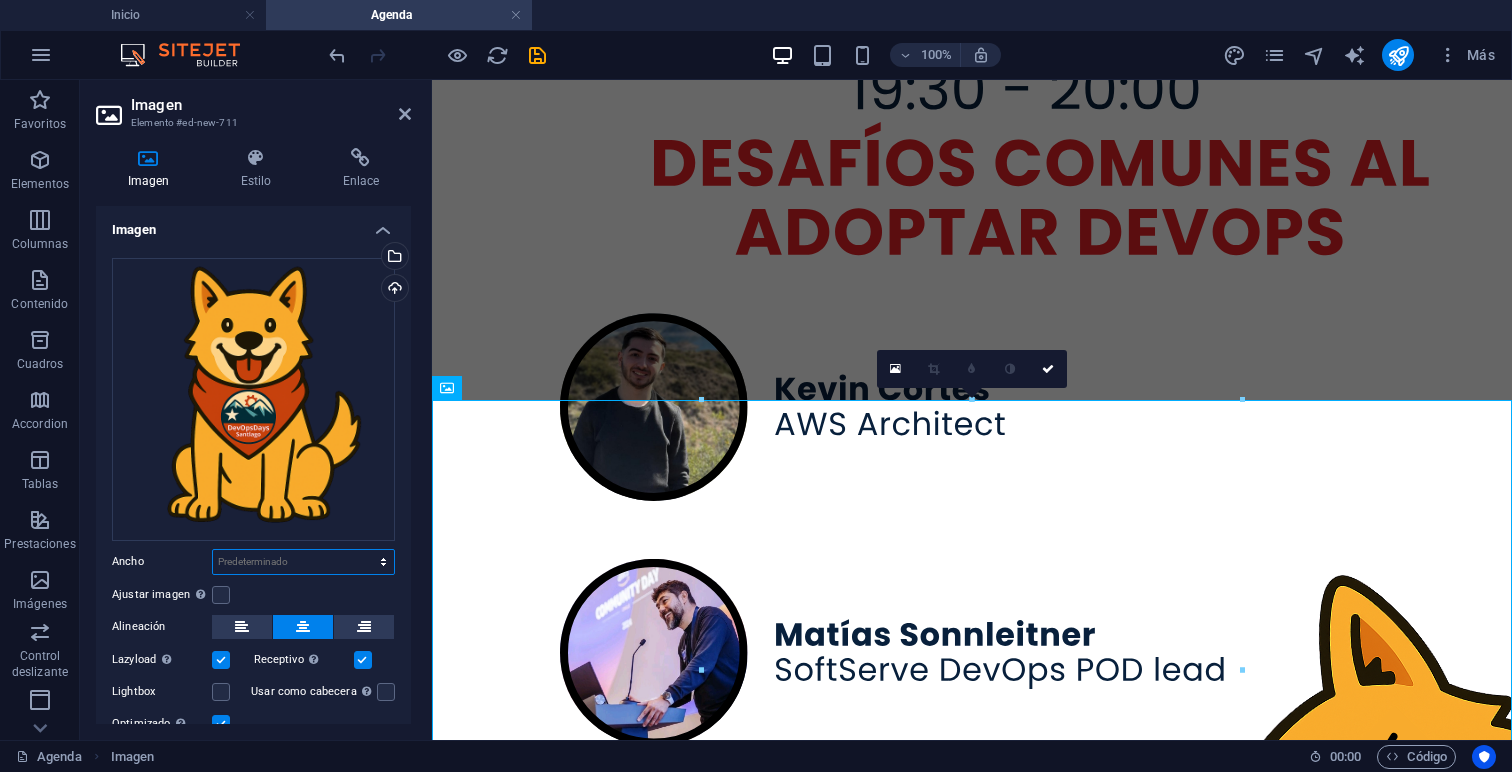 select on "px" 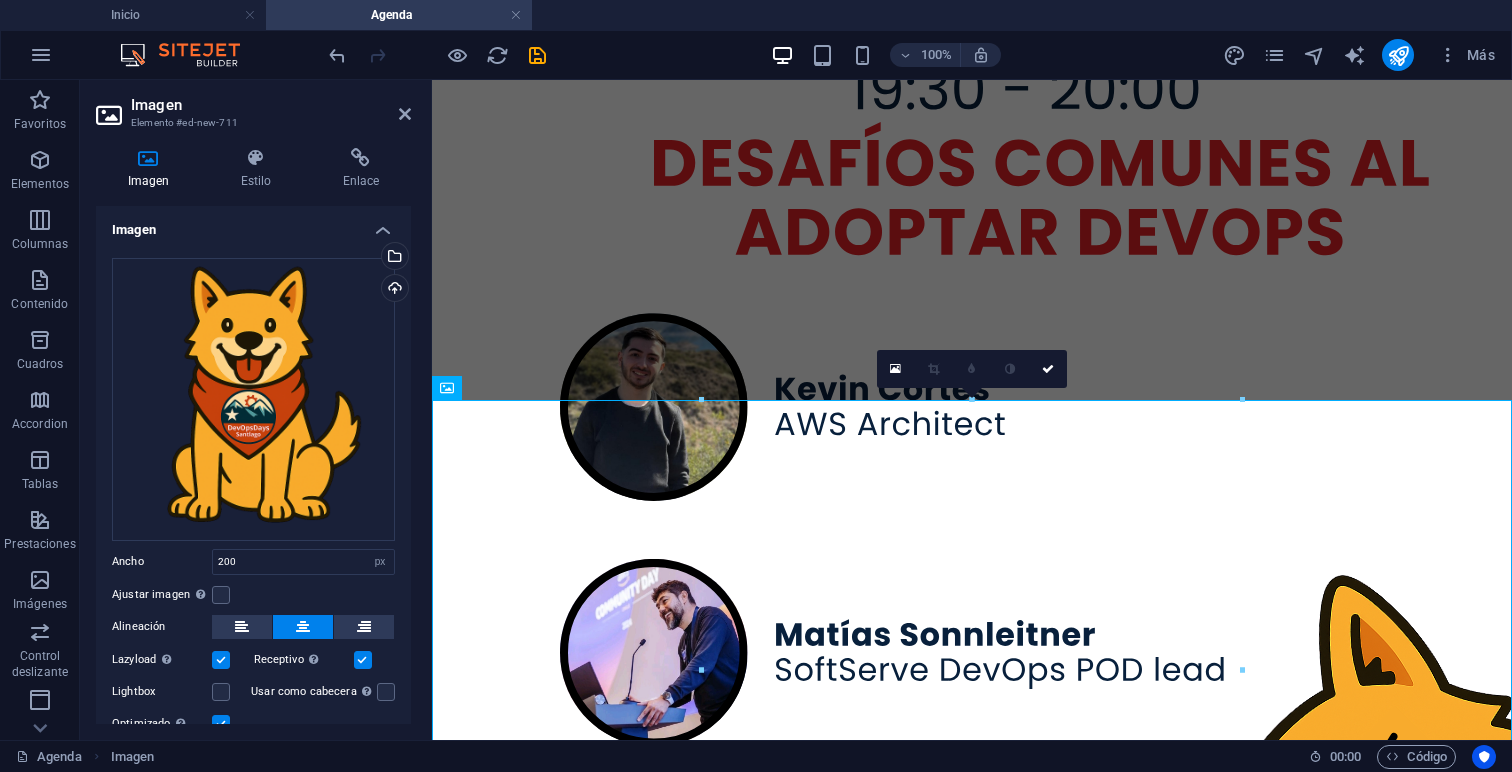 click on "Ajustar imagen Ajustar imagen automáticamente a un ancho y alto fijo" at bounding box center [253, 595] 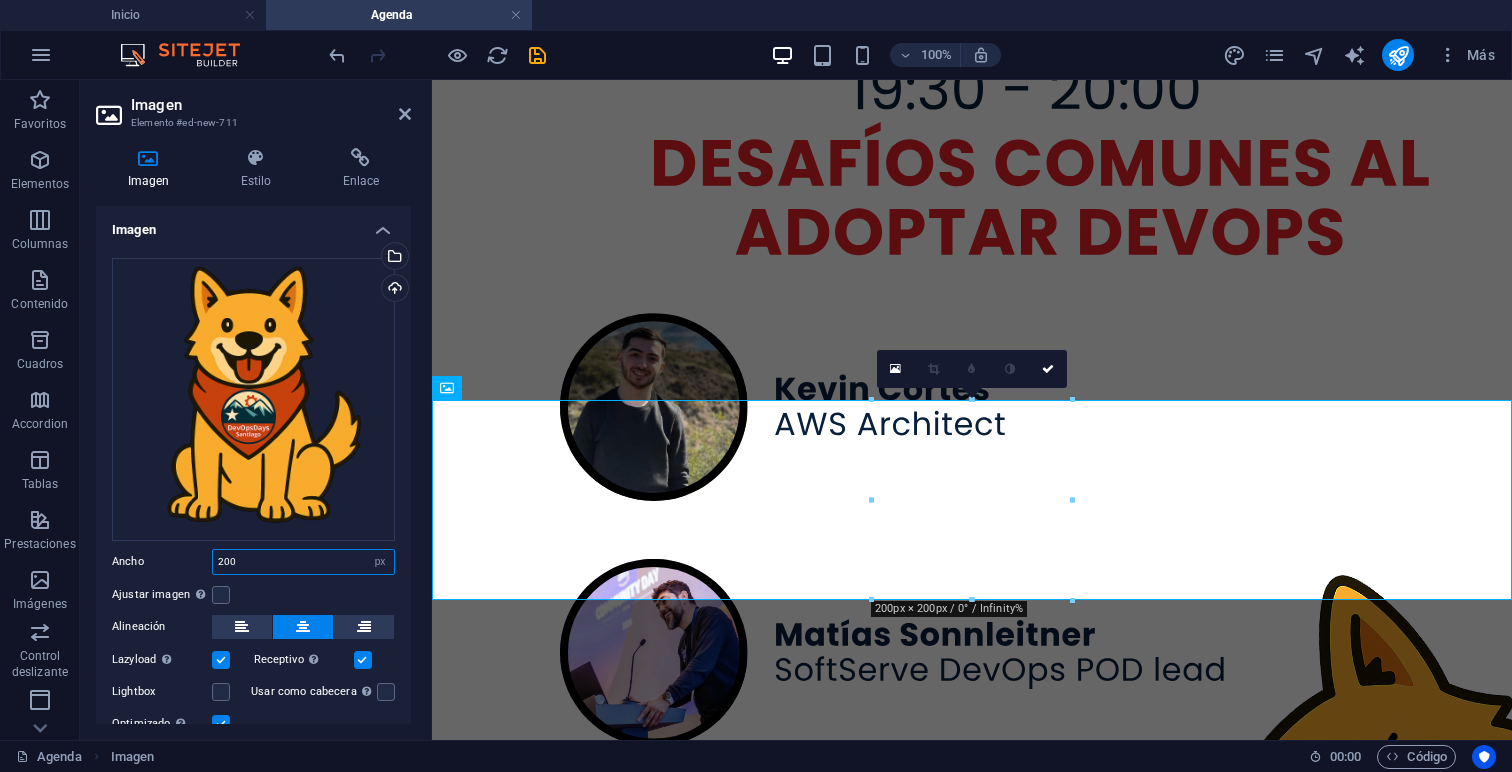 click on "200" at bounding box center [303, 562] 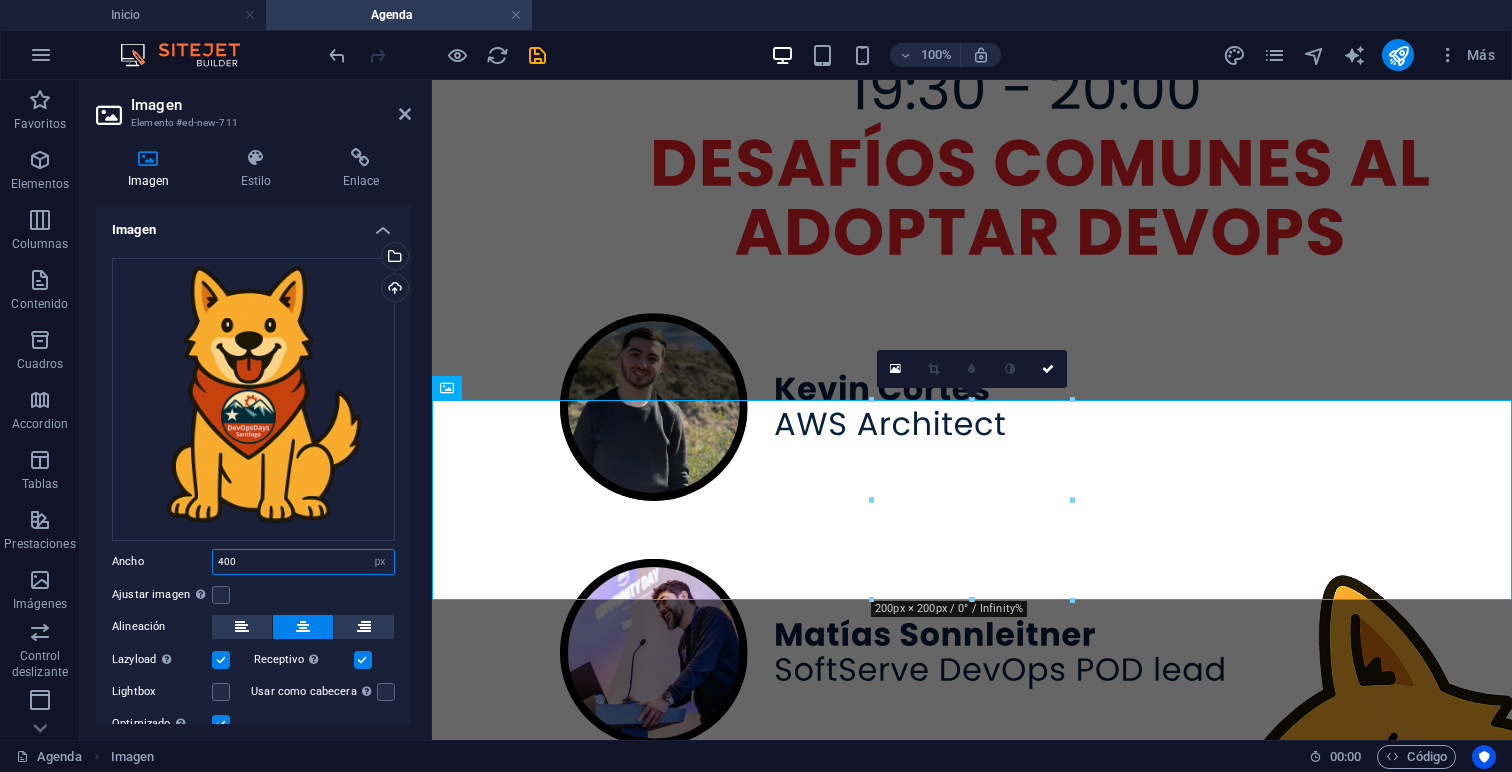 type on "400" 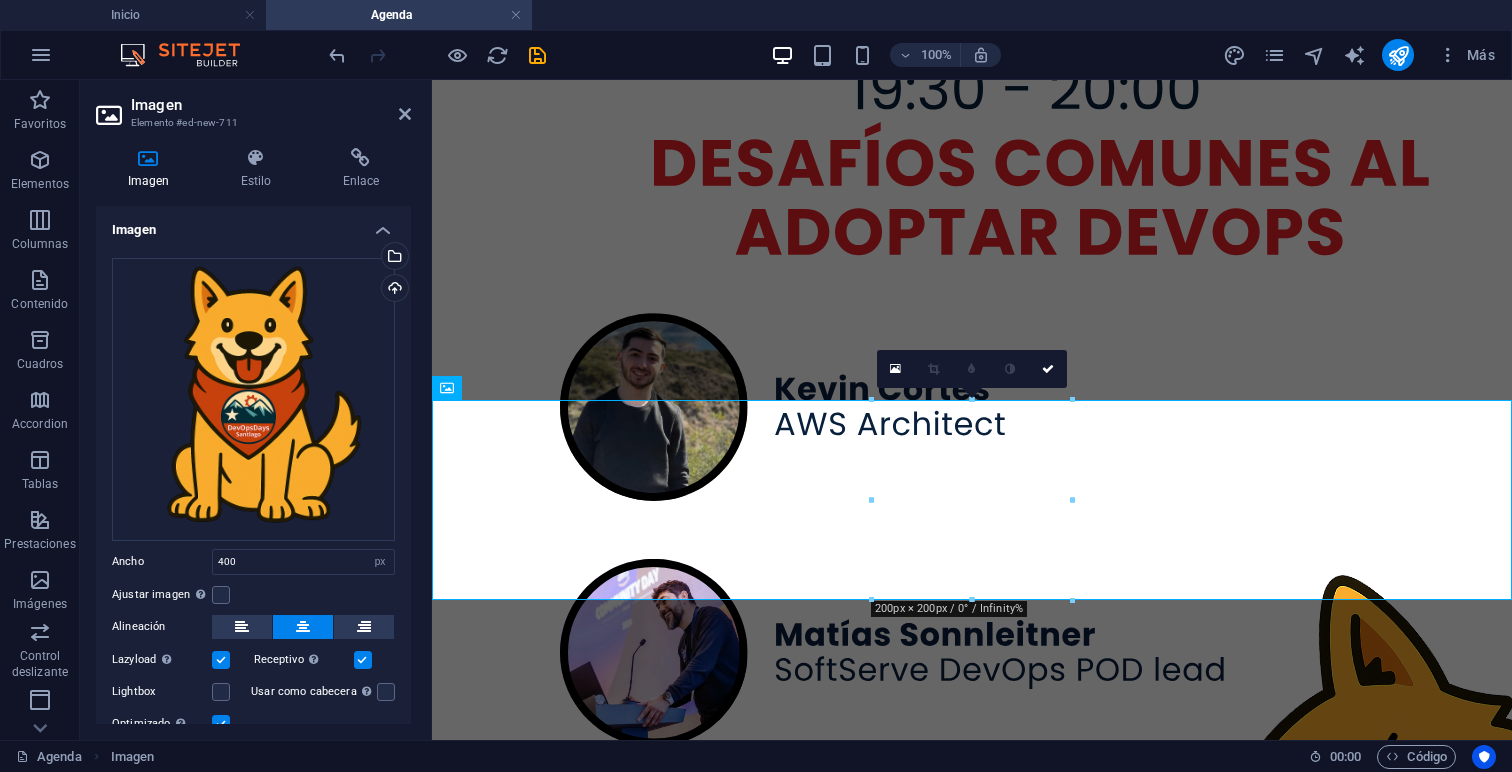 click on "Ajustar imagen Ajustar imagen automáticamente a un ancho y alto fijo" at bounding box center (253, 595) 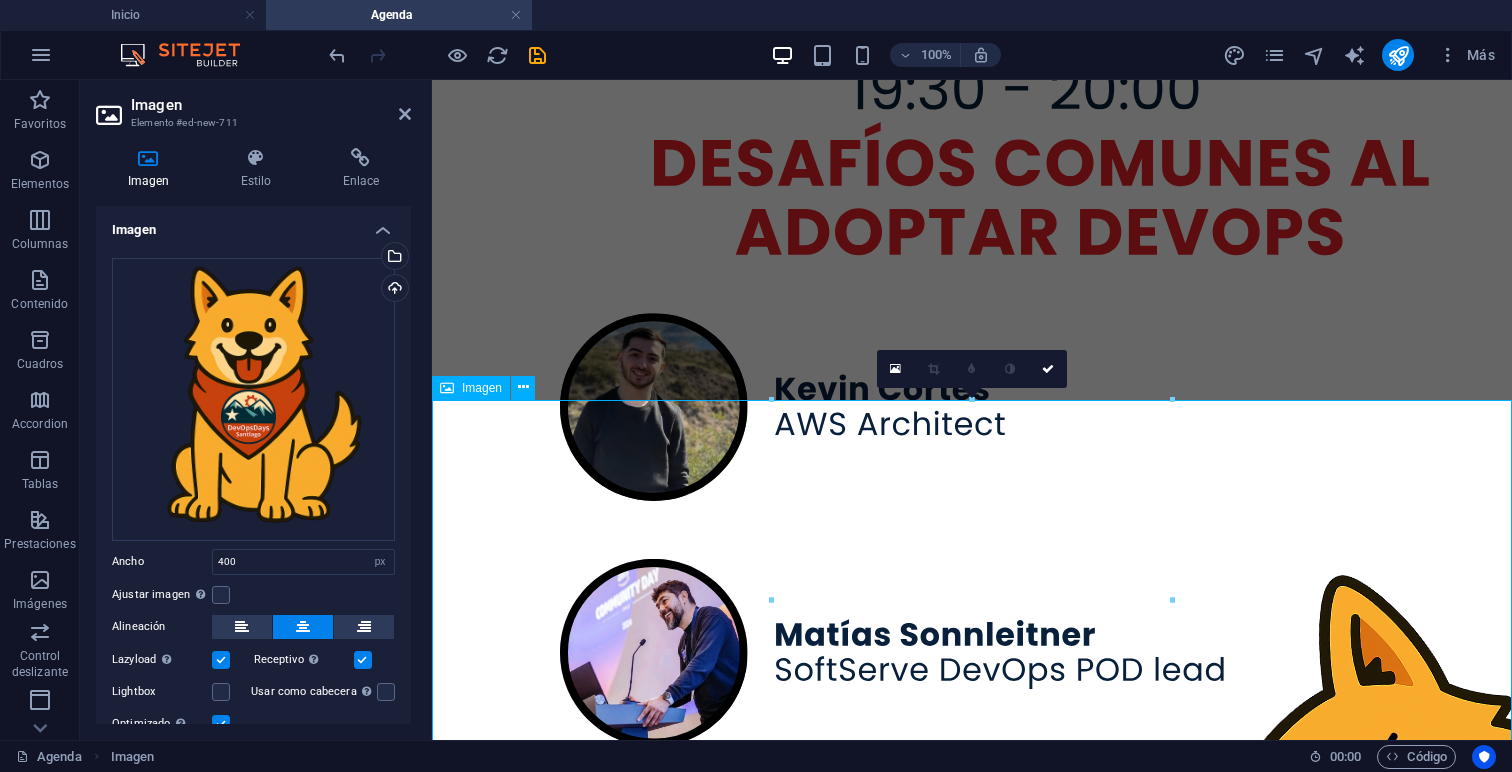 click at bounding box center [772, 600] 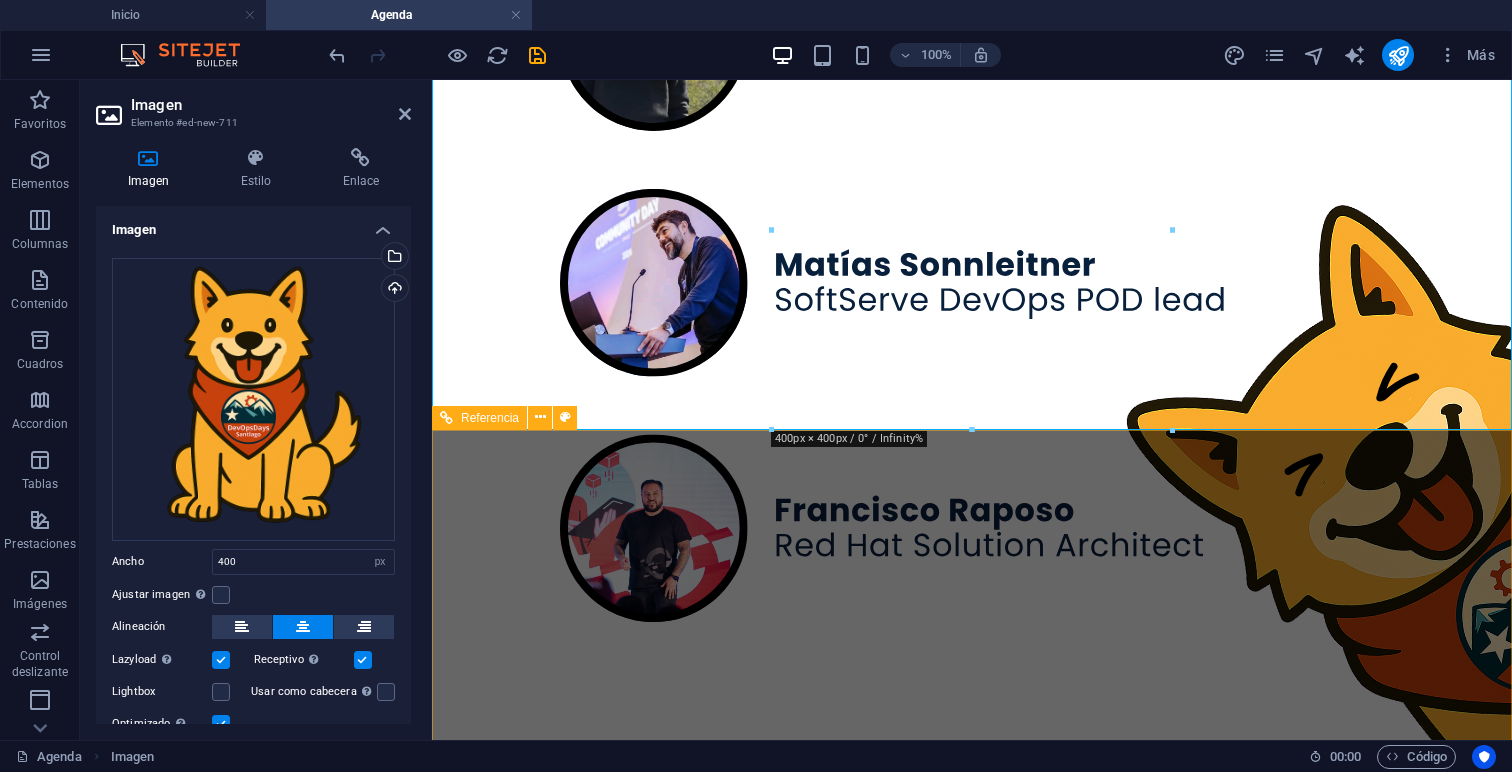 click on "DevOpsDays Santiago 2025, es realizado en colaboración con la Asociación para la colaboración y formento de la innovación tecnologica, ACOFITEC.  DevOpsDays Santiago es el evento donde nos reunimos para compartir experiencias, aprender de expertos y explorar las últimas tendencias en automatización, infraestructura, seguridad y transformación digital. ¡Acompáñanos en septiembre de 2025 y sé parte de la evolución tecnológica!" at bounding box center [972, 11007] 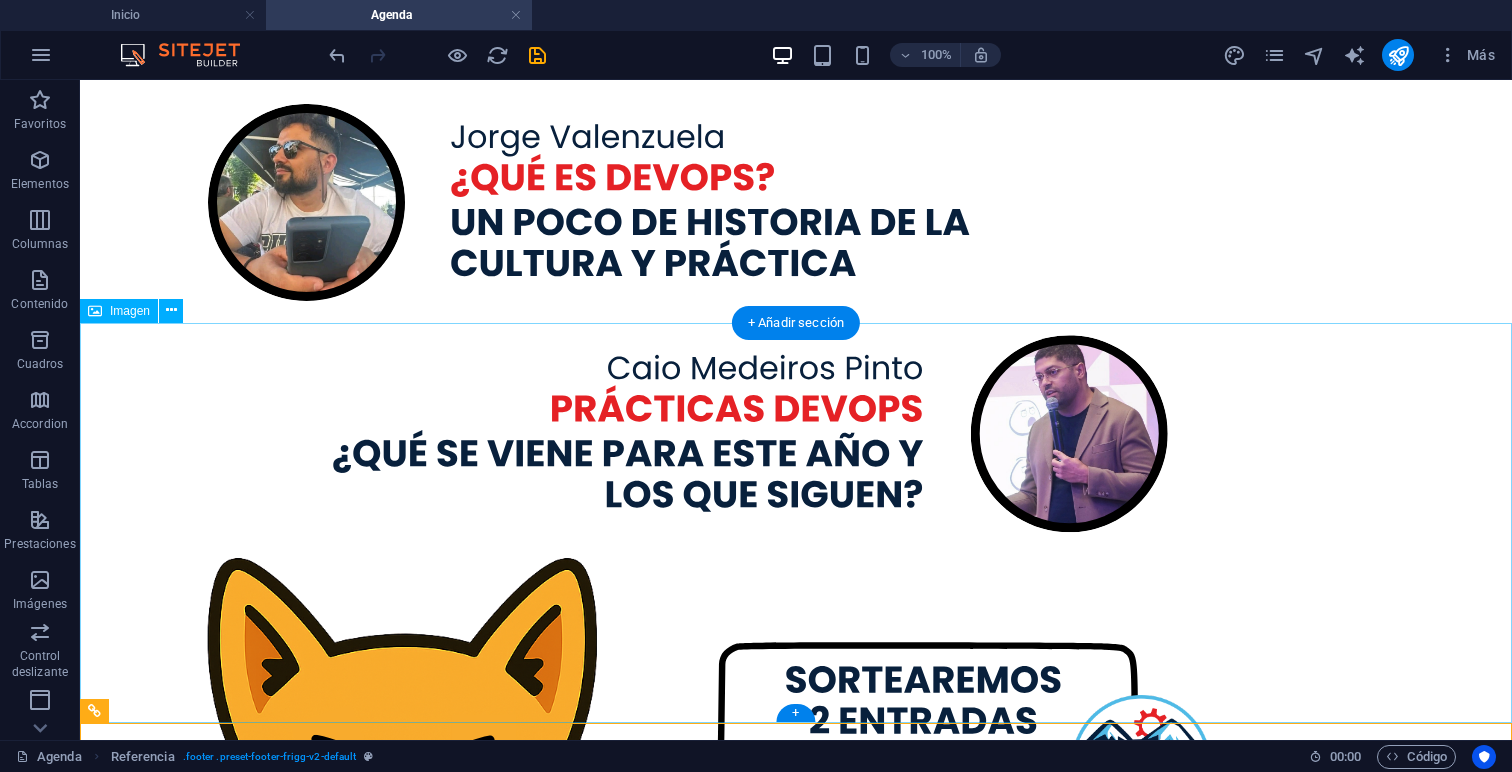 scroll, scrollTop: 11838, scrollLeft: 0, axis: vertical 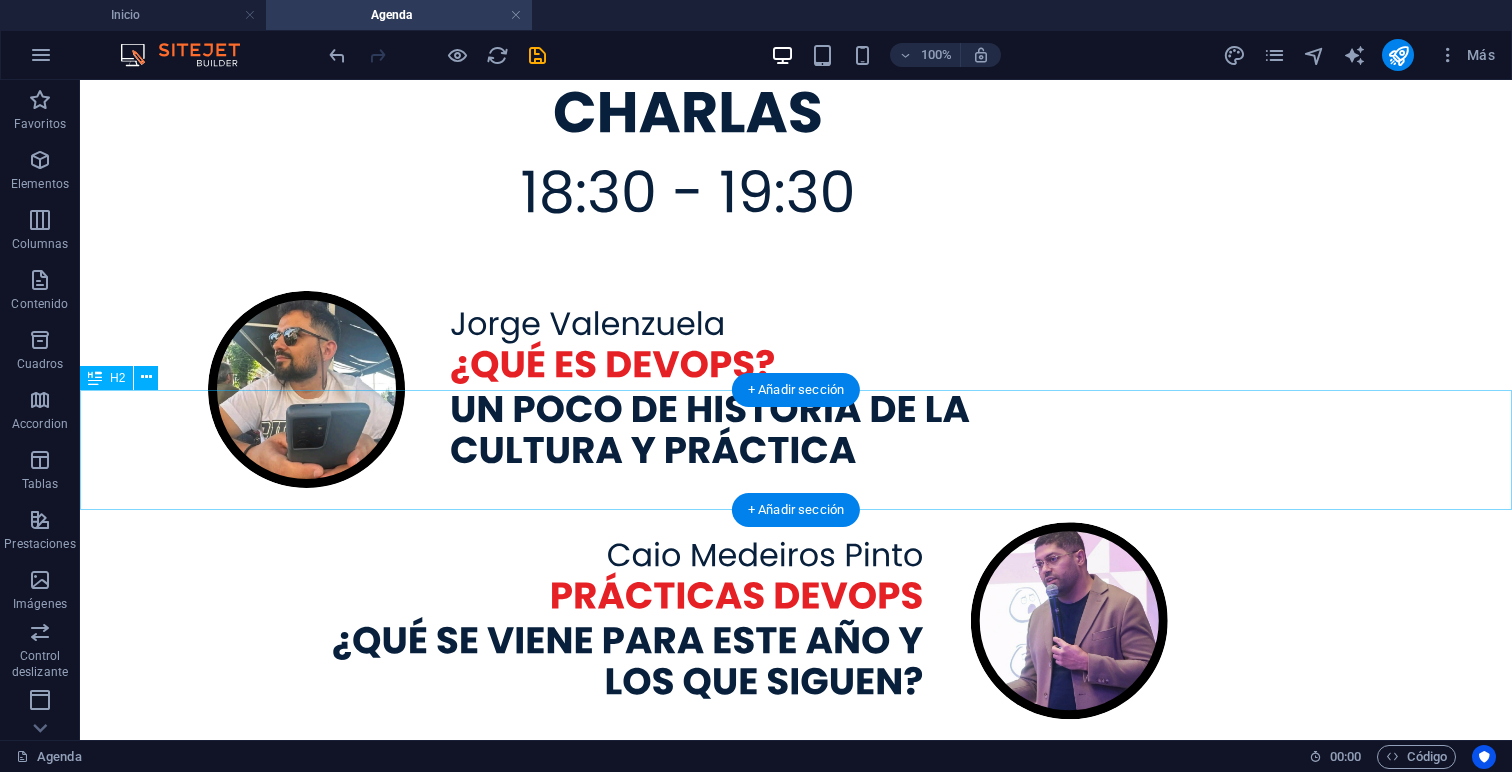click on "Nos vemos el próximo año" at bounding box center (796, 11816) 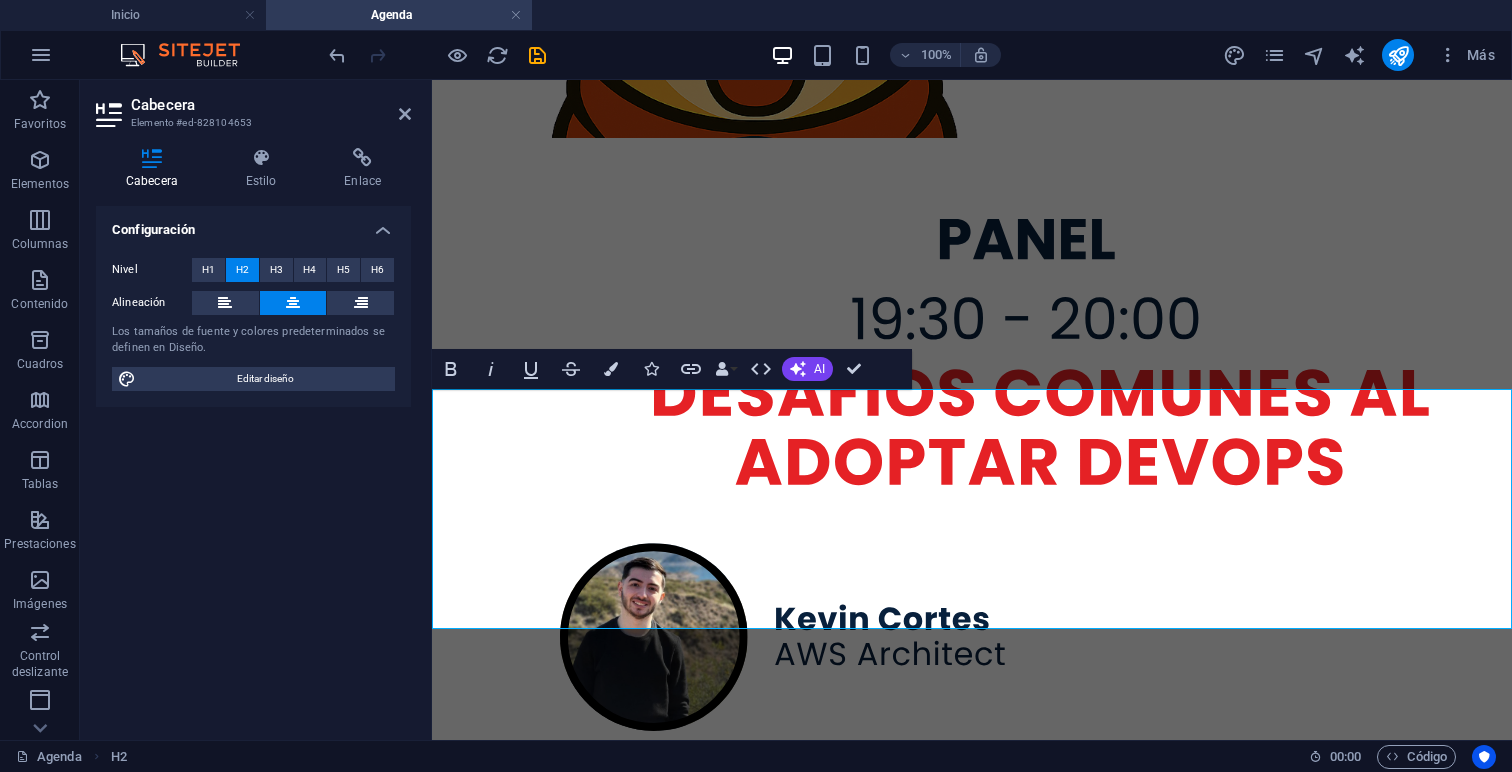 click on "Nos vemos el próximo año" at bounding box center (972, 11101) 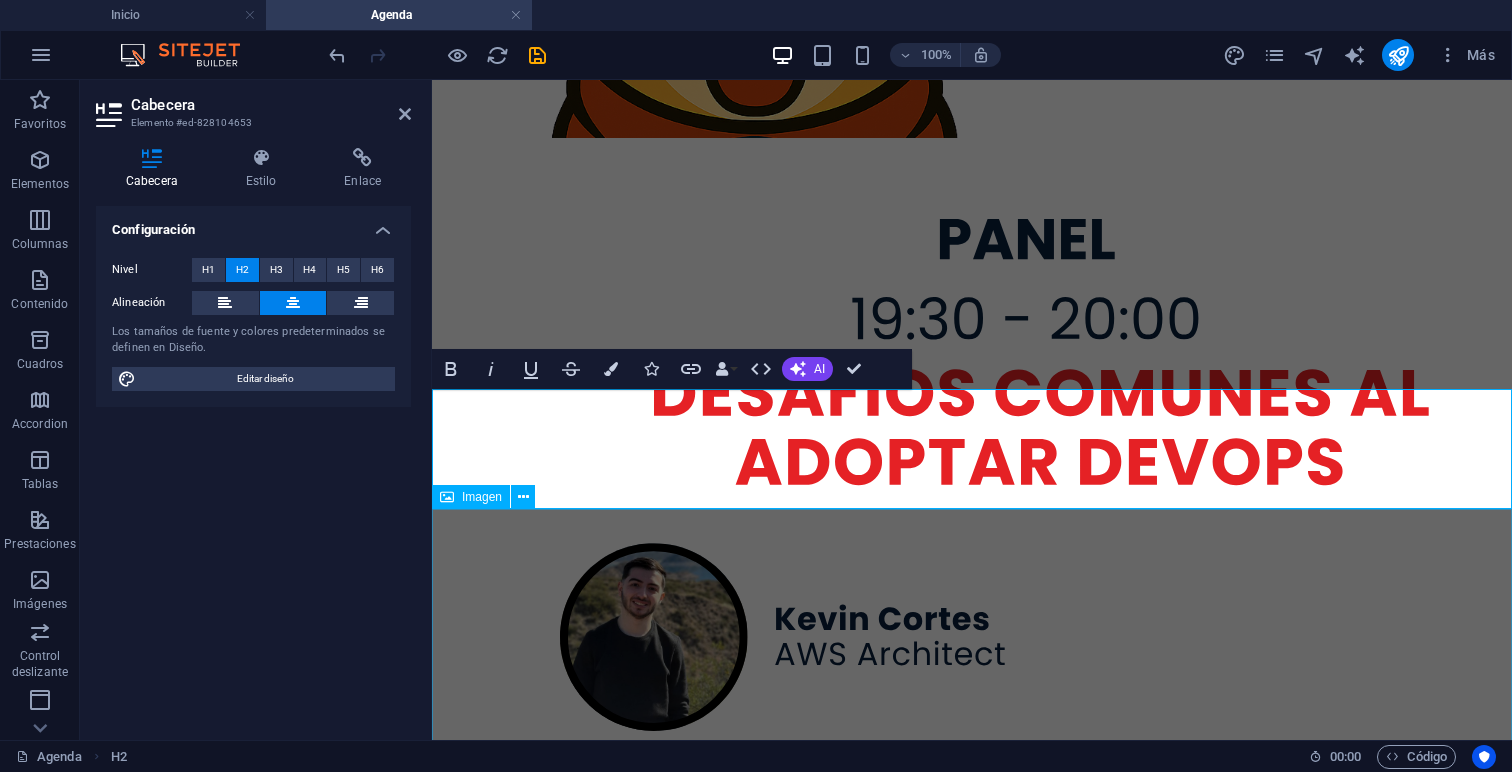 click at bounding box center (972, 11337) 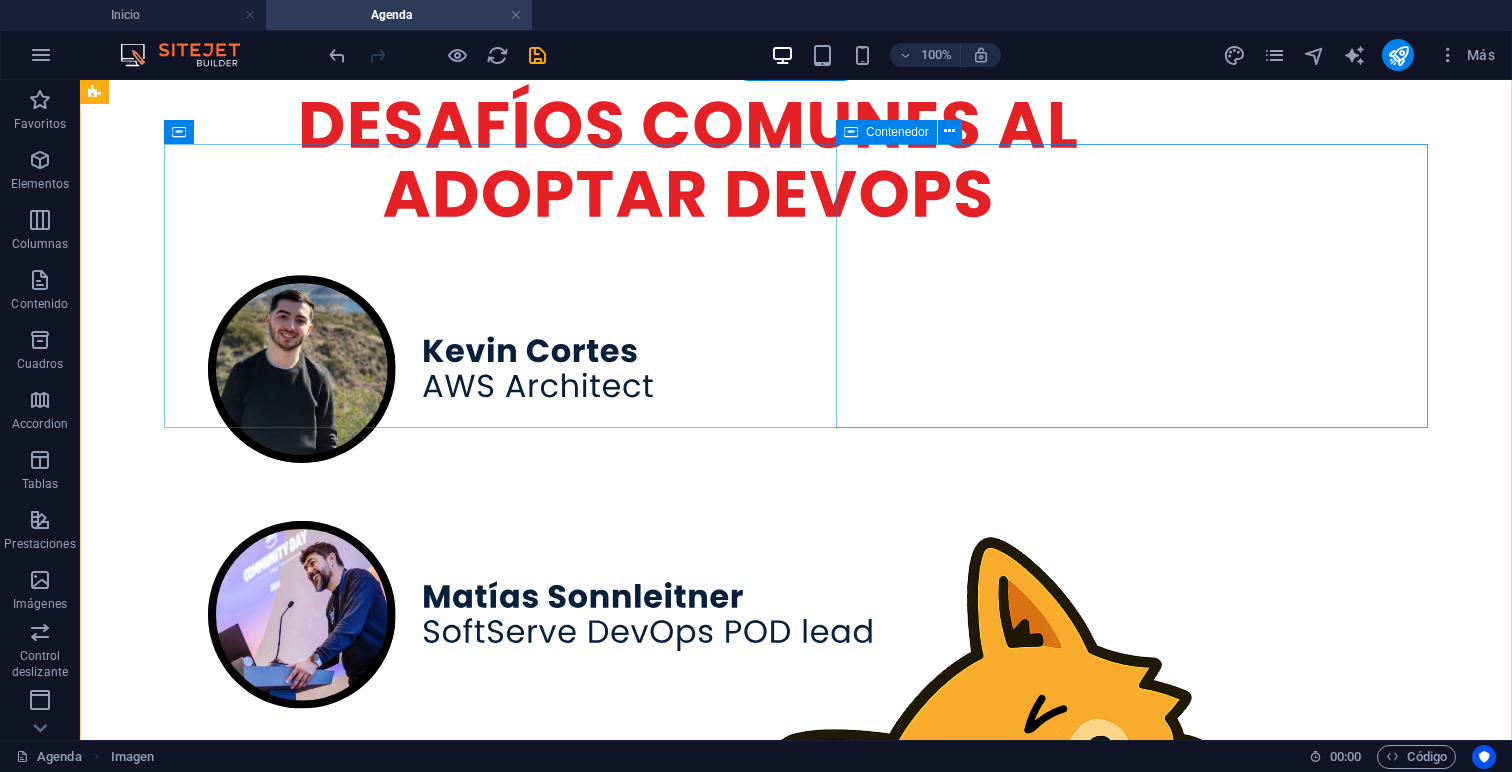 scroll, scrollTop: 0, scrollLeft: 0, axis: both 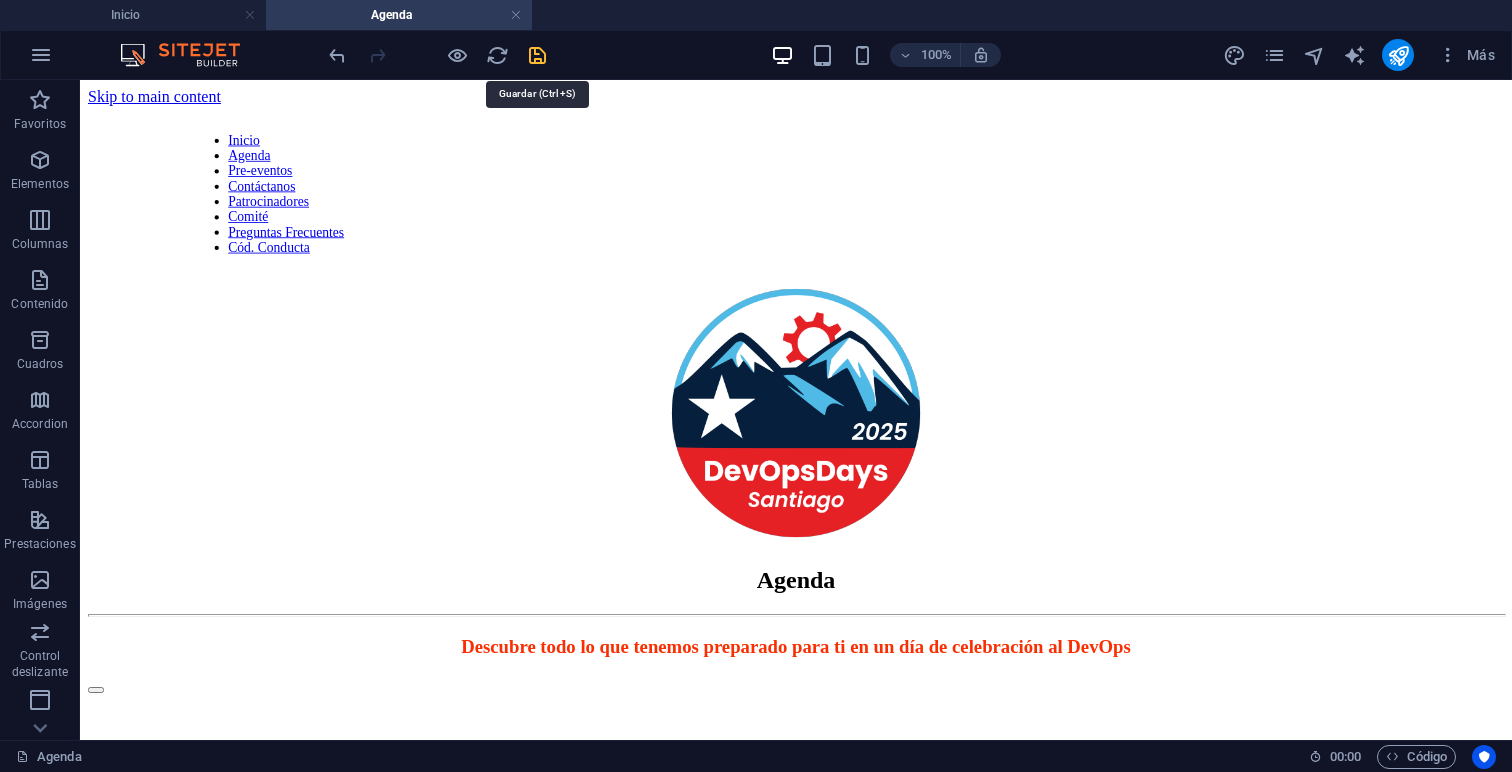 click at bounding box center [537, 55] 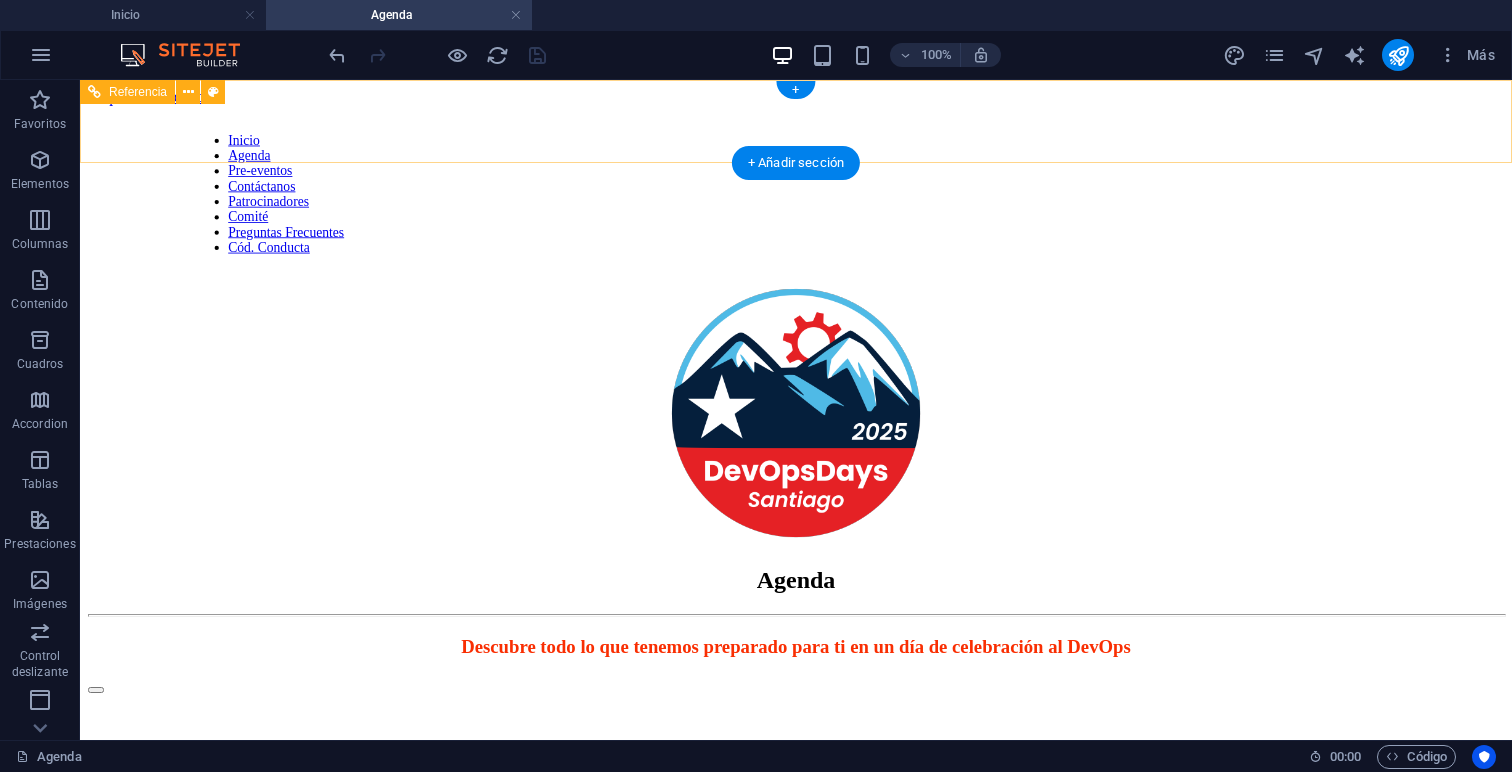 click on "Inicio Agenda Pre-eventos Contáctanos Patrocinadores Comité Preguntas Frecuentes Cód. Conducta" at bounding box center (796, 194) 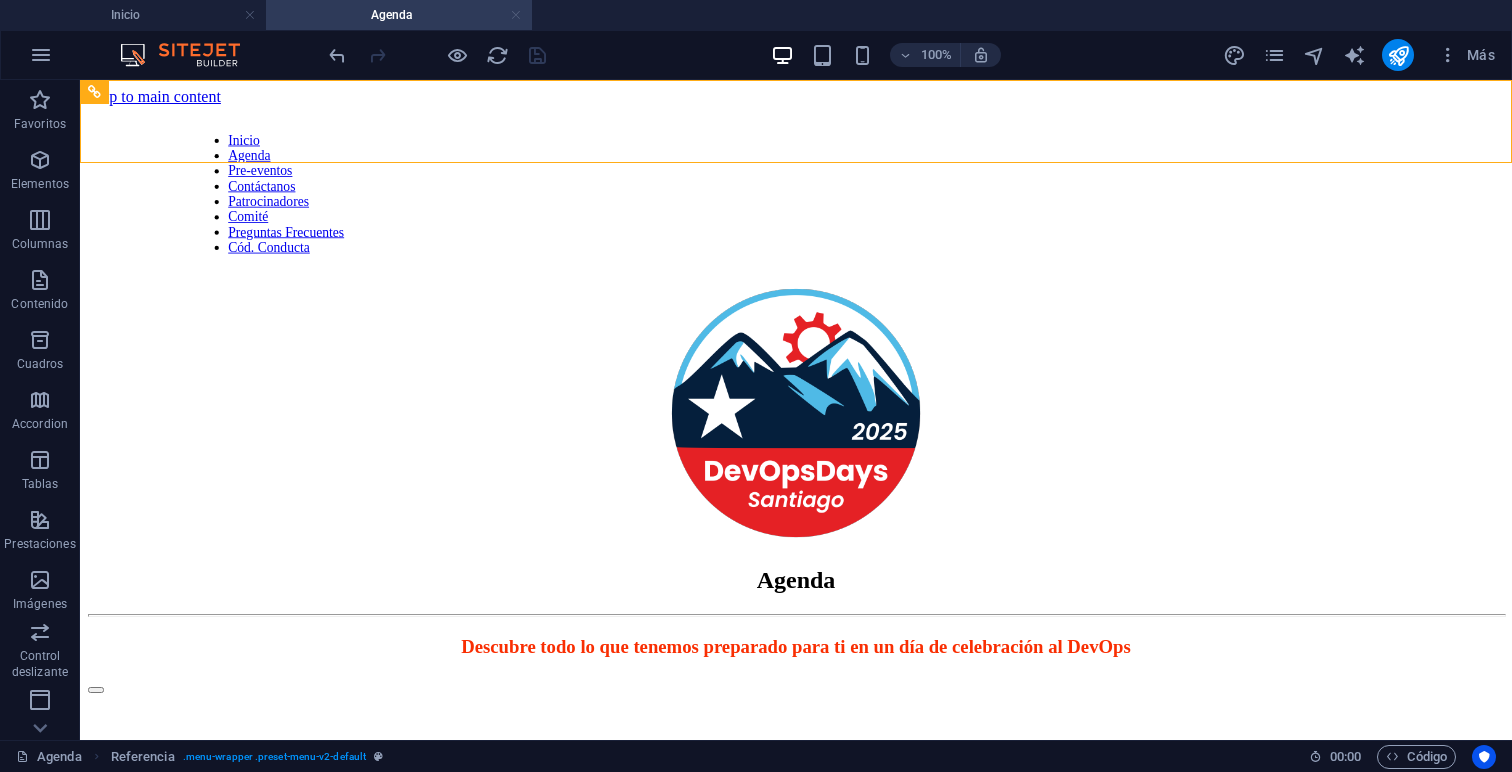 click at bounding box center [516, 15] 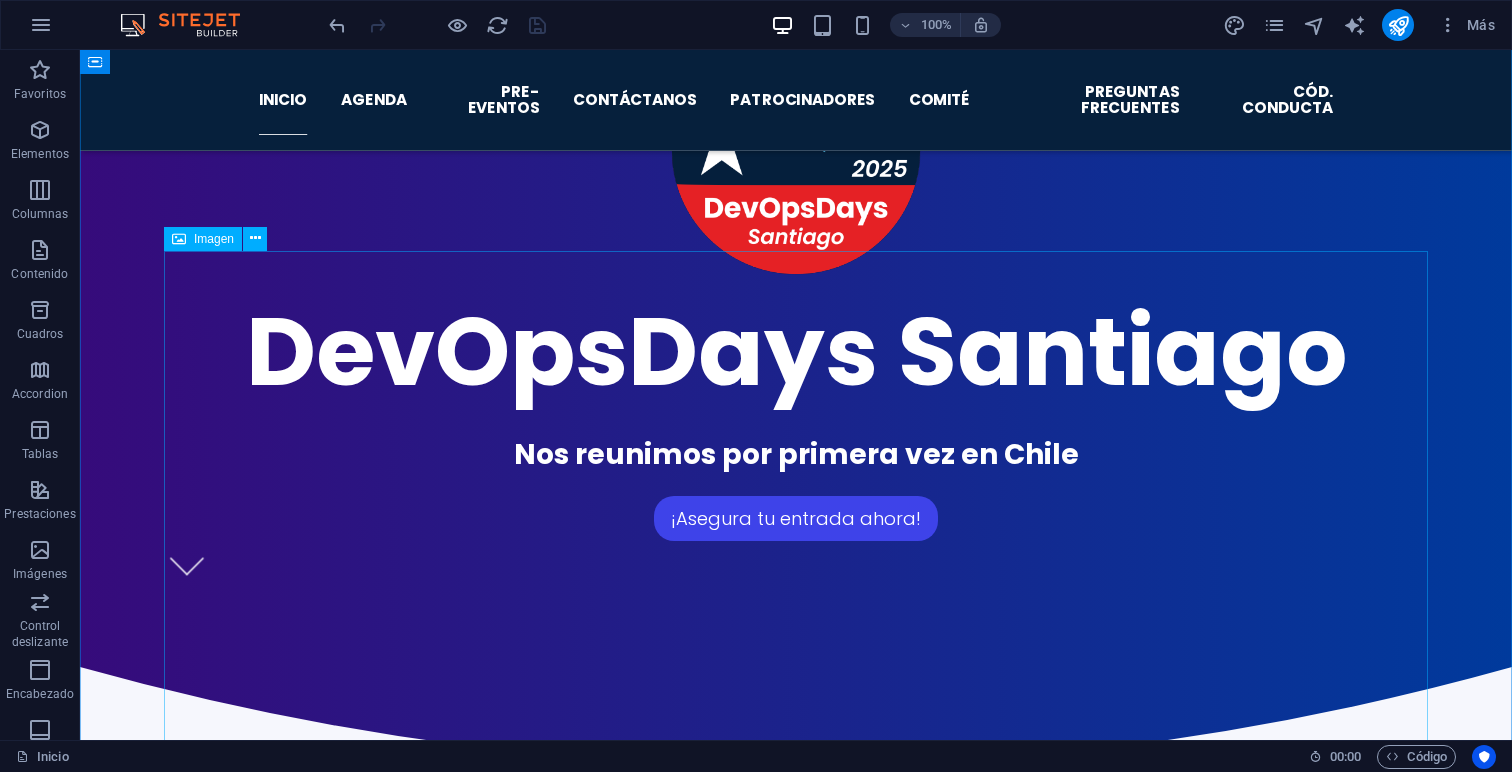 scroll, scrollTop: 1219, scrollLeft: 0, axis: vertical 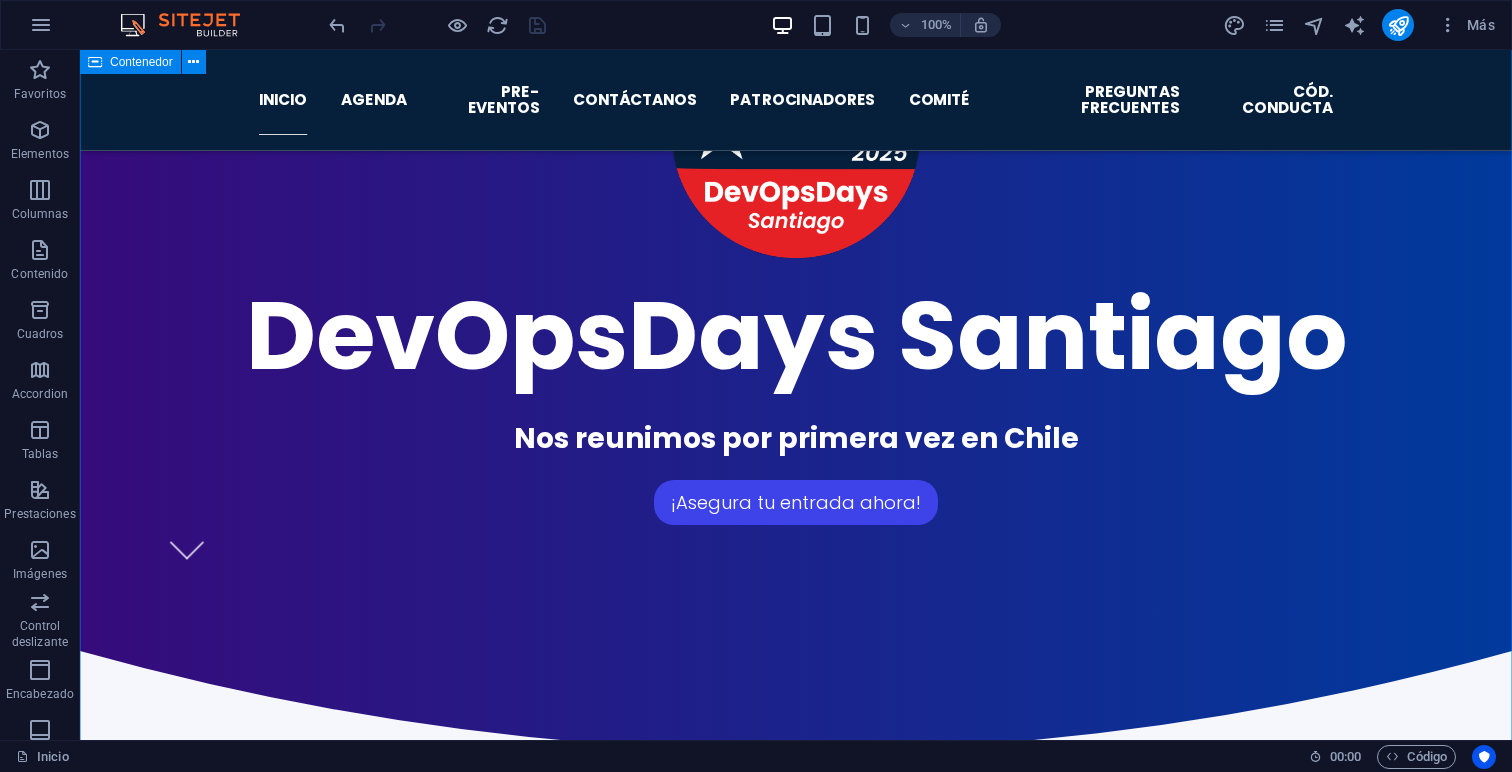 click on "Este 5 de [MES] del [AÑO] 1 día Completo de charlas, actividades, y muchos premios! 3 Keynotes de Oradores renombrados en el mundo DevOps ~14 Charlas y talleres de Oradores que postularon y nuestros Patrocinadores Descubre la agenda al detalle aquí" at bounding box center [796, 1594] 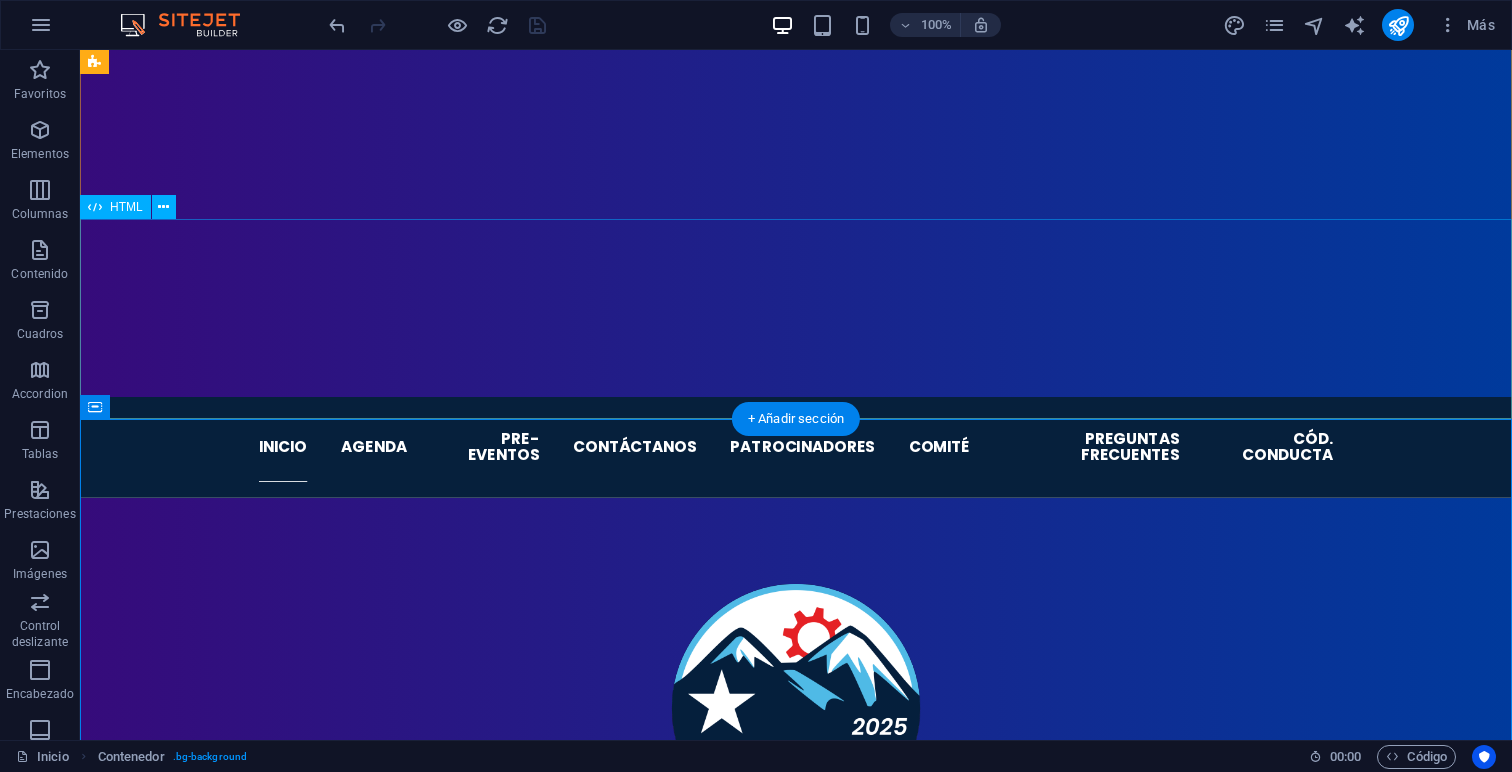scroll, scrollTop: 631, scrollLeft: 0, axis: vertical 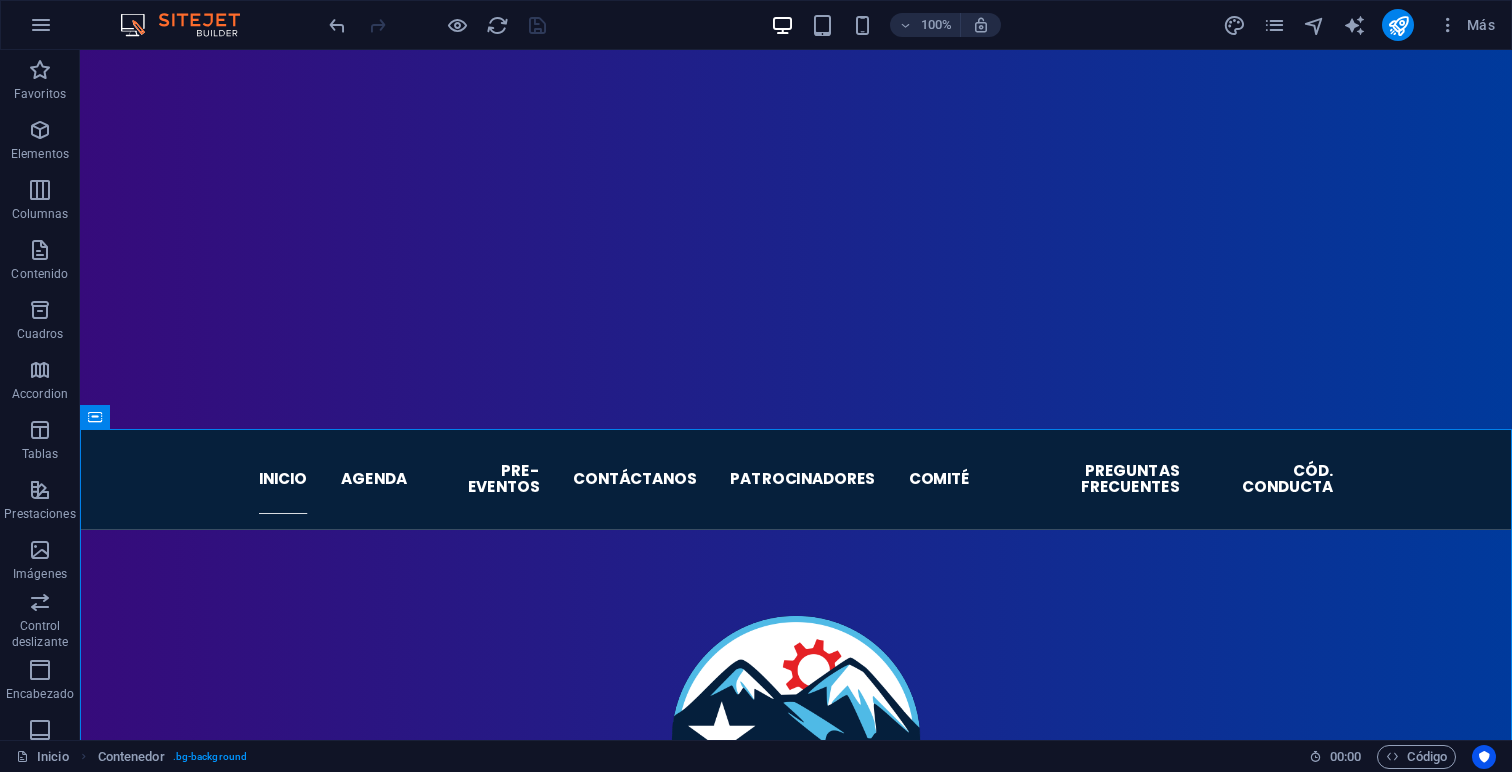 click on "Más" at bounding box center (1362, 25) 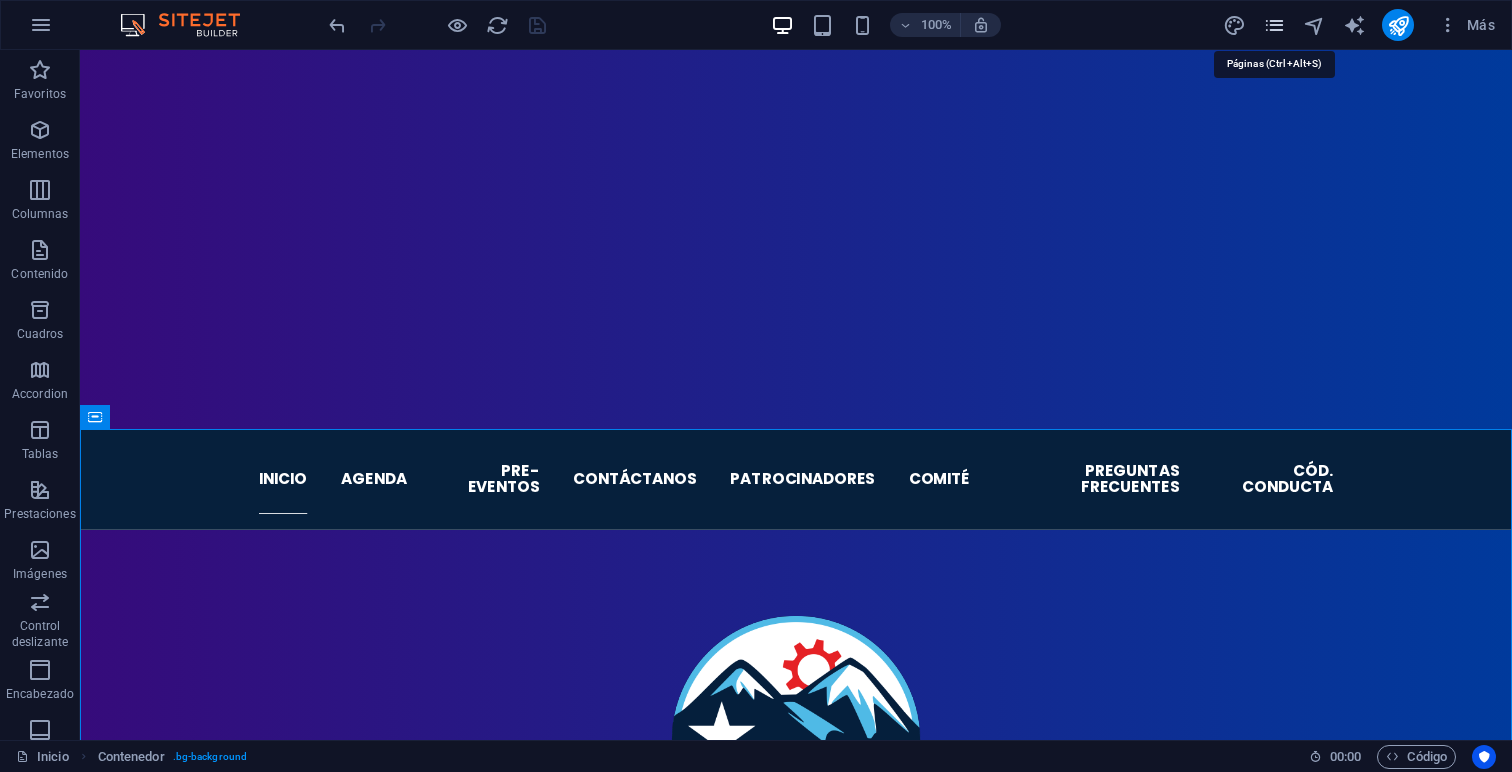 click at bounding box center (1274, 25) 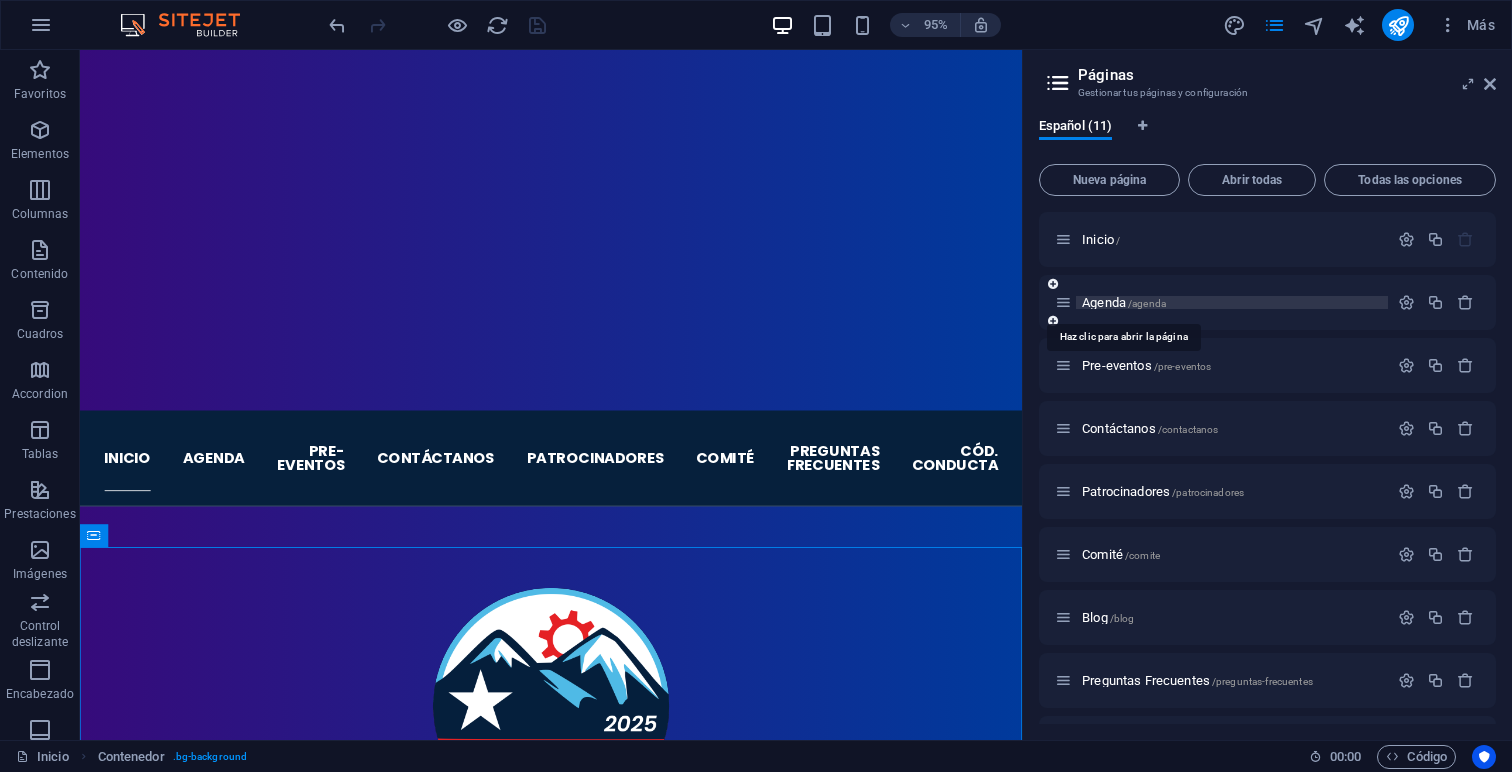 click on "Agenda /agenda" at bounding box center [1124, 302] 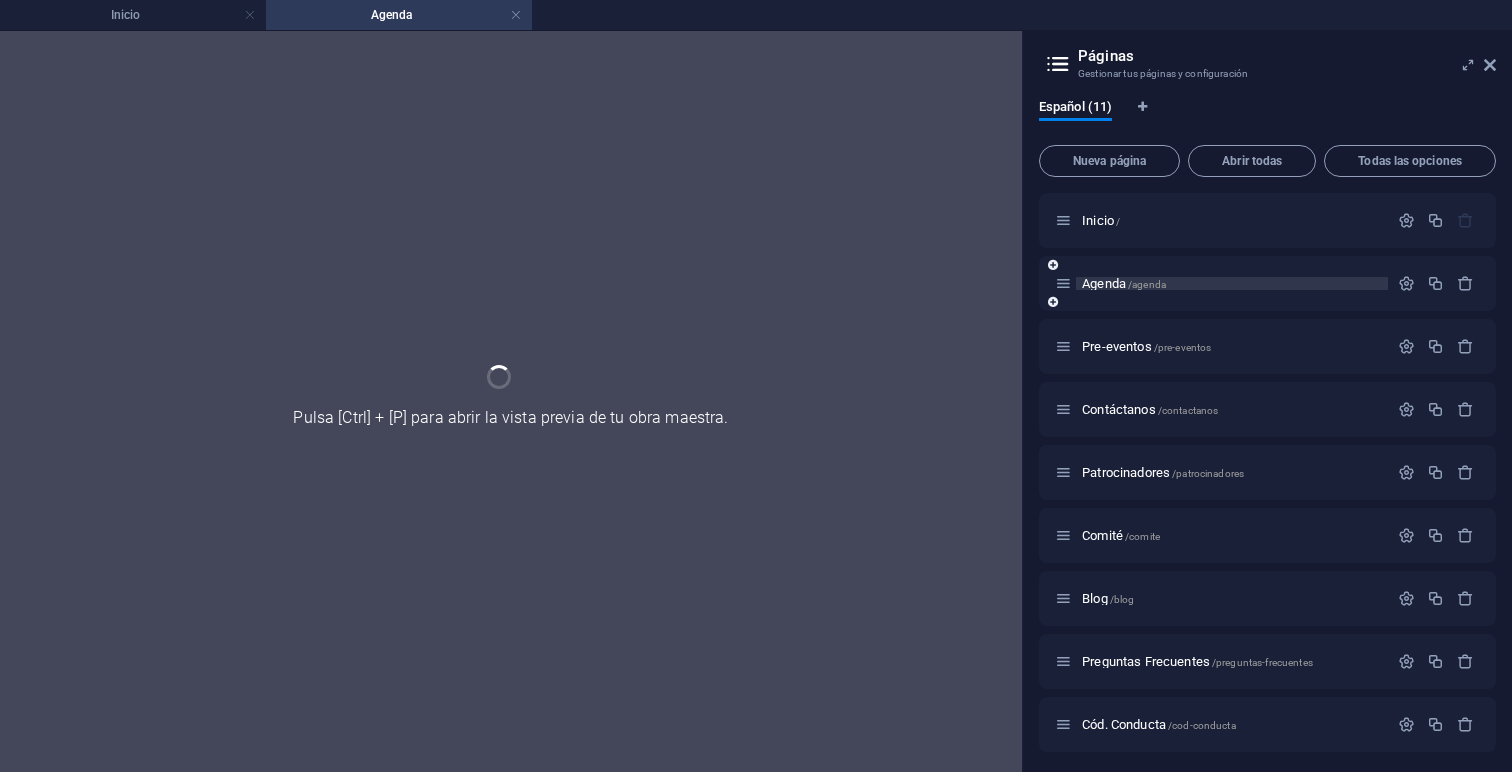 scroll, scrollTop: 0, scrollLeft: 0, axis: both 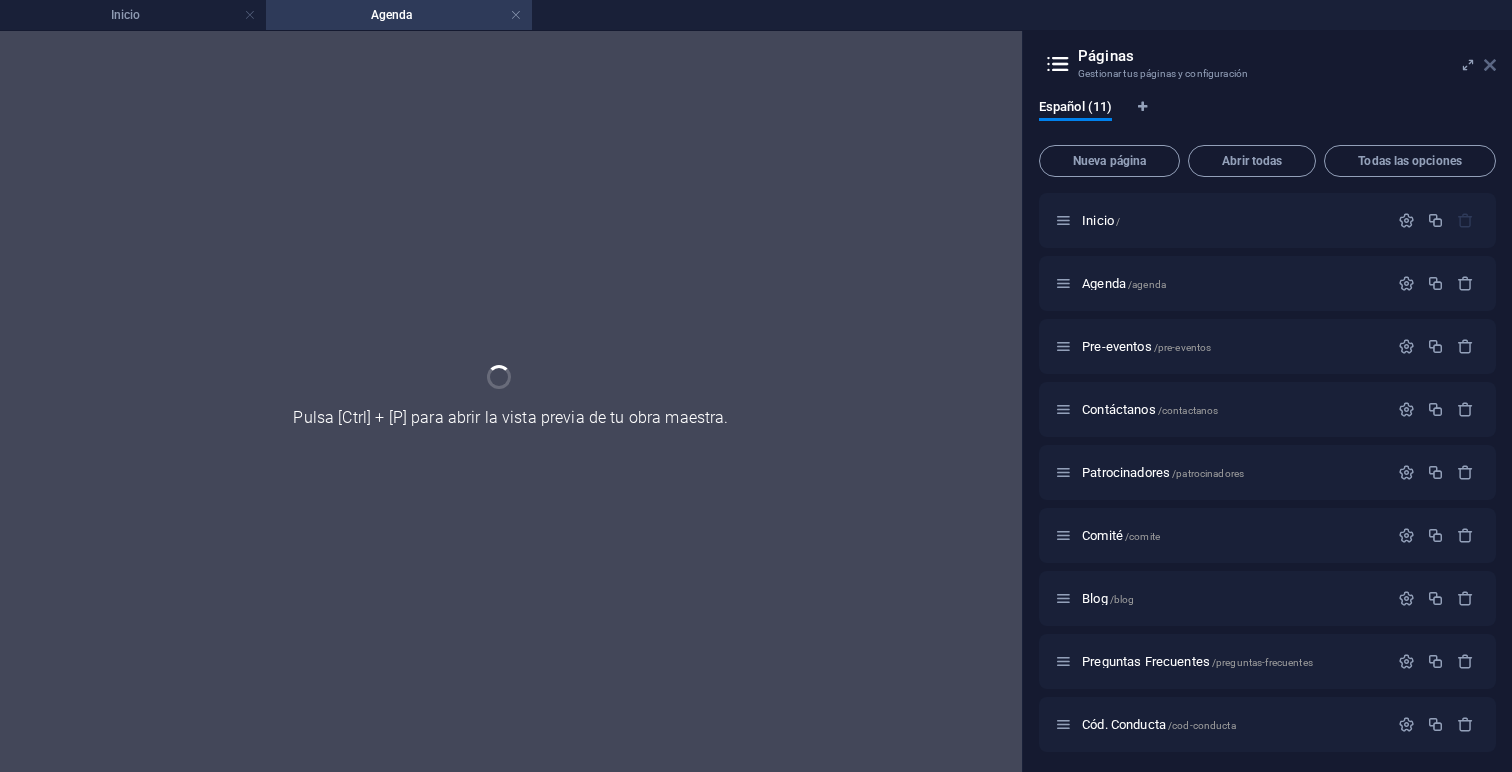 click at bounding box center [1490, 65] 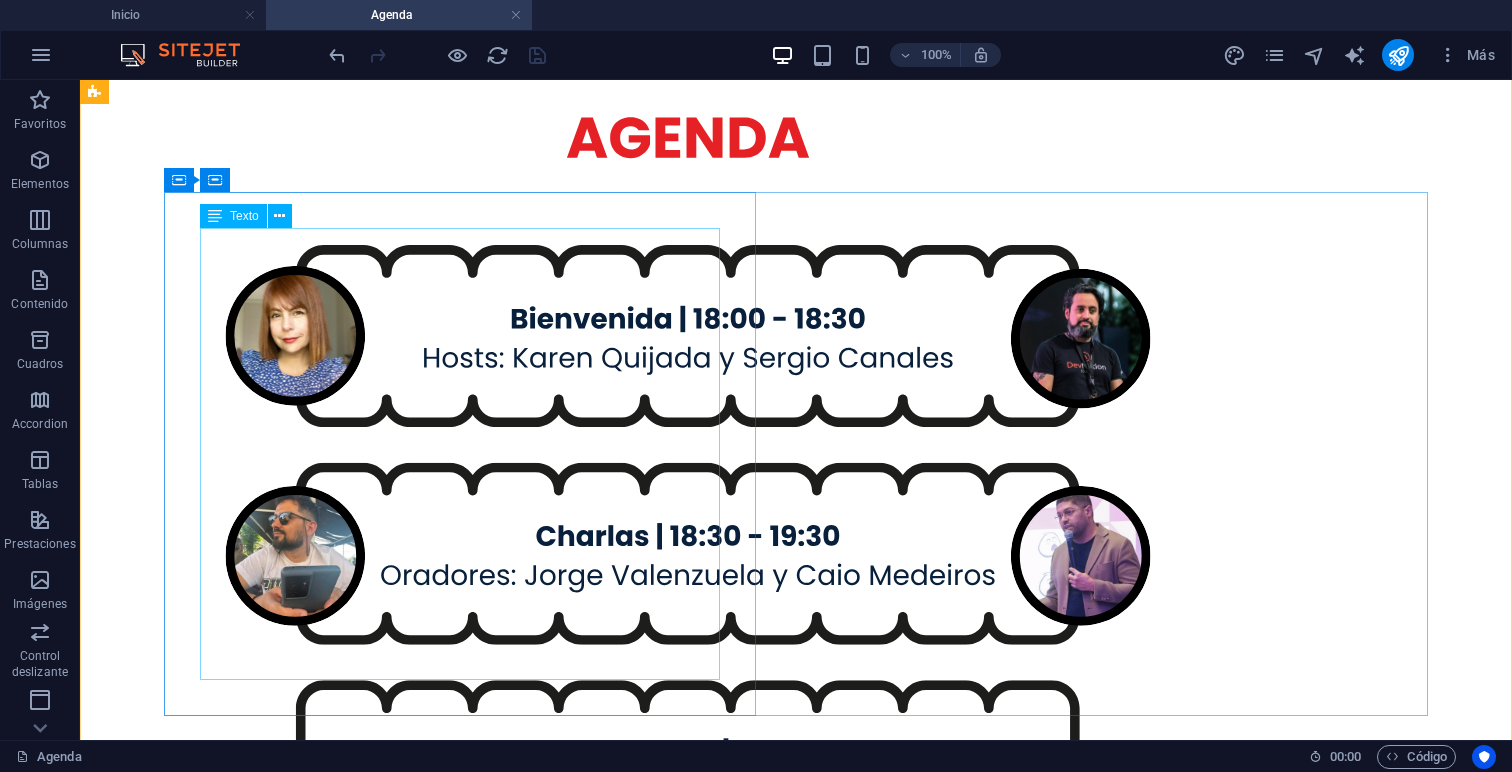 scroll, scrollTop: 3064, scrollLeft: 0, axis: vertical 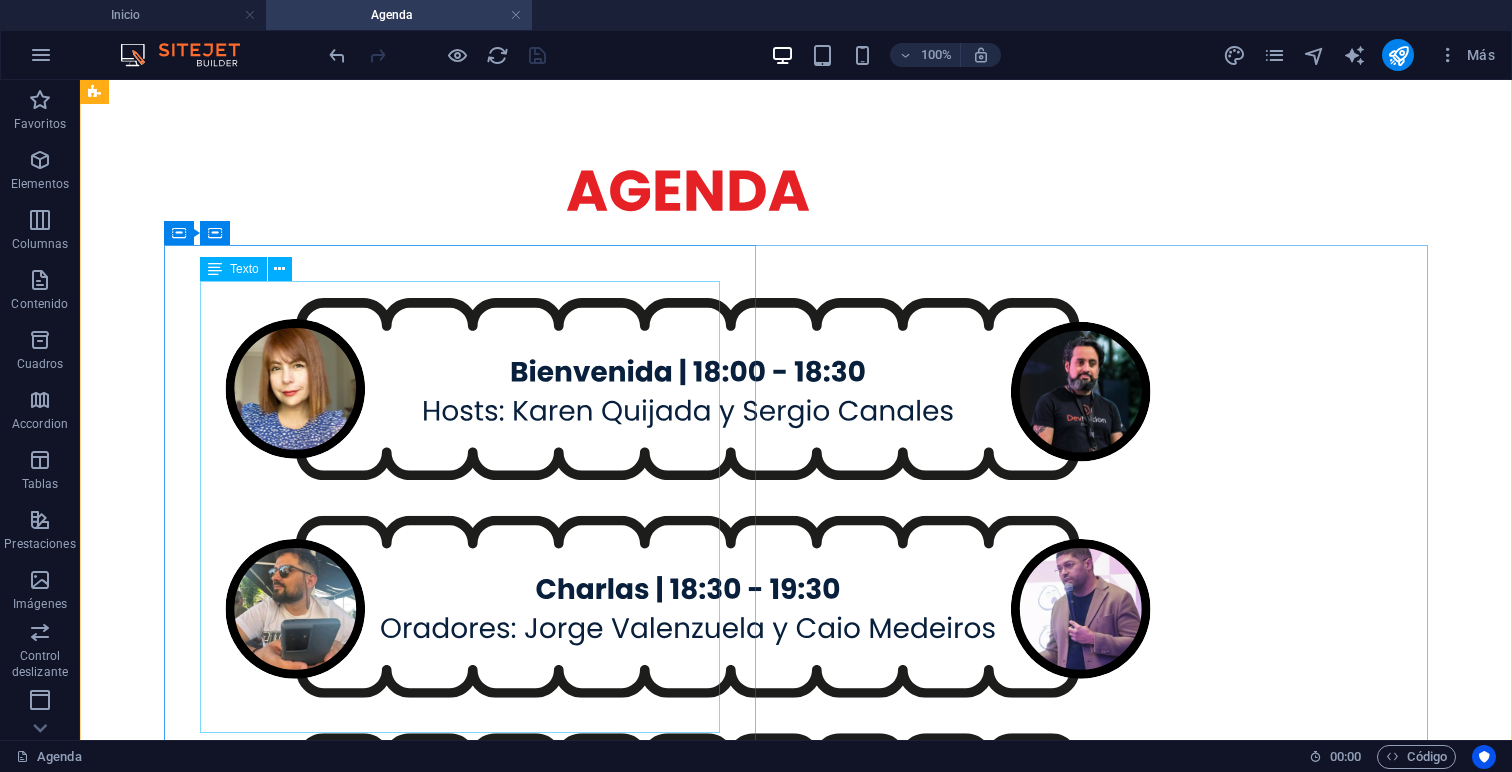 click on "Panel de Mujeres Construyendo Plataformas de Ingeniería: Golden Paths para el Futuro Descubre cómo diseñar Golden Paths que eliminan fricciones, aceleran entregas y empoderan a los equipos. Plataformas internas que promueven buenas prácticas y permiten a los desarrolladores enfocarse en crear valor. Facilitadora:  [FIRST] [LAST] Panelistas: [FIRST] [LAST] [FIRST] [LAST] [FIRST] [LAST] [FIRST] [LAST] Ubicación:  Sala A (Segundo piso)" at bounding box center [796, 14189] 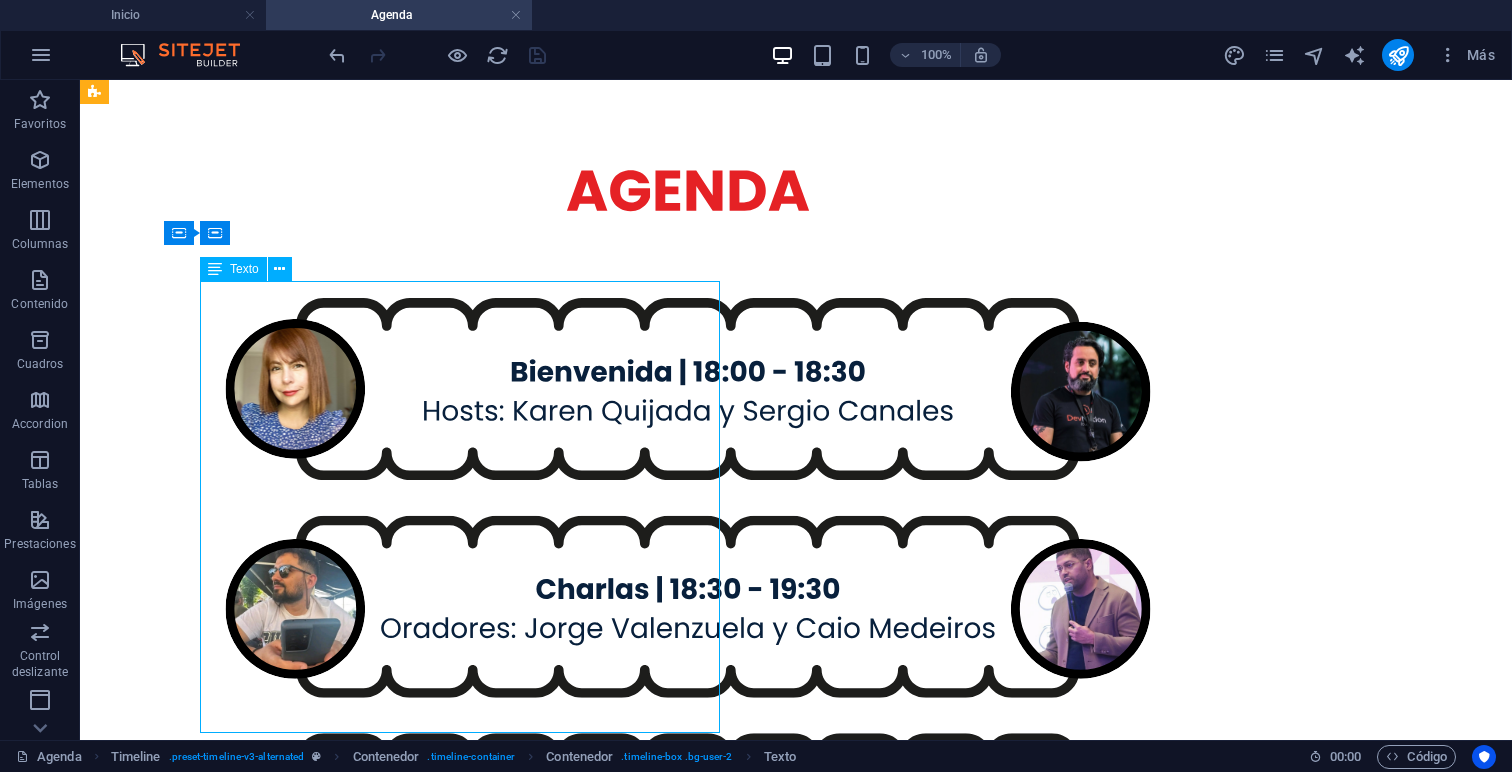 click on "Panel de Mujeres Construyendo Plataformas de Ingeniería: Golden Paths para el Futuro Descubre cómo diseñar Golden Paths que eliminan fricciones, aceleran entregas y empoderan a los equipos. Plataformas internas que promueven buenas prácticas y permiten a los desarrolladores enfocarse en crear valor. Facilitadora:  [FIRST] [LAST] Panelistas: [FIRST] [LAST] [FIRST] [LAST] [FIRST] [LAST] [FIRST] [LAST] Ubicación:  Sala A (Segundo piso)" at bounding box center (796, 14189) 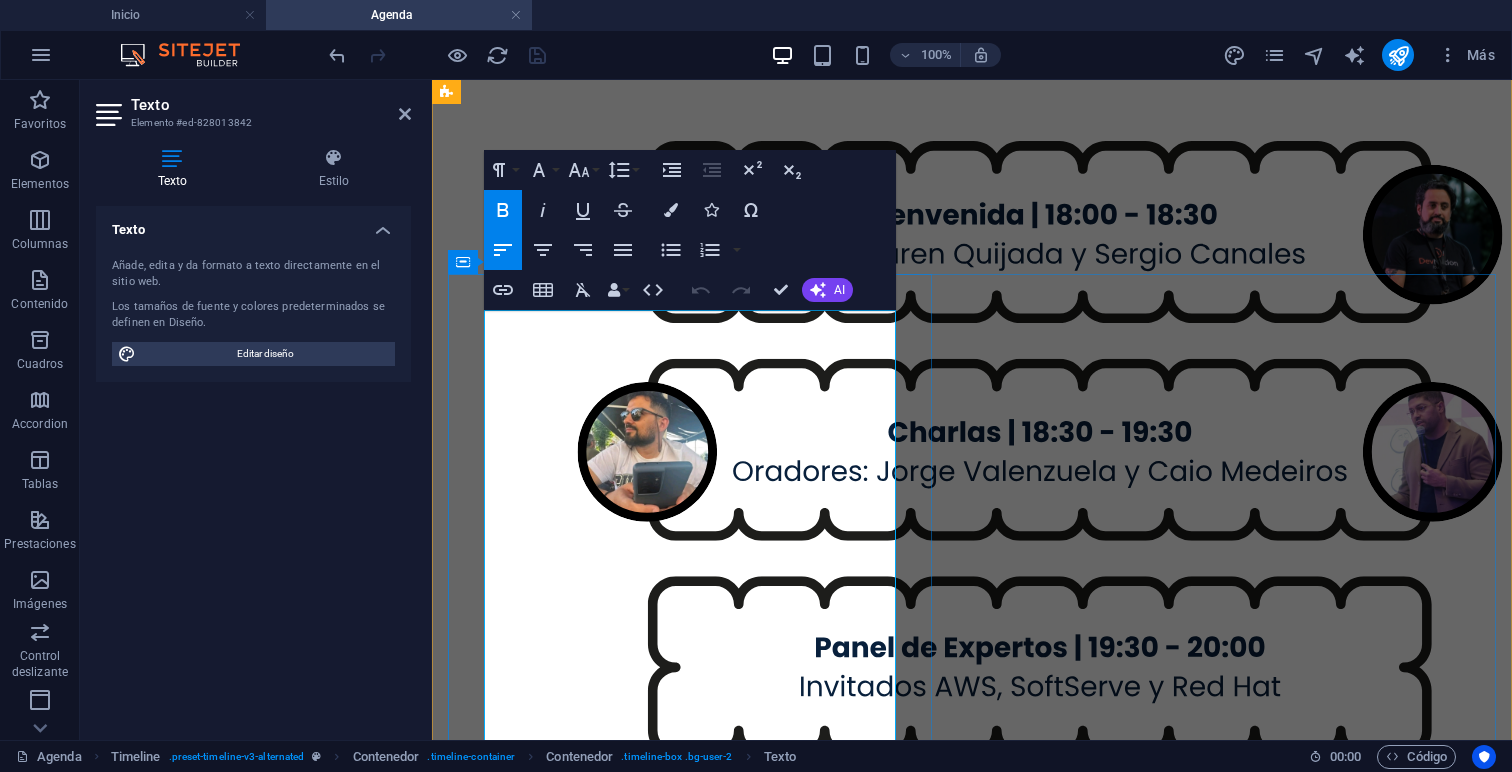 click on "Construyendo Plataformas de Ingeniería: Golden Paths para el Futuro" at bounding box center [685, 13981] 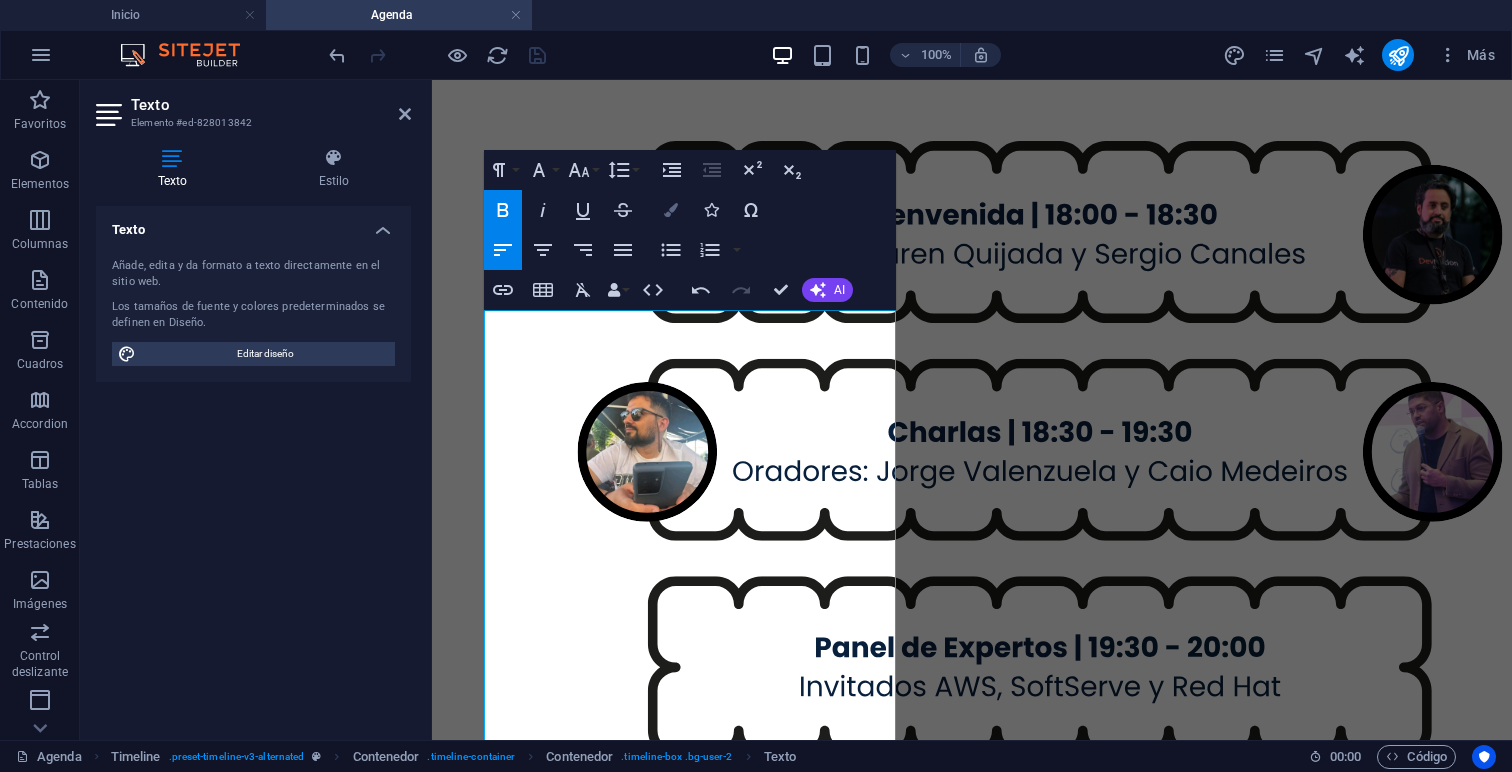 click at bounding box center [671, 210] 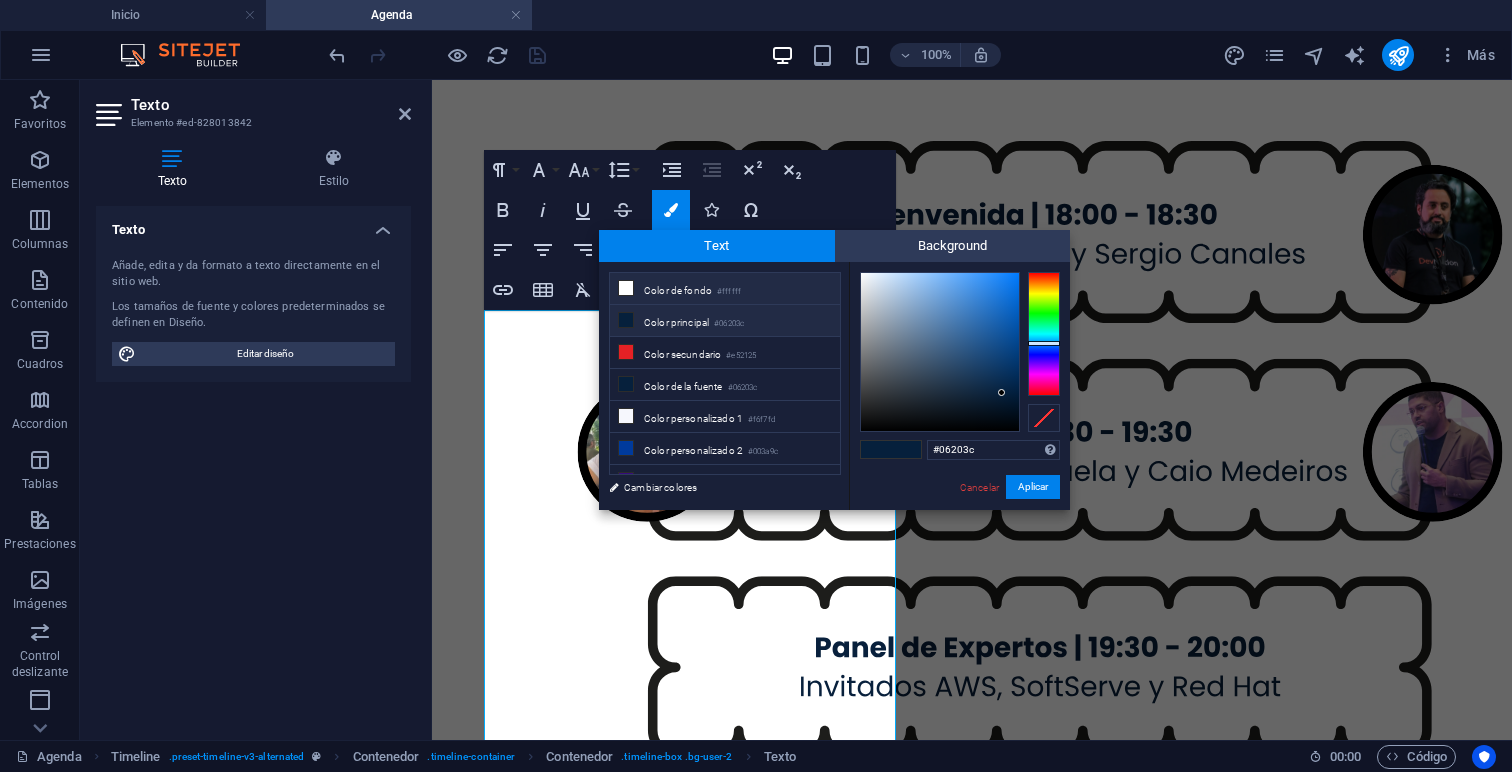 click on "Color de fondo
#ffffff" at bounding box center [725, 289] 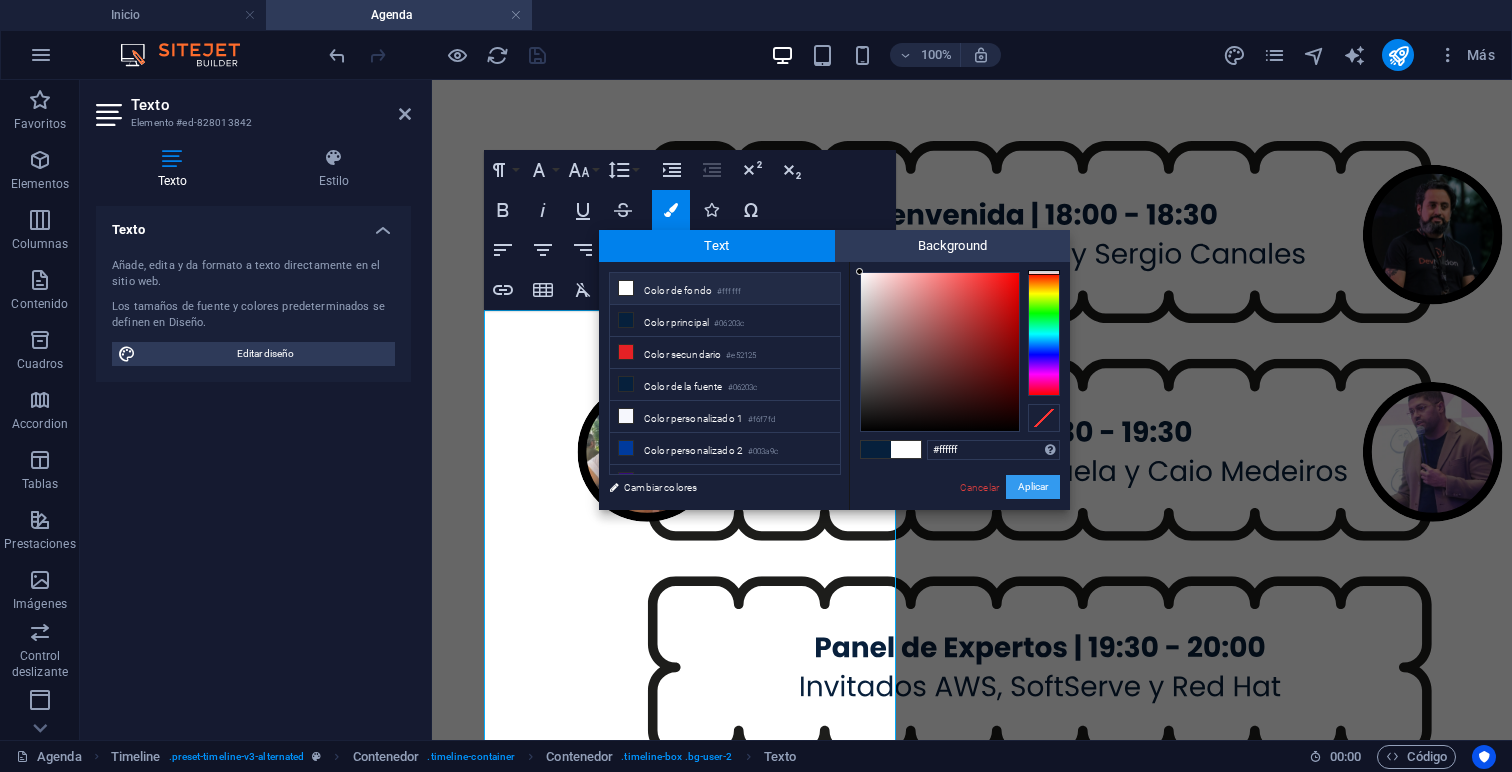 click on "Aplicar" at bounding box center (1033, 487) 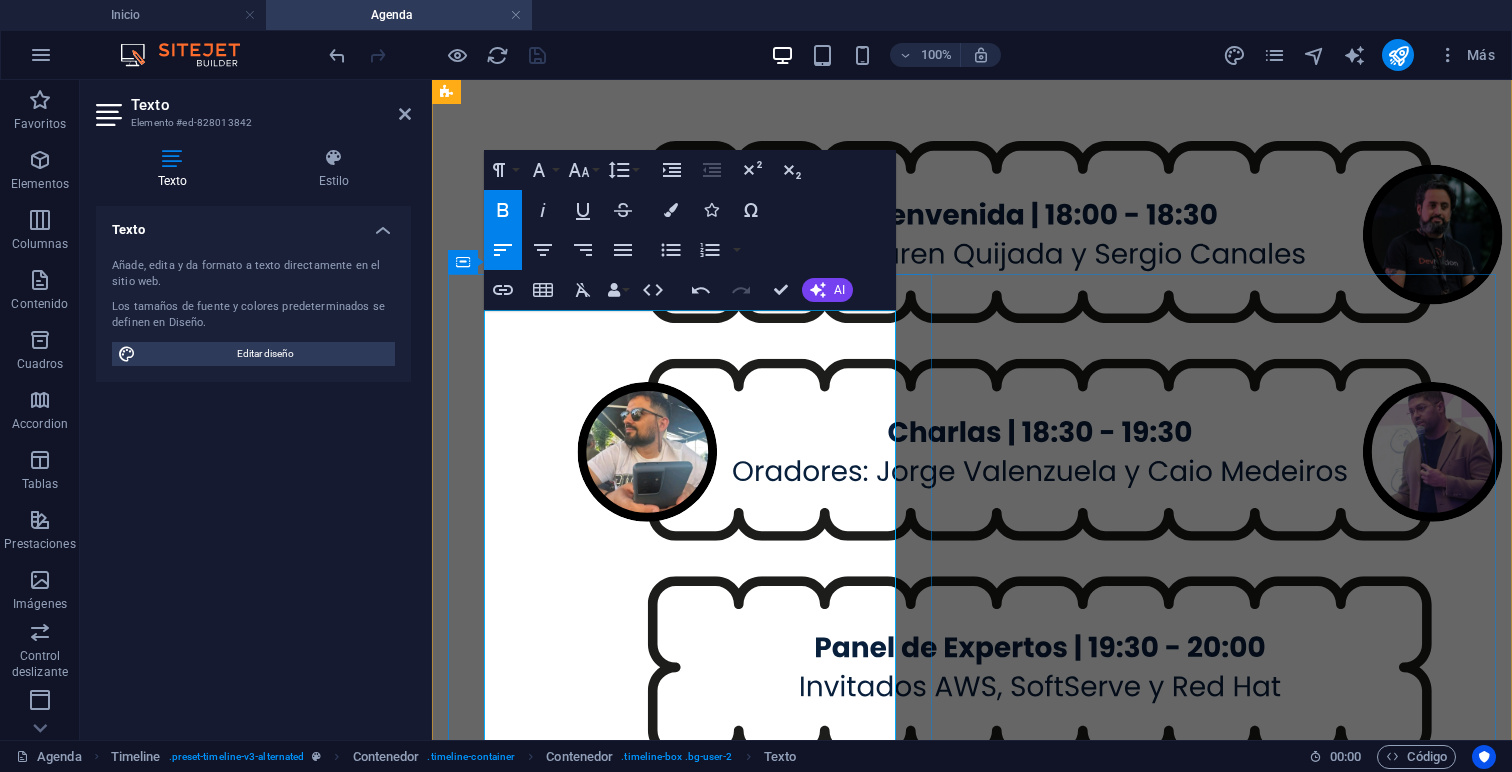 click on "Descubre cómo diseñar Golden Paths que eliminan fricciones, aceleran entregas y empoderan a los equipos. Plataformas internas que promueven buenas prácticas y permiten a los desarrolladores enfocarse en crear valor." at bounding box center (969, 14024) 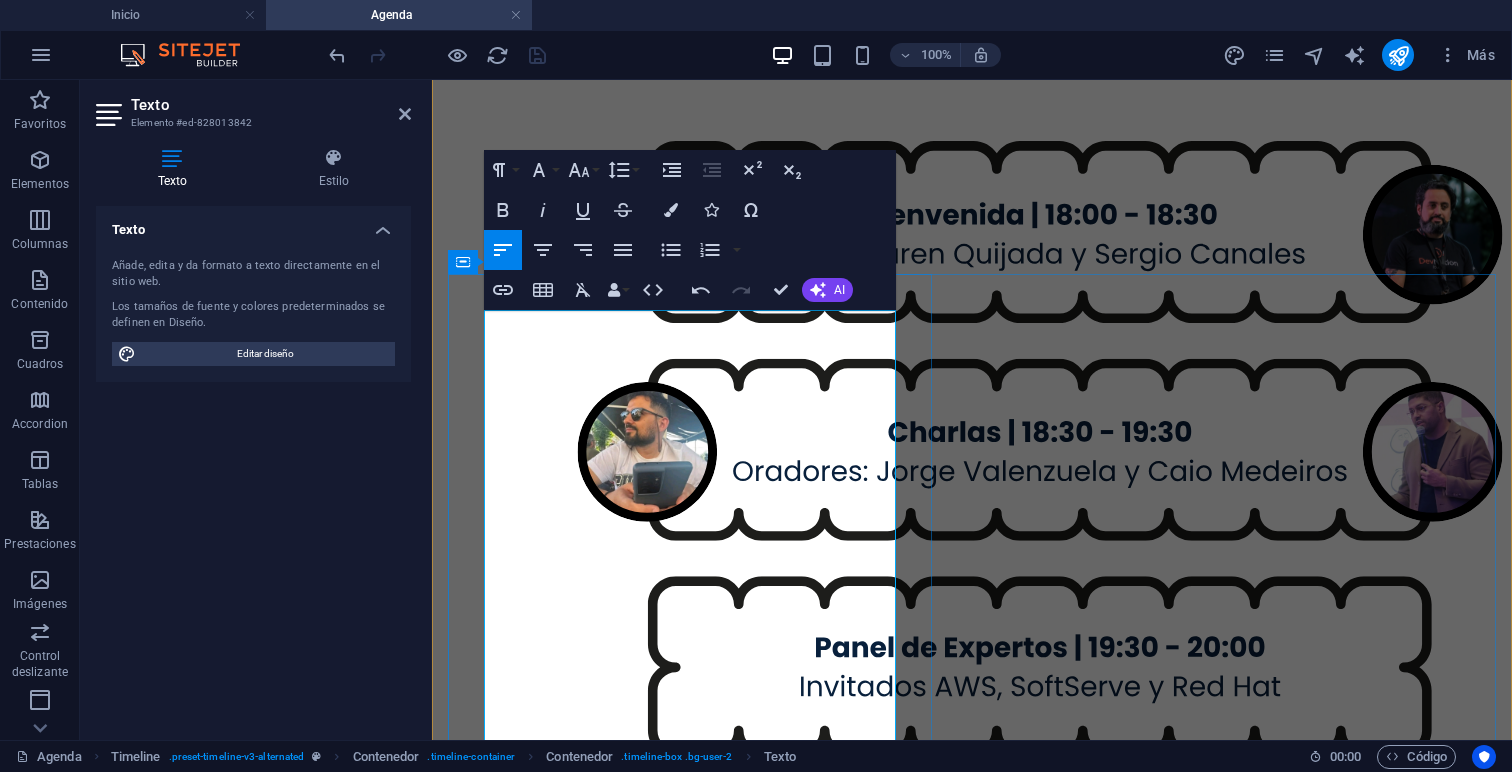 click on "Descubre cómo diseñar Golden Paths que eliminan fricciones, aceleran entregas y empoderan a los equipos. Plataformas internas que promueven buenas prácticas y permiten a los desarrolladores enfocarse en crear valor." at bounding box center (969, 14024) 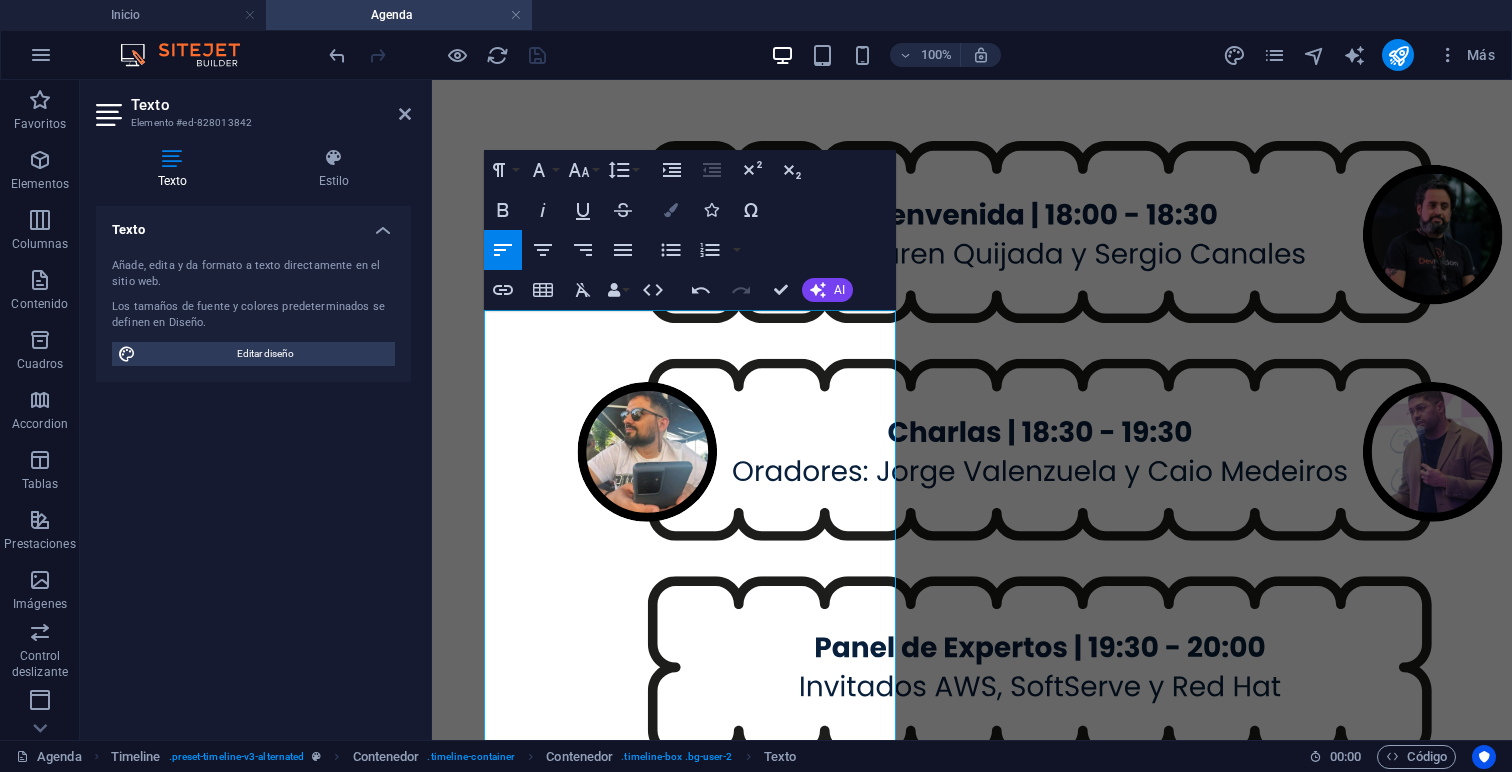 click at bounding box center [671, 210] 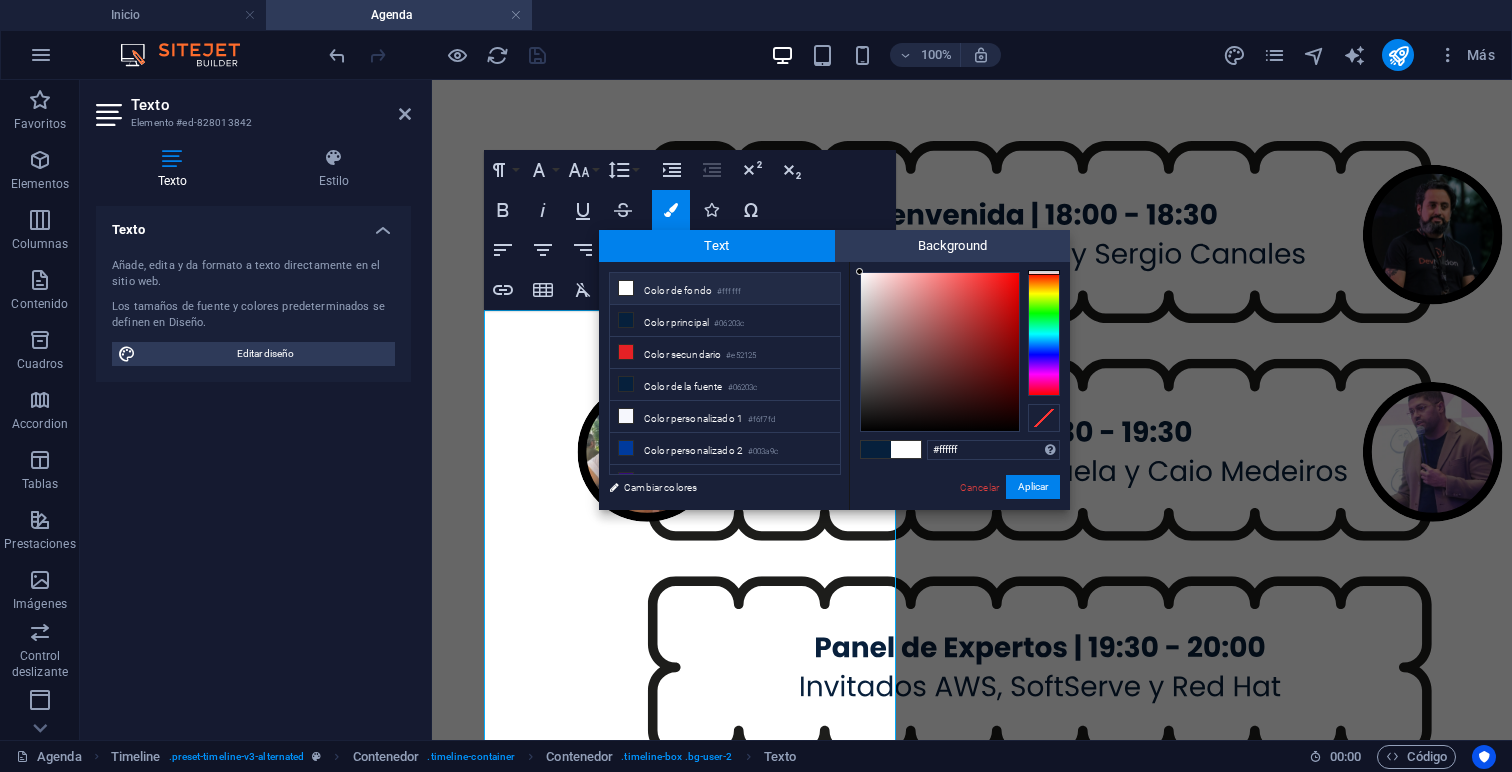 click on "Color de fondo
#ffffff" at bounding box center [725, 289] 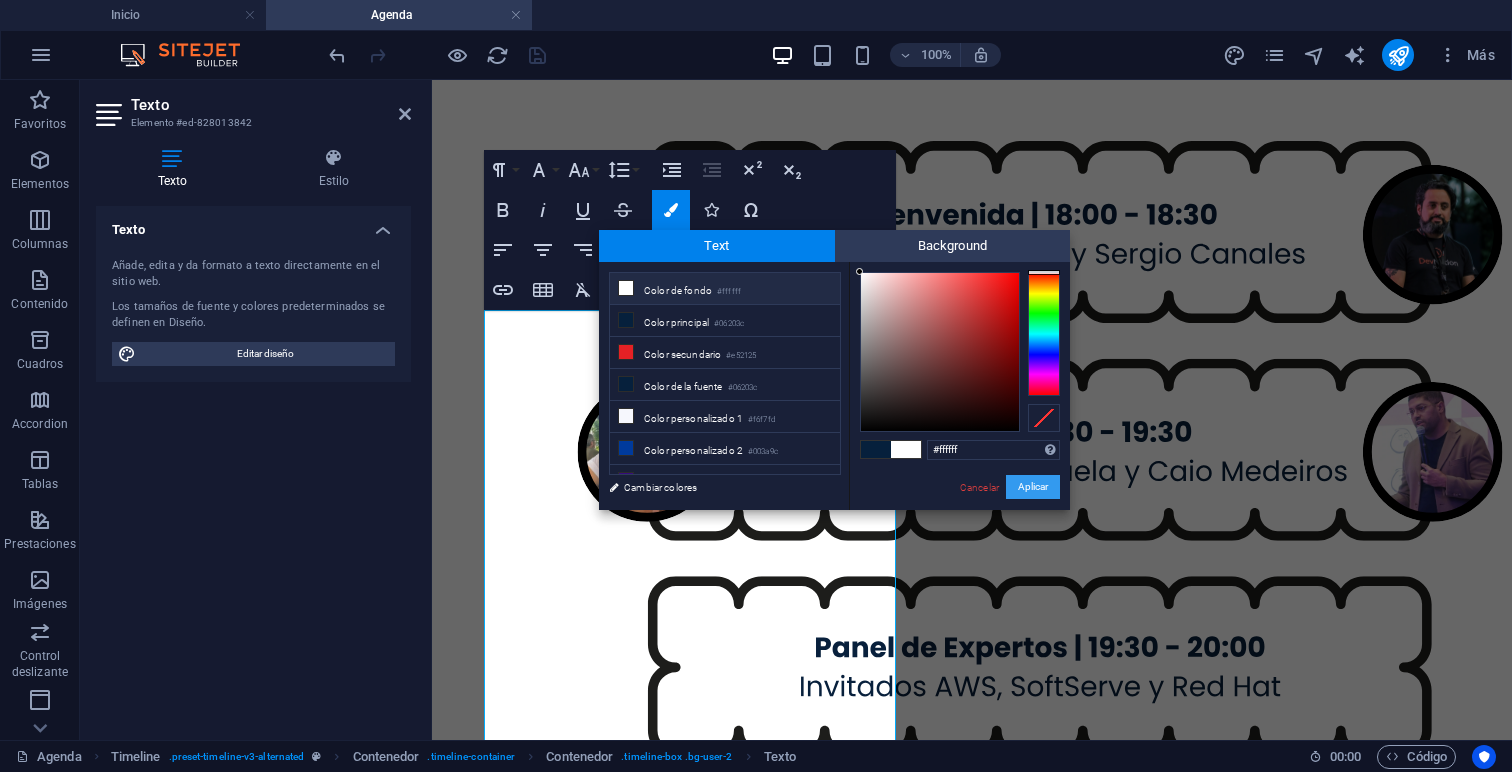 click on "Aplicar" at bounding box center [1033, 487] 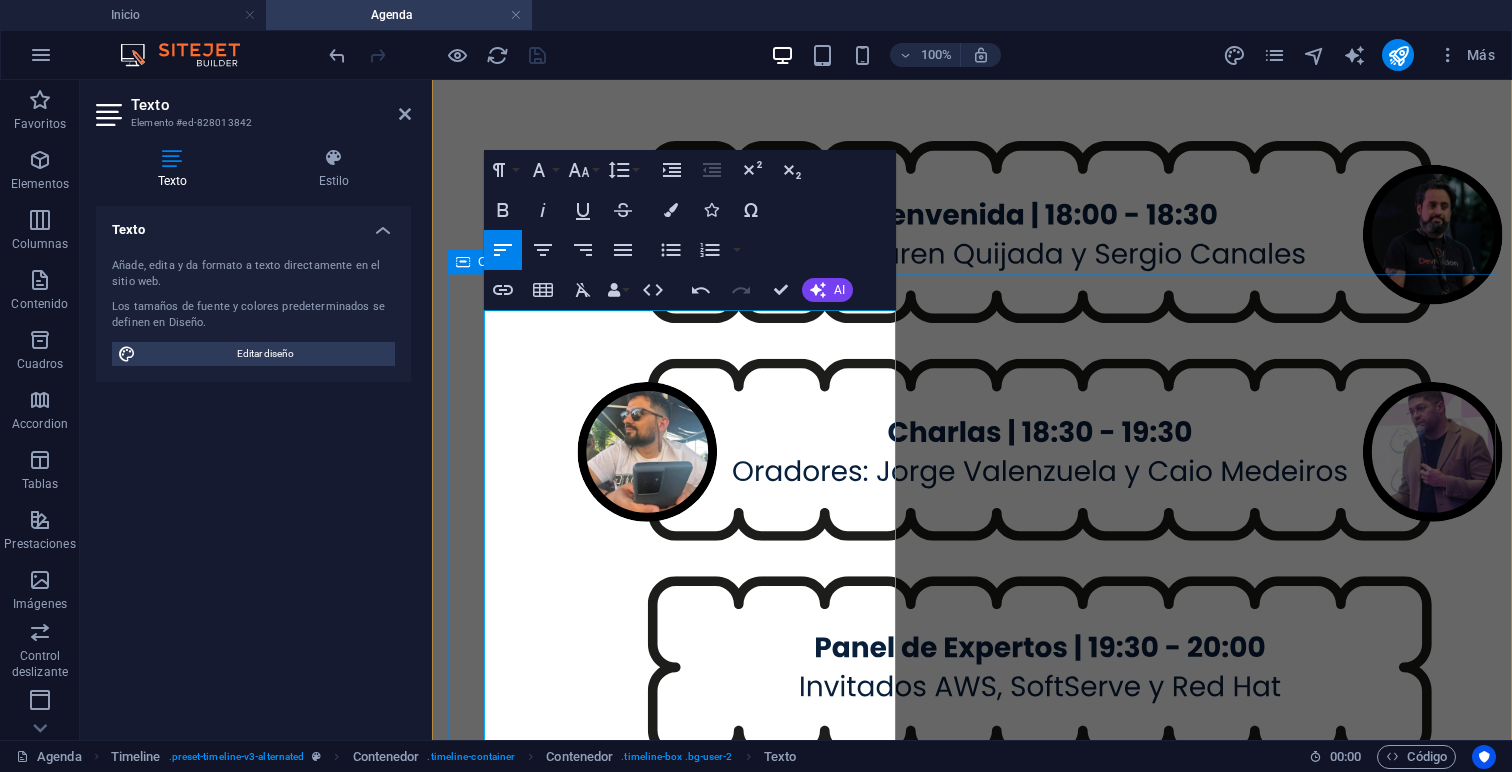 click on "11:45 Panel de Mujeres Tech Queens: Reinventando el Futuro ​ Un panel inspirador donde mujeres líderes en tecnología comparten desafíos, aprendizajes y herramientas para motivar a las nuevas generaciones STEM a construir su propio camino en el mundo tech.. ​ Facilitadora:  Karen Quijada Panelistas: Rossana "Rox" Suarez Adriana Bassi Camilla Martins Jessica Greiner Ubicación:  Sala A (Segundo piso) Un panel inspirador donde mujeres líderes en tecnología comparten desafíos, aprendizajes y herramientas para motivar a las nuevas generaciones STEM a construir su propio camino en el mundo tech." at bounding box center [972, 14070] 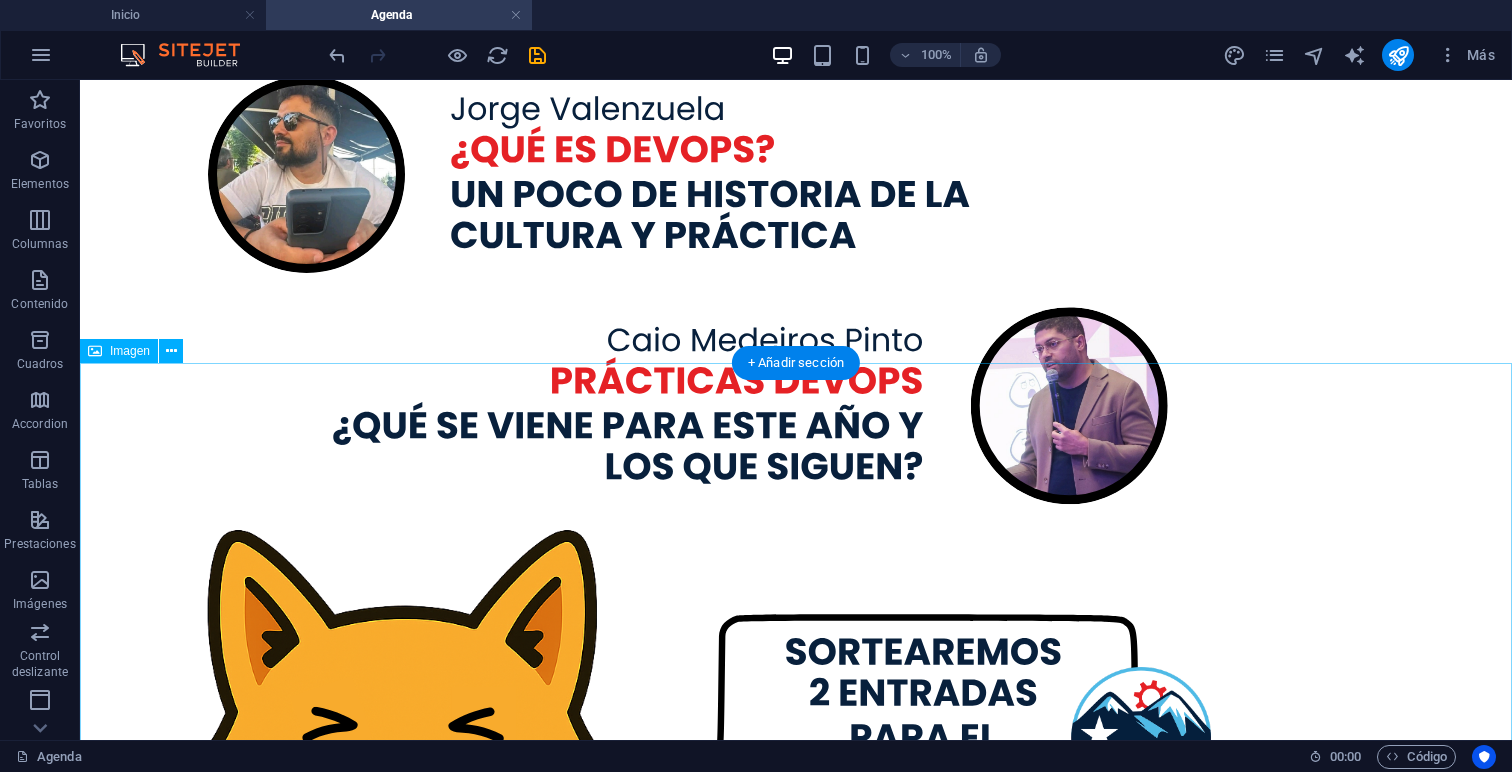 scroll, scrollTop: 11883, scrollLeft: 0, axis: vertical 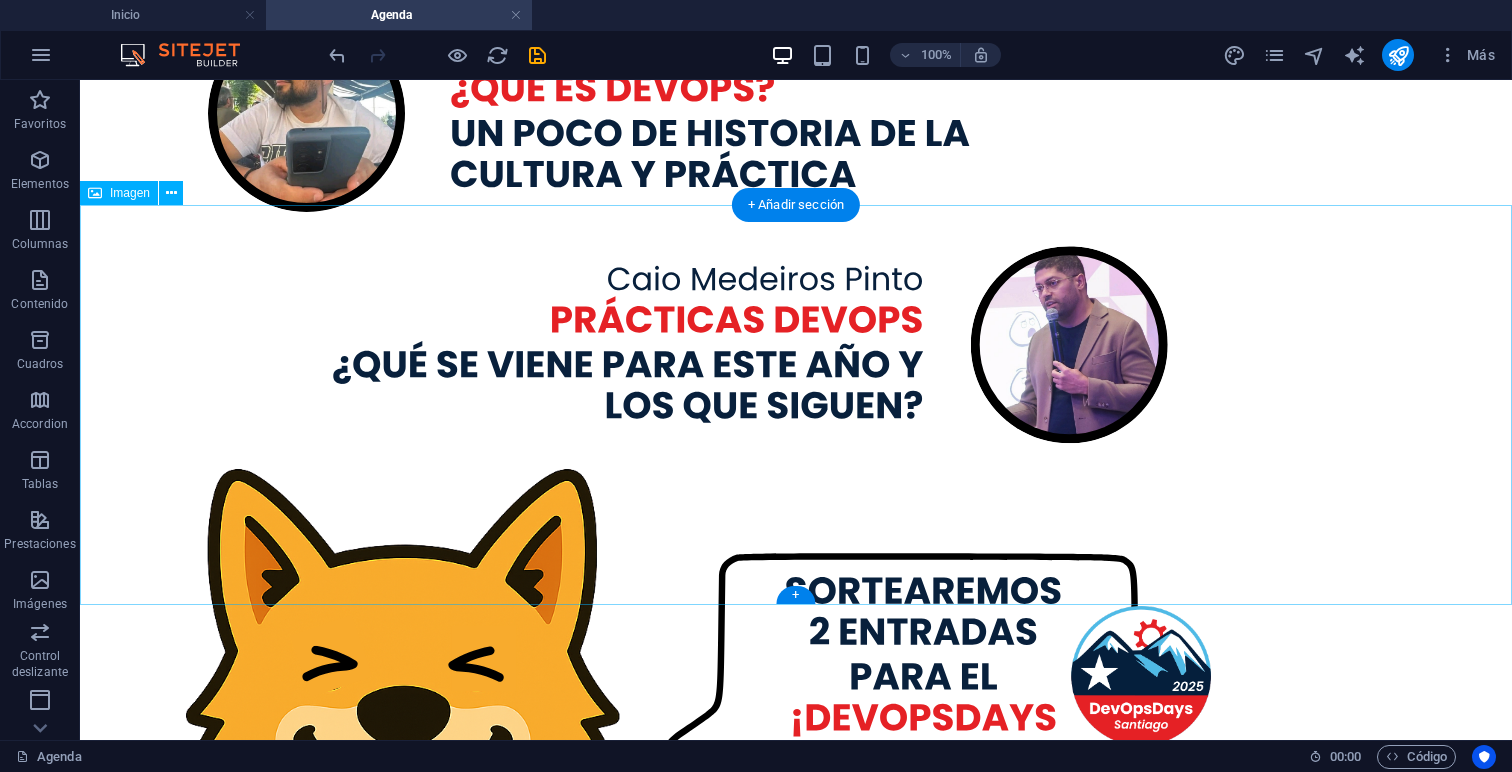 click at bounding box center (796, 11776) 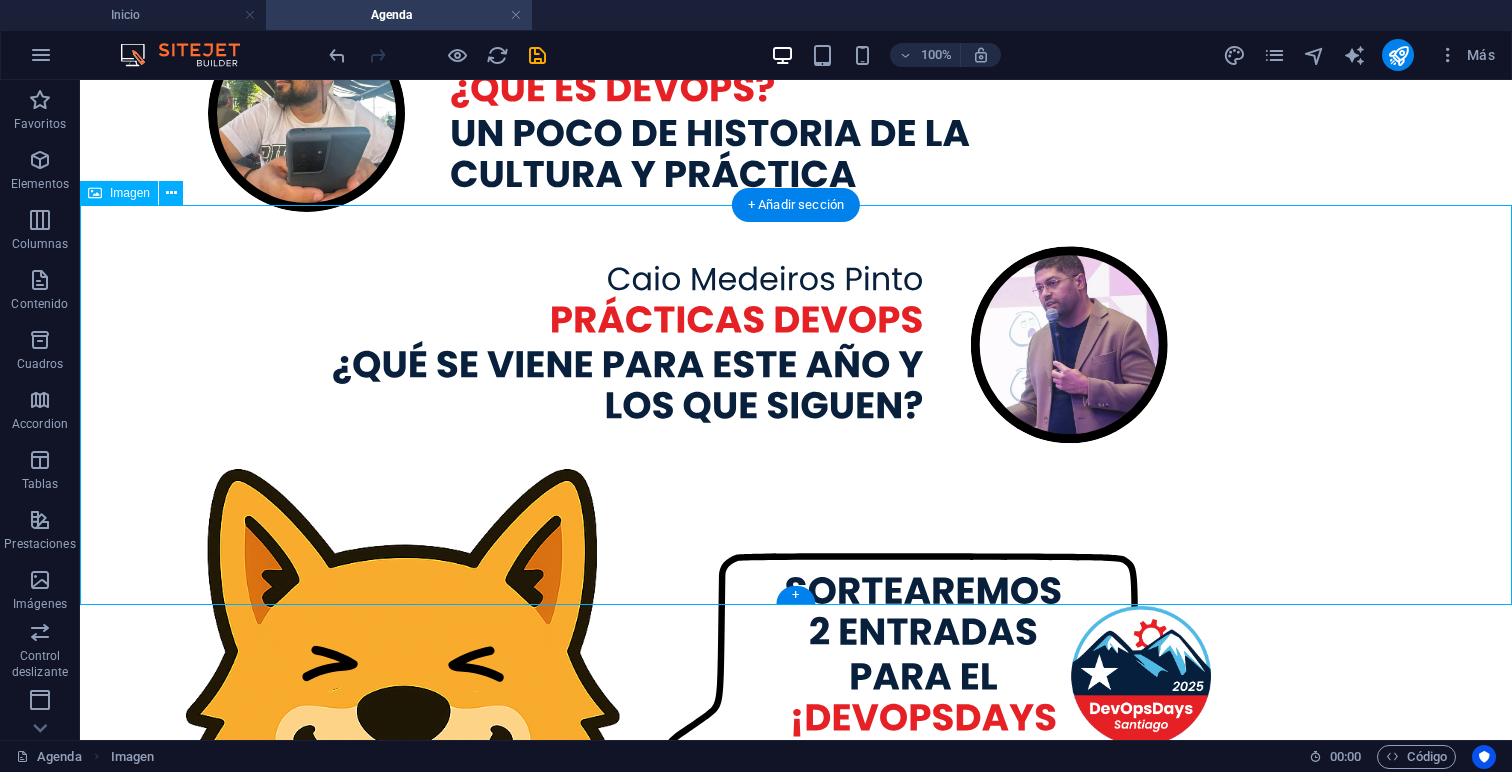 click at bounding box center [796, 11776] 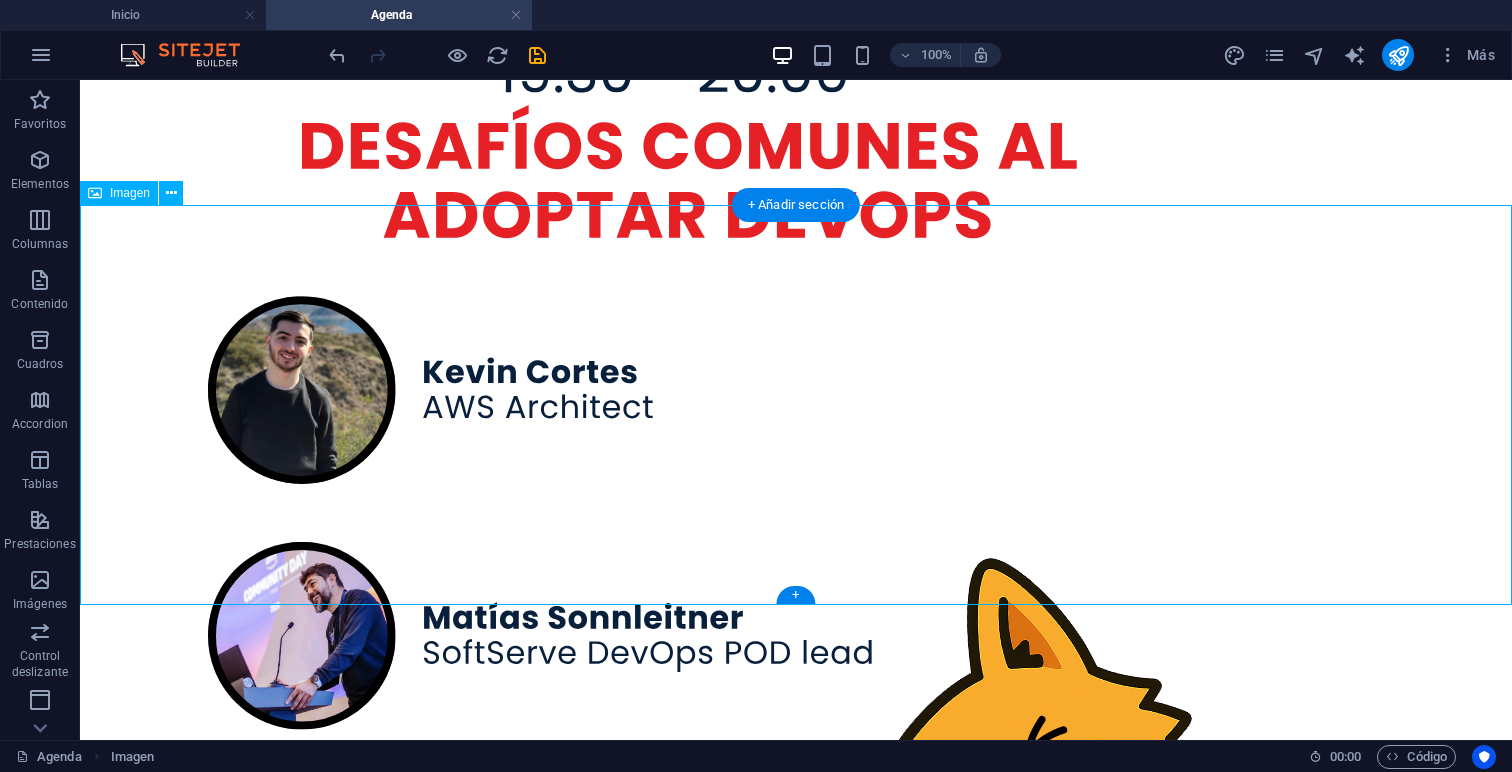 select on "px" 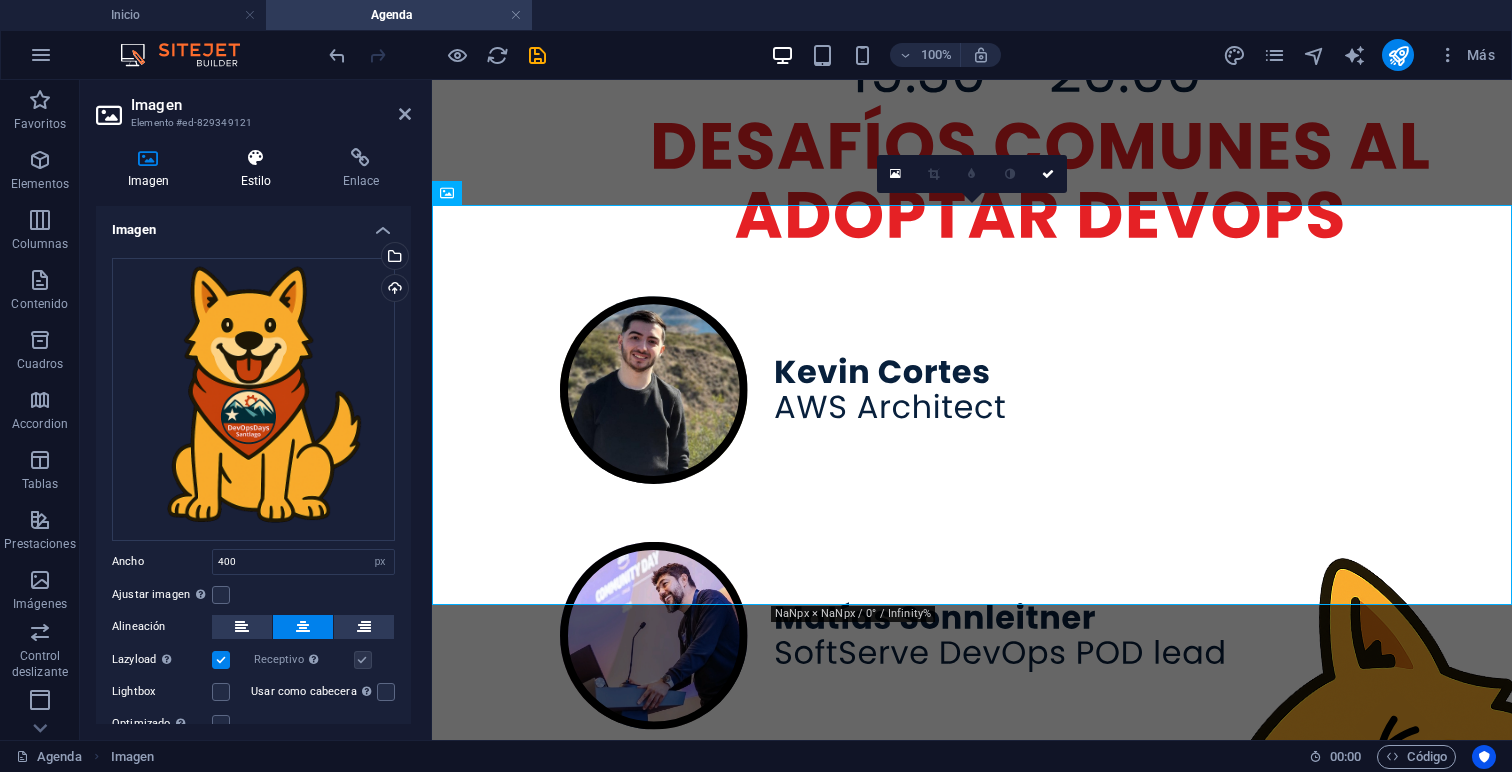 click on "Estilo" at bounding box center (260, 169) 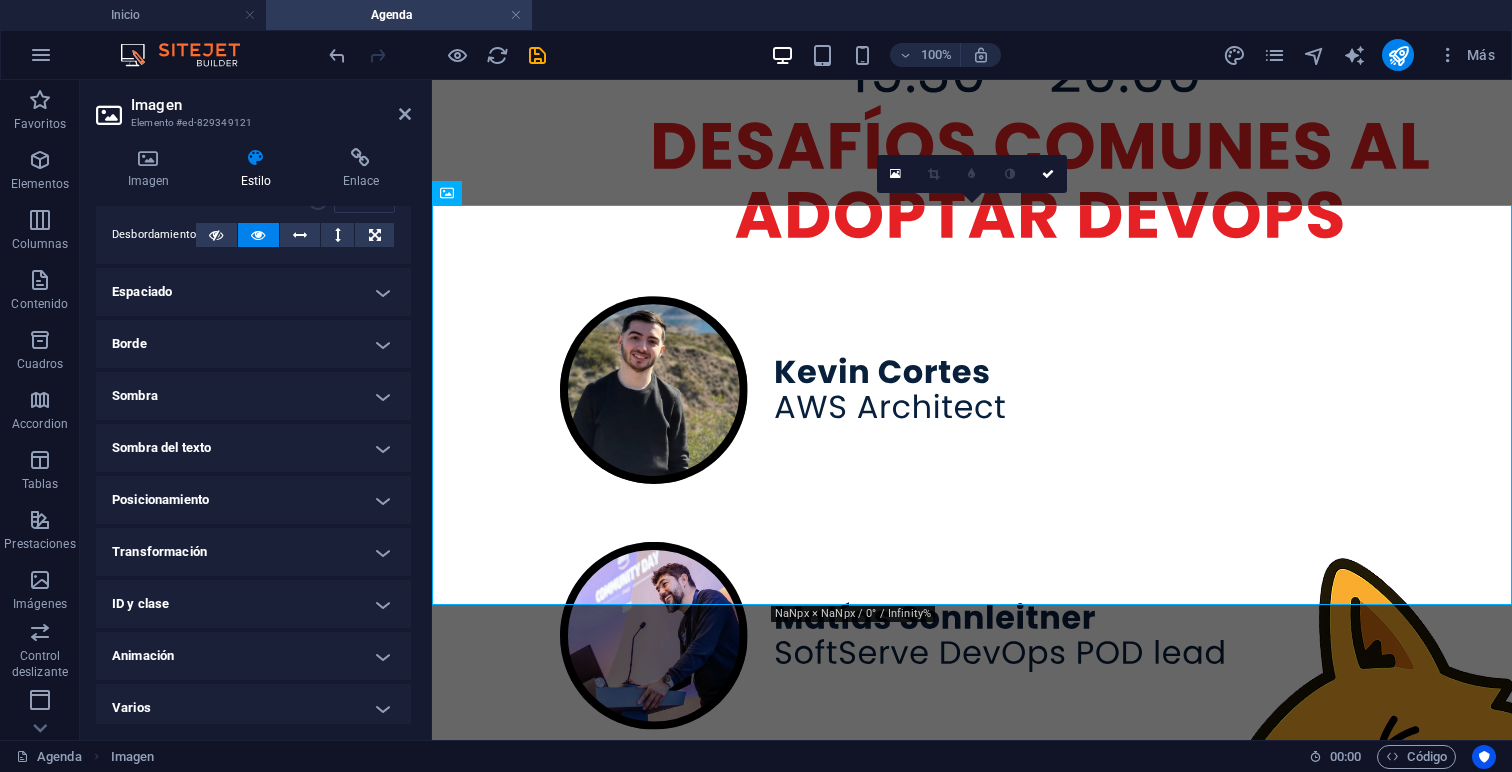 scroll, scrollTop: 112, scrollLeft: 0, axis: vertical 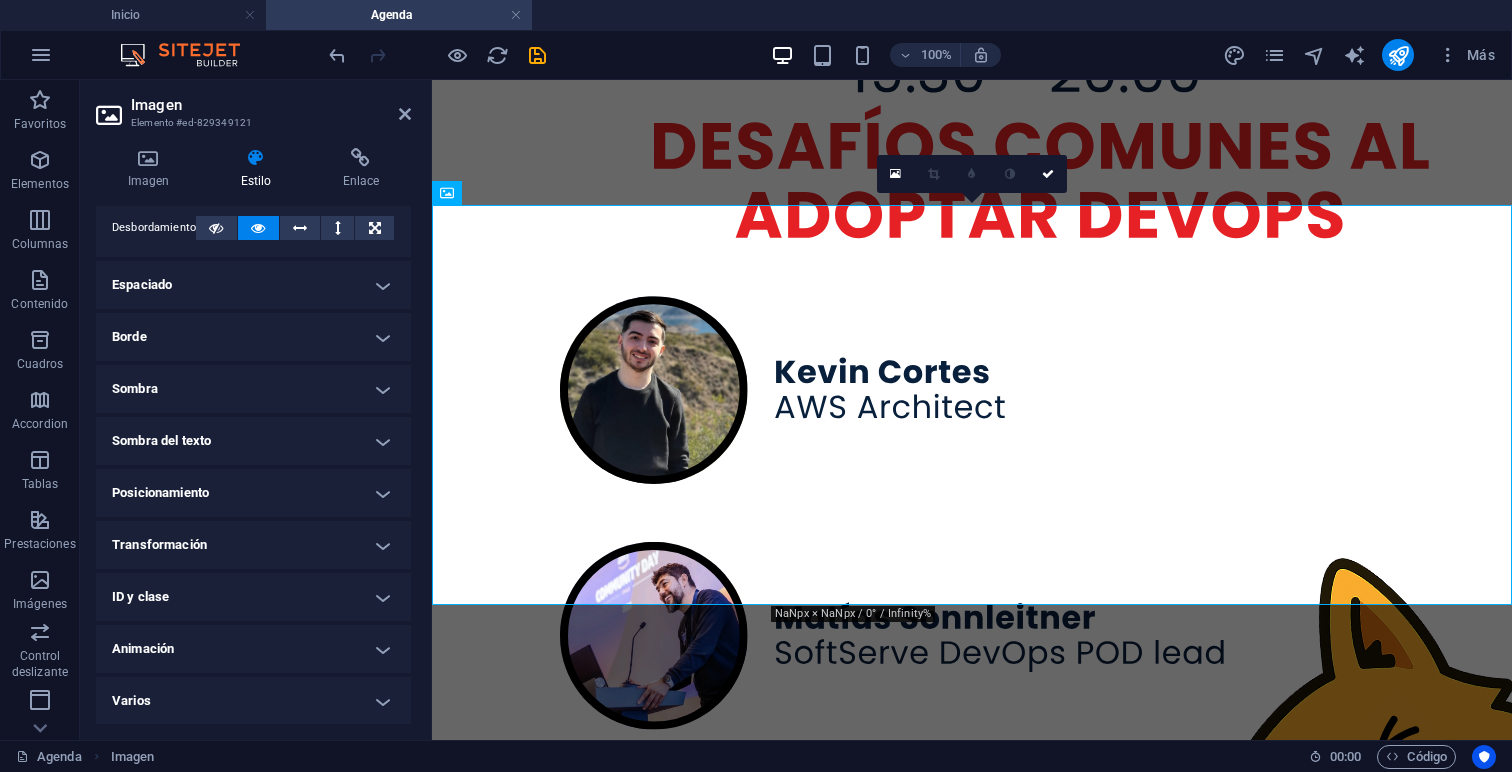 click on "Visible Opacidad 100 % Desbordamiento" at bounding box center [253, 193] 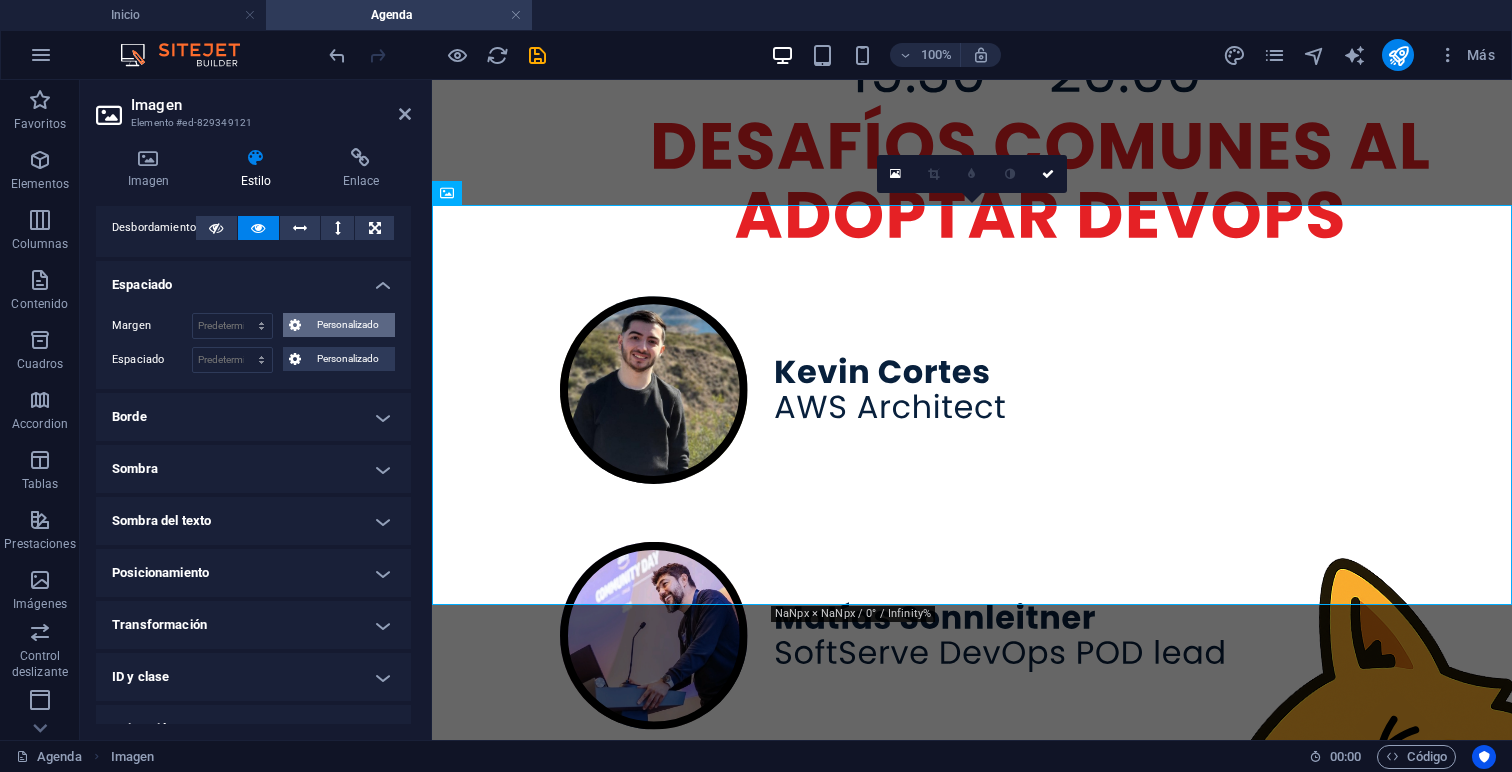click on "Personalizado" at bounding box center (348, 325) 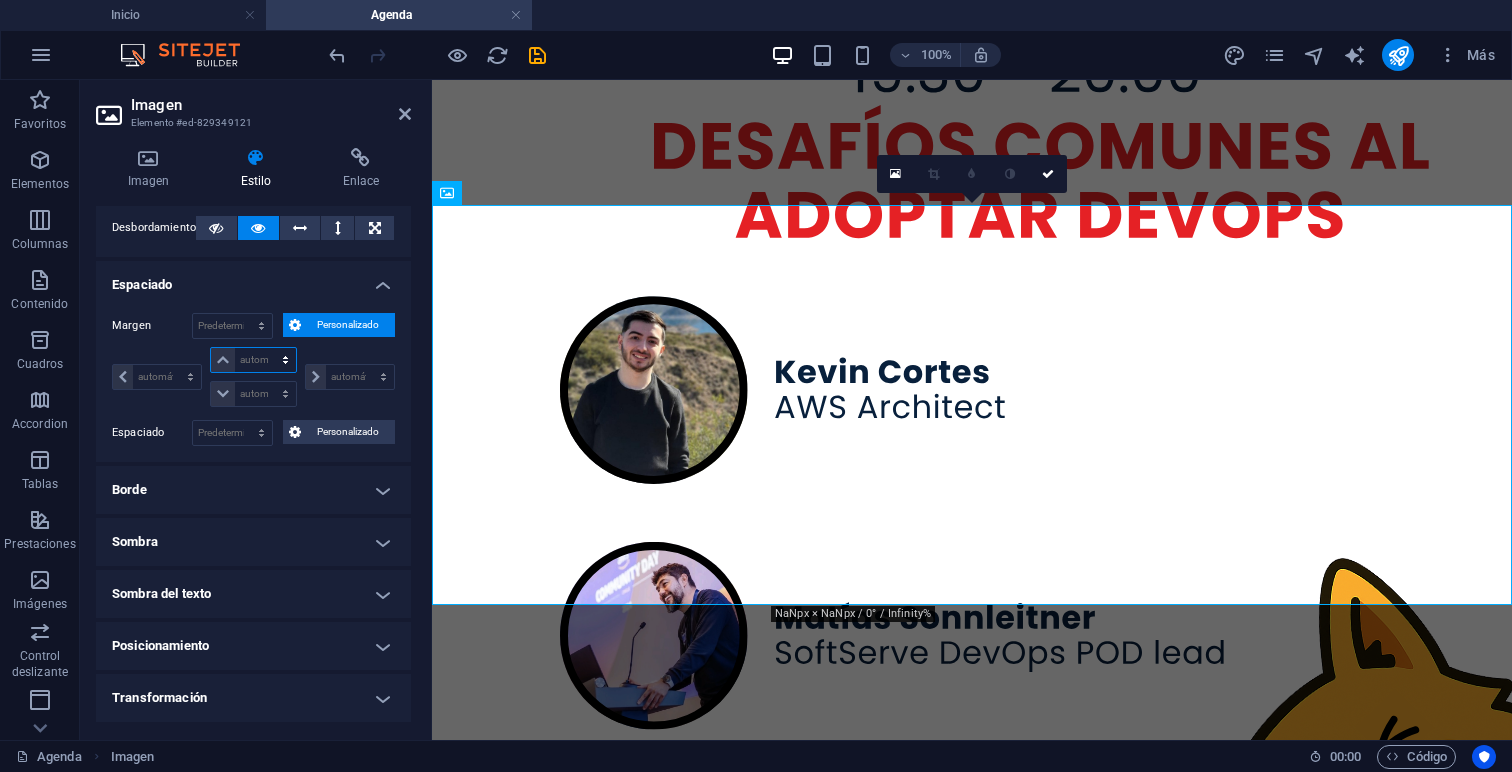 click on "automático px % rem vw vh" at bounding box center (253, 360) 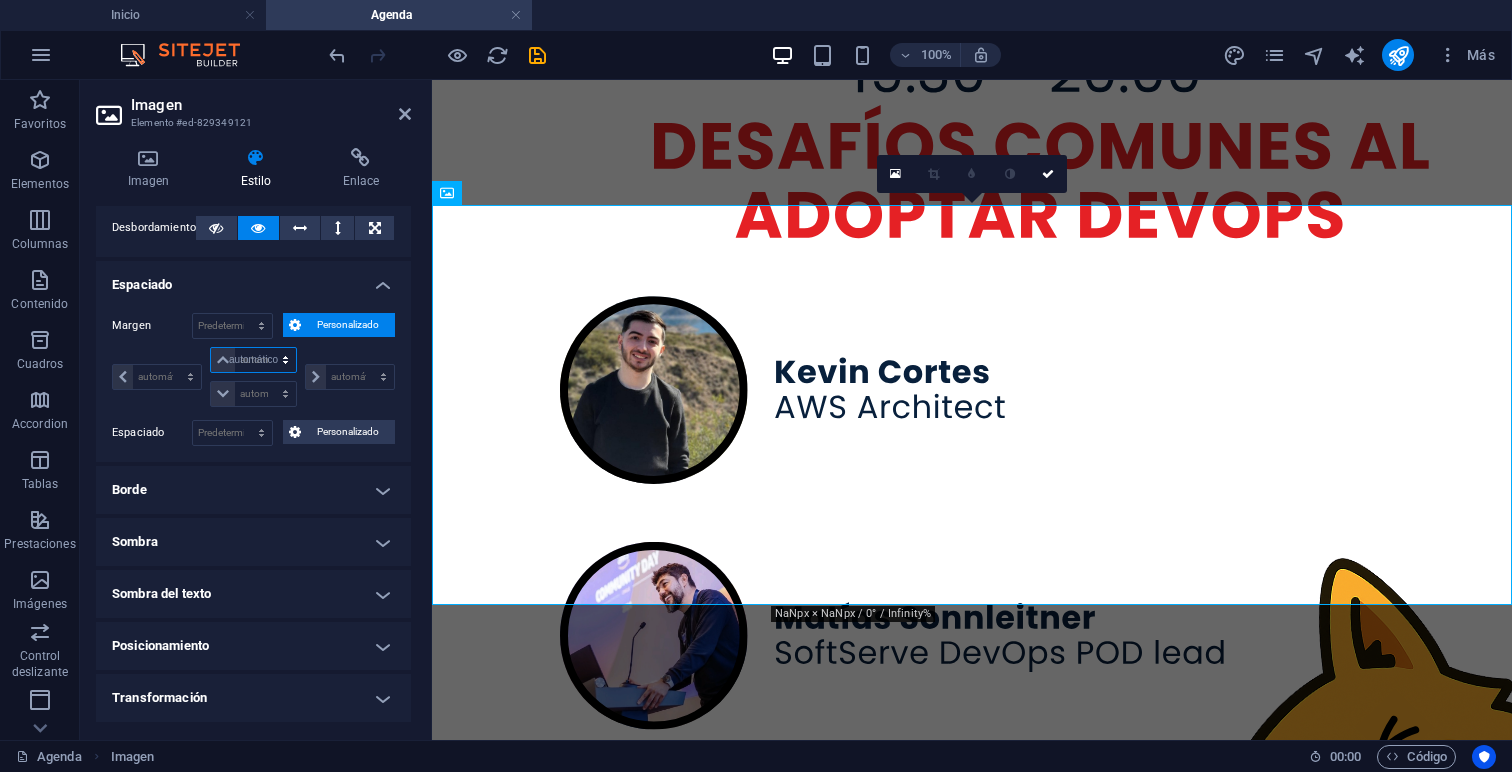 type on "0" 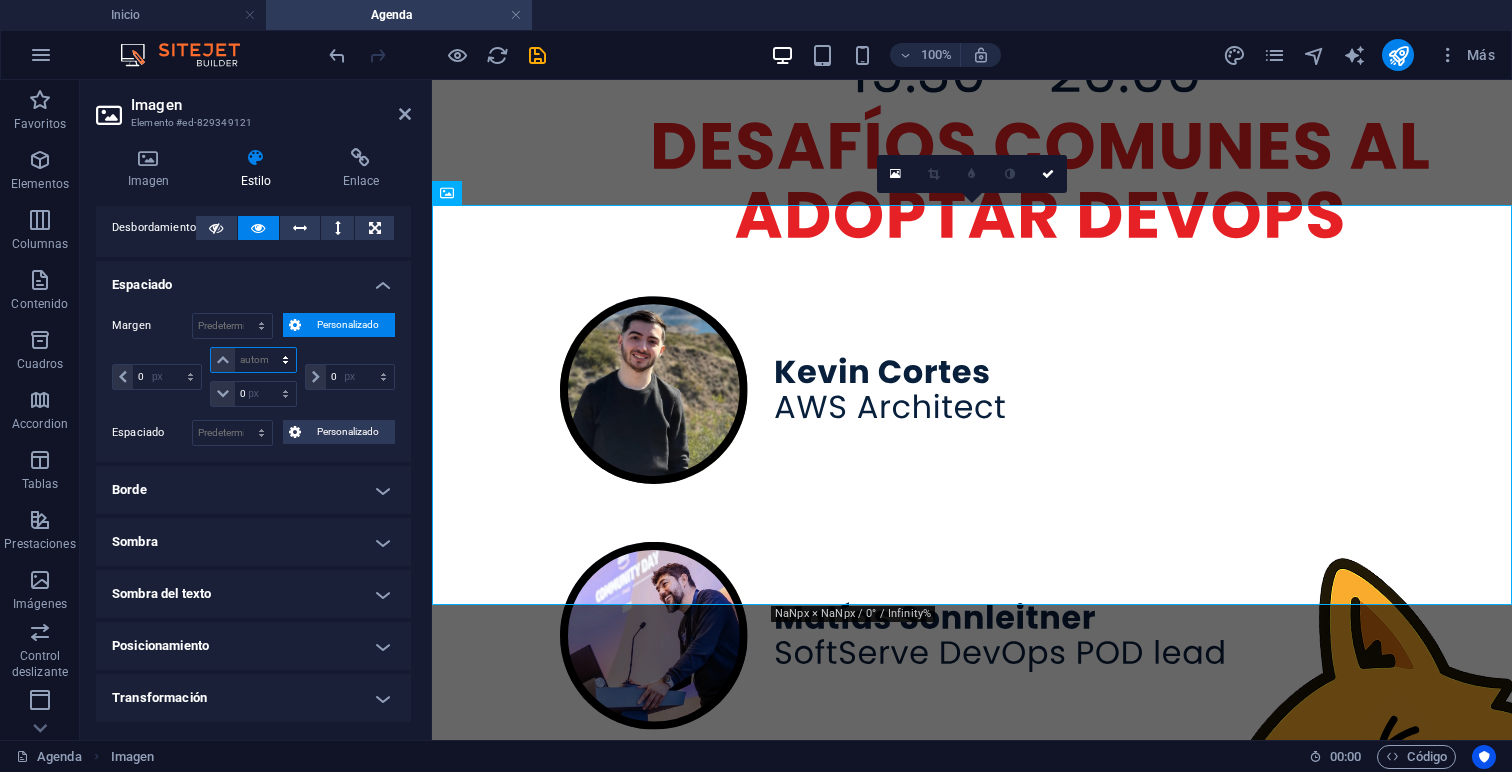 click on "automático px % rem vw vh" at bounding box center (253, 360) 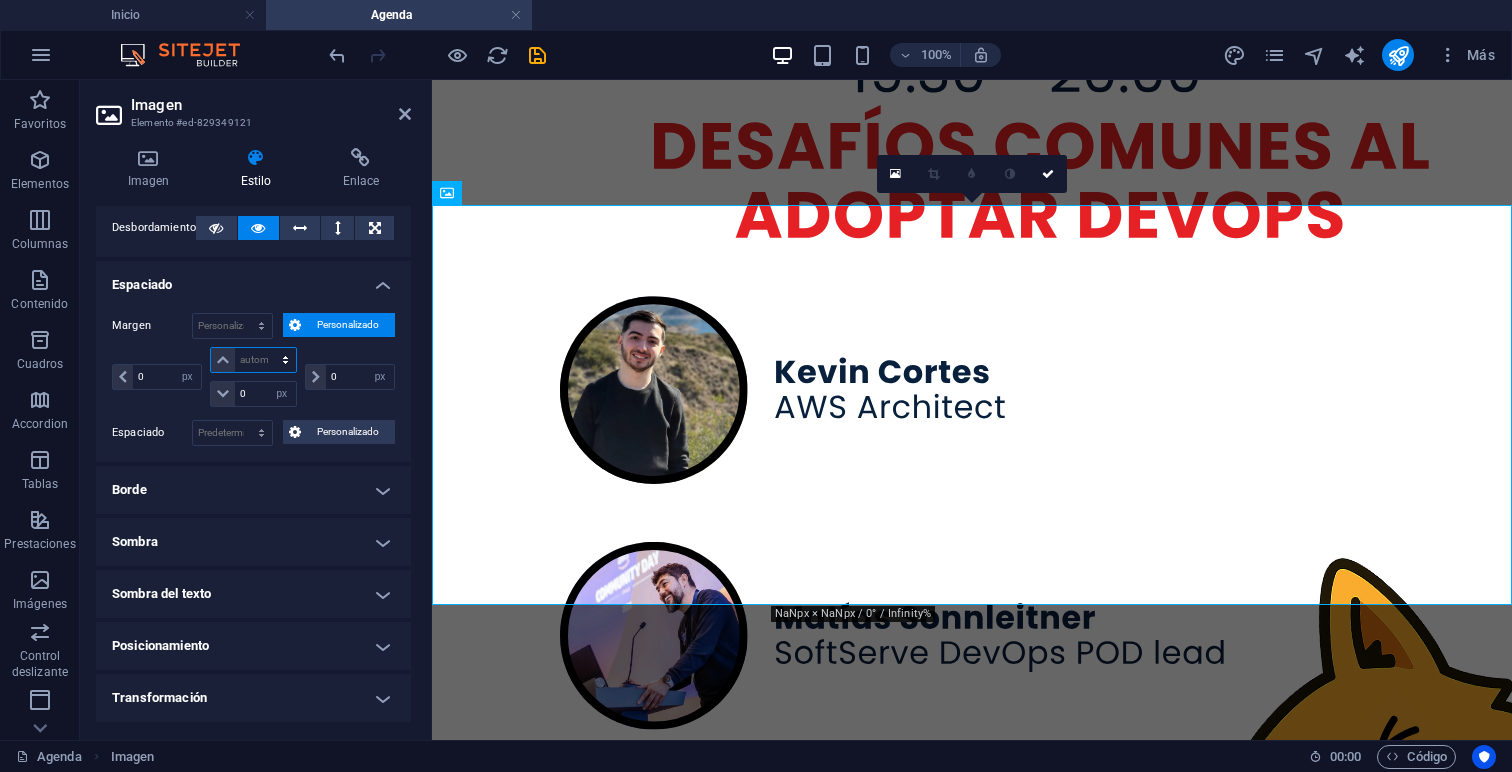select on "rem" 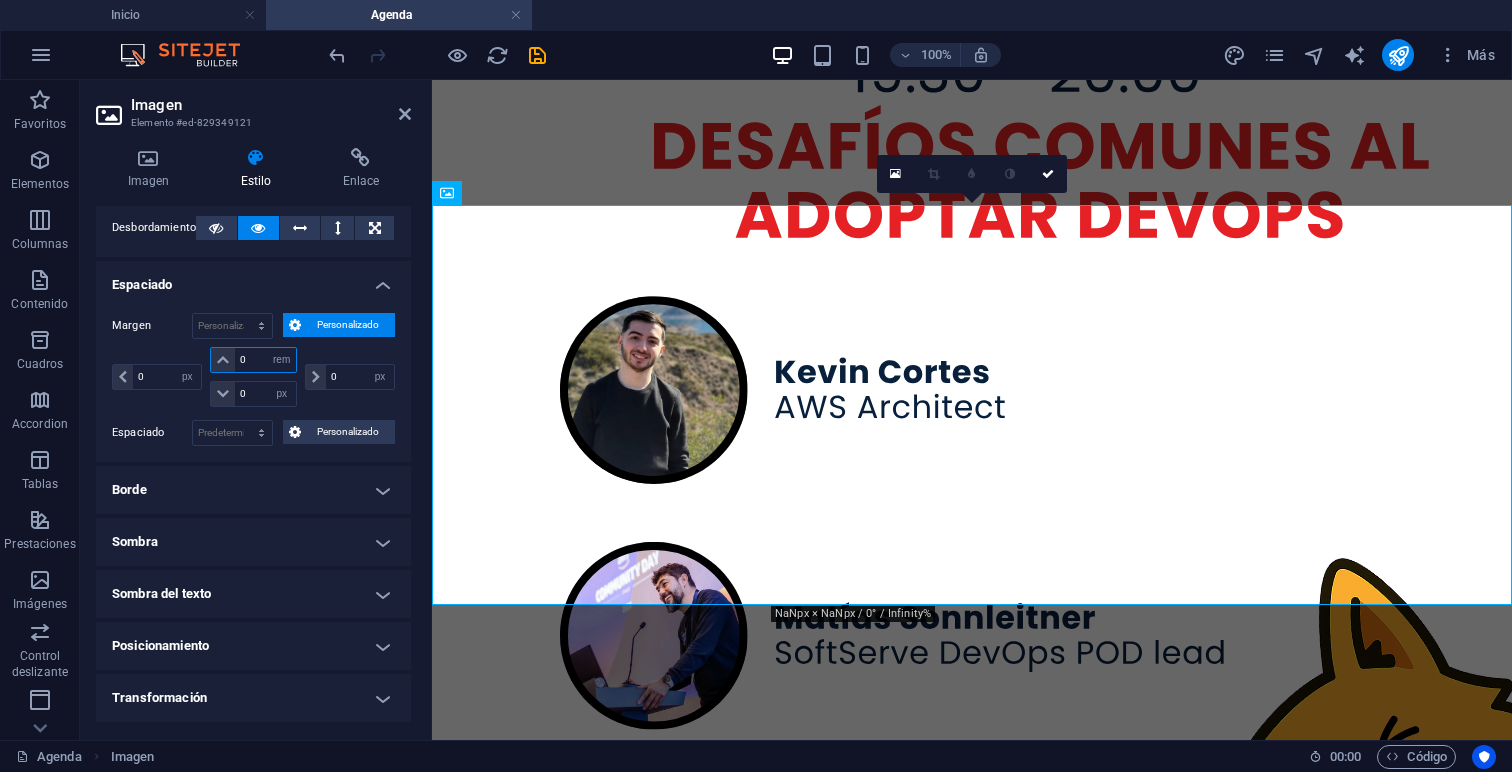 click on "0" at bounding box center [265, 360] 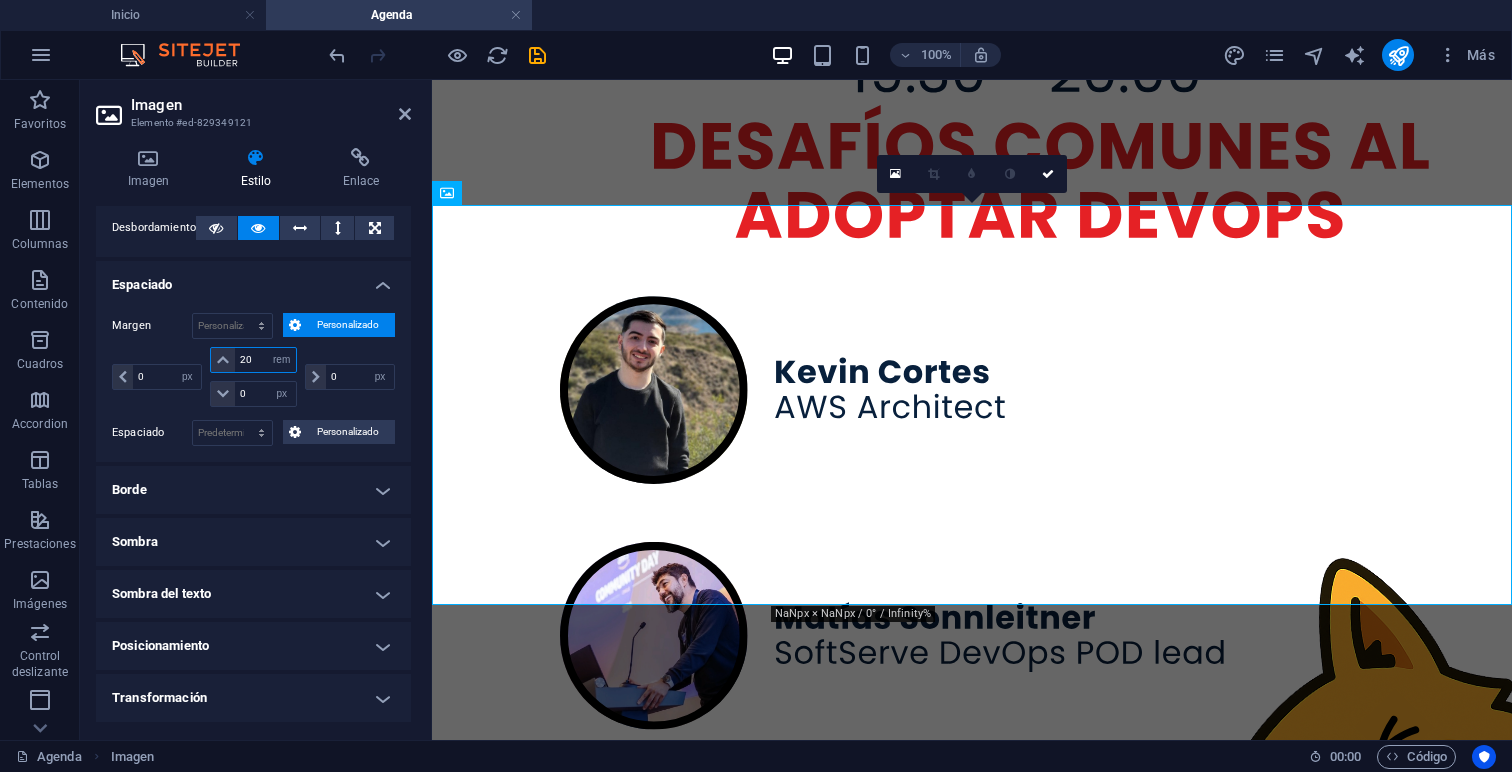 click on "20" at bounding box center [265, 360] 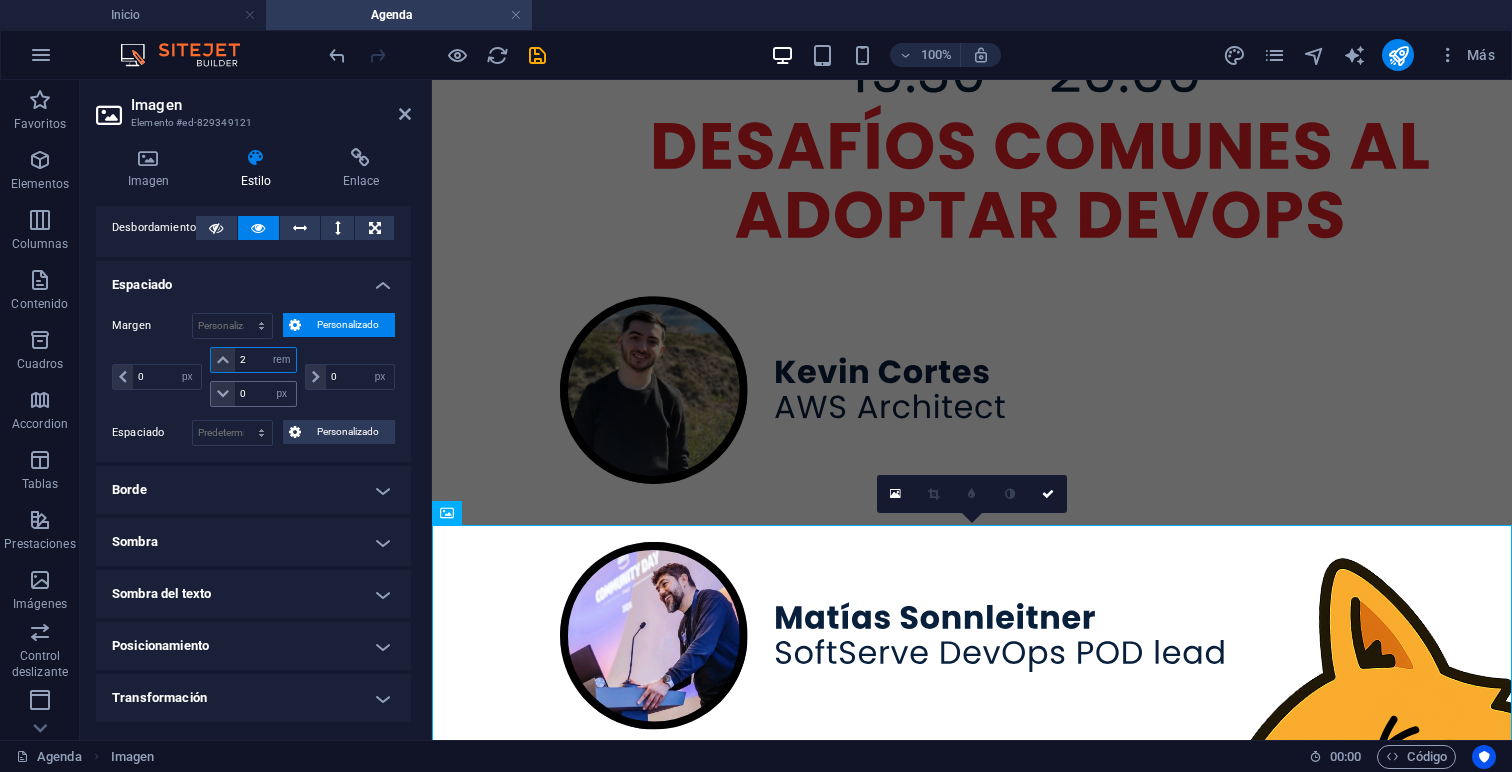 type on "2" 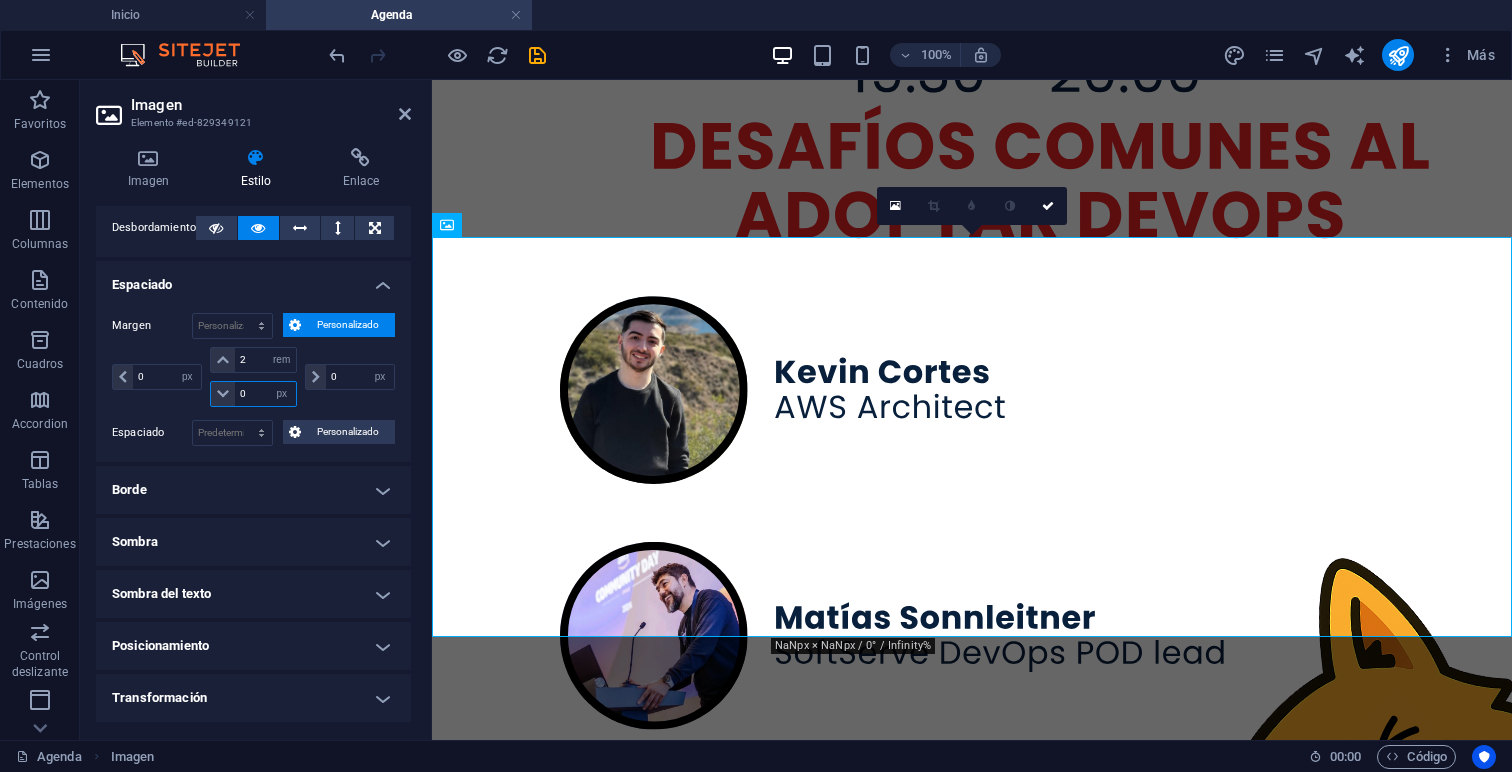 click on "0" at bounding box center [265, 394] 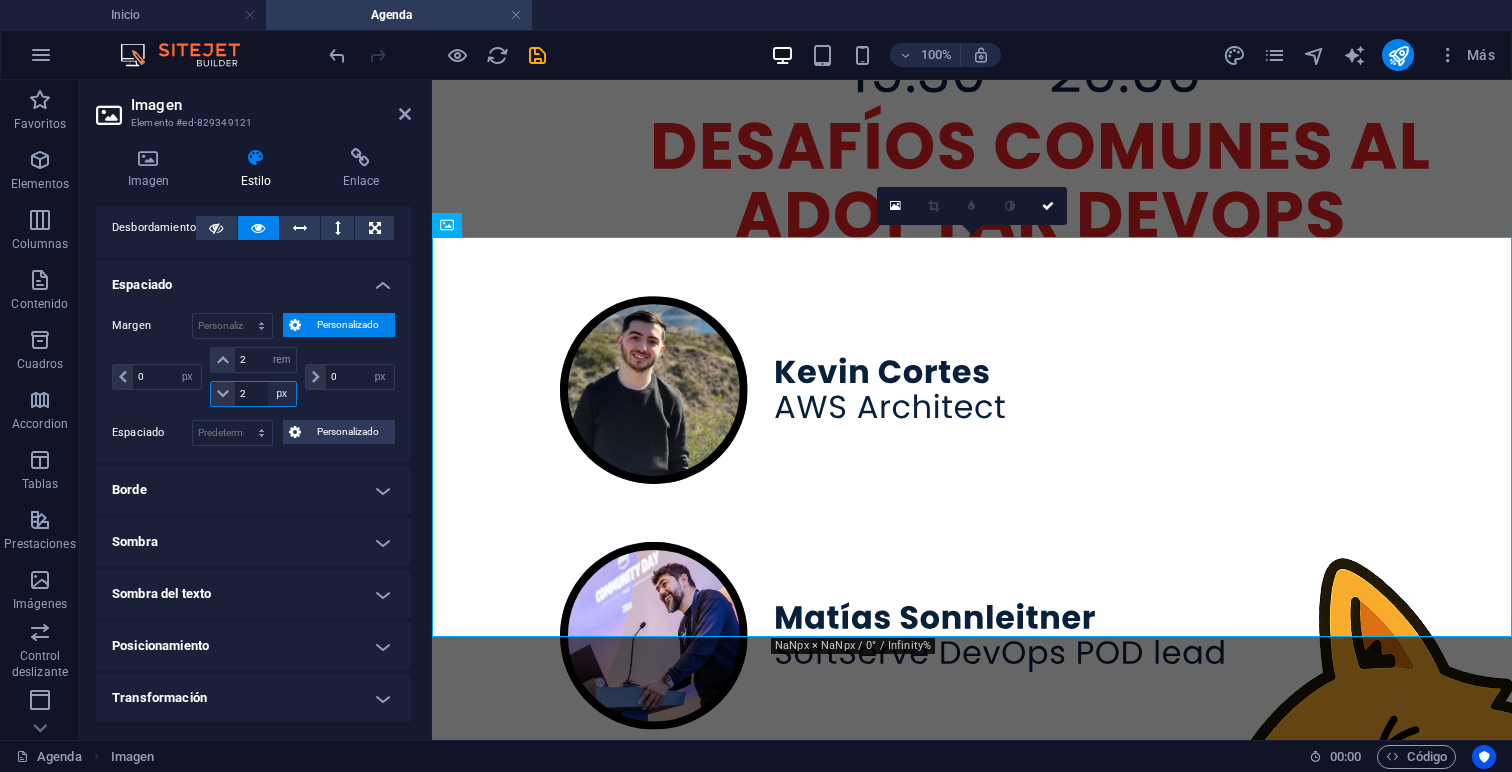 type on "2" 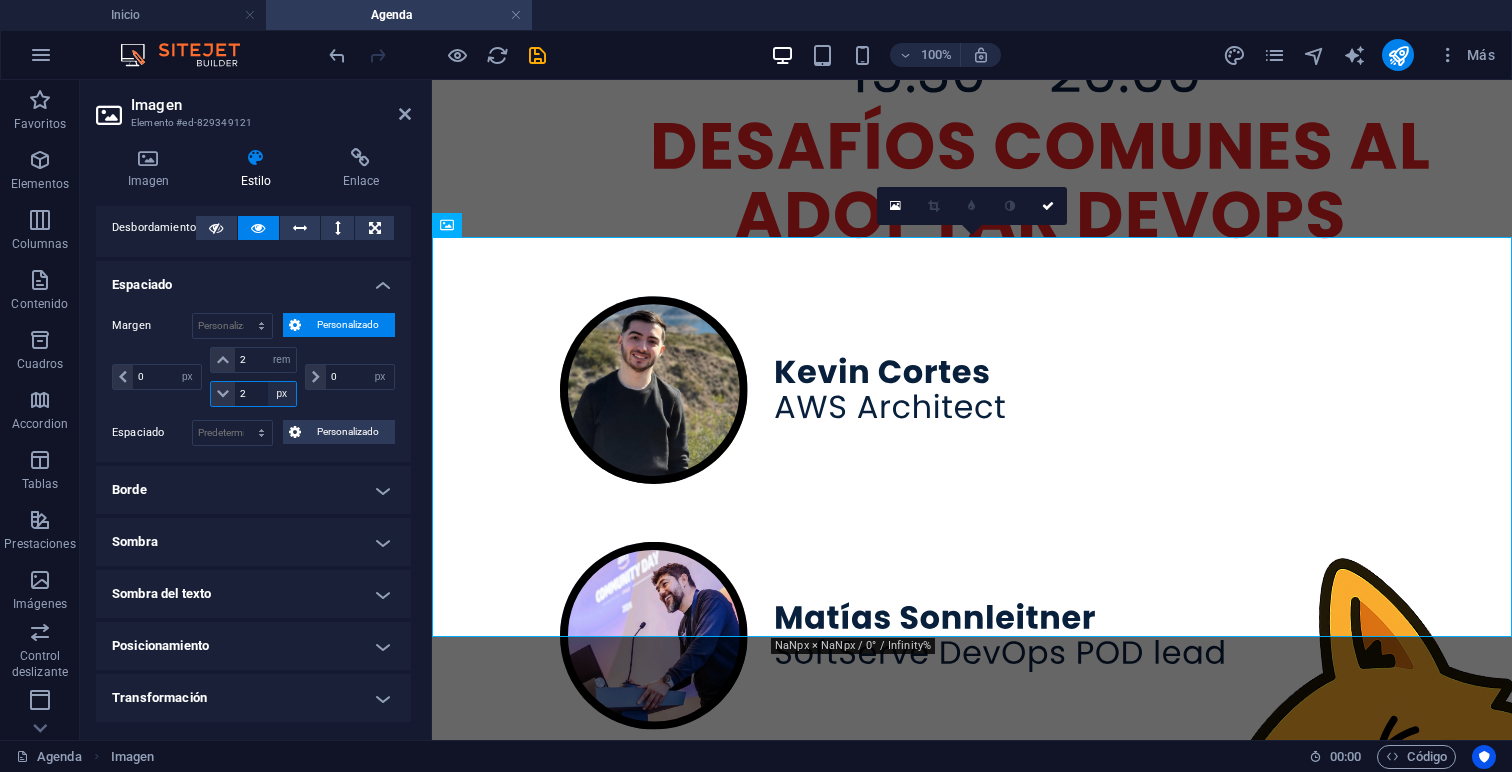 click on "automático px % rem vw vh" at bounding box center (282, 394) 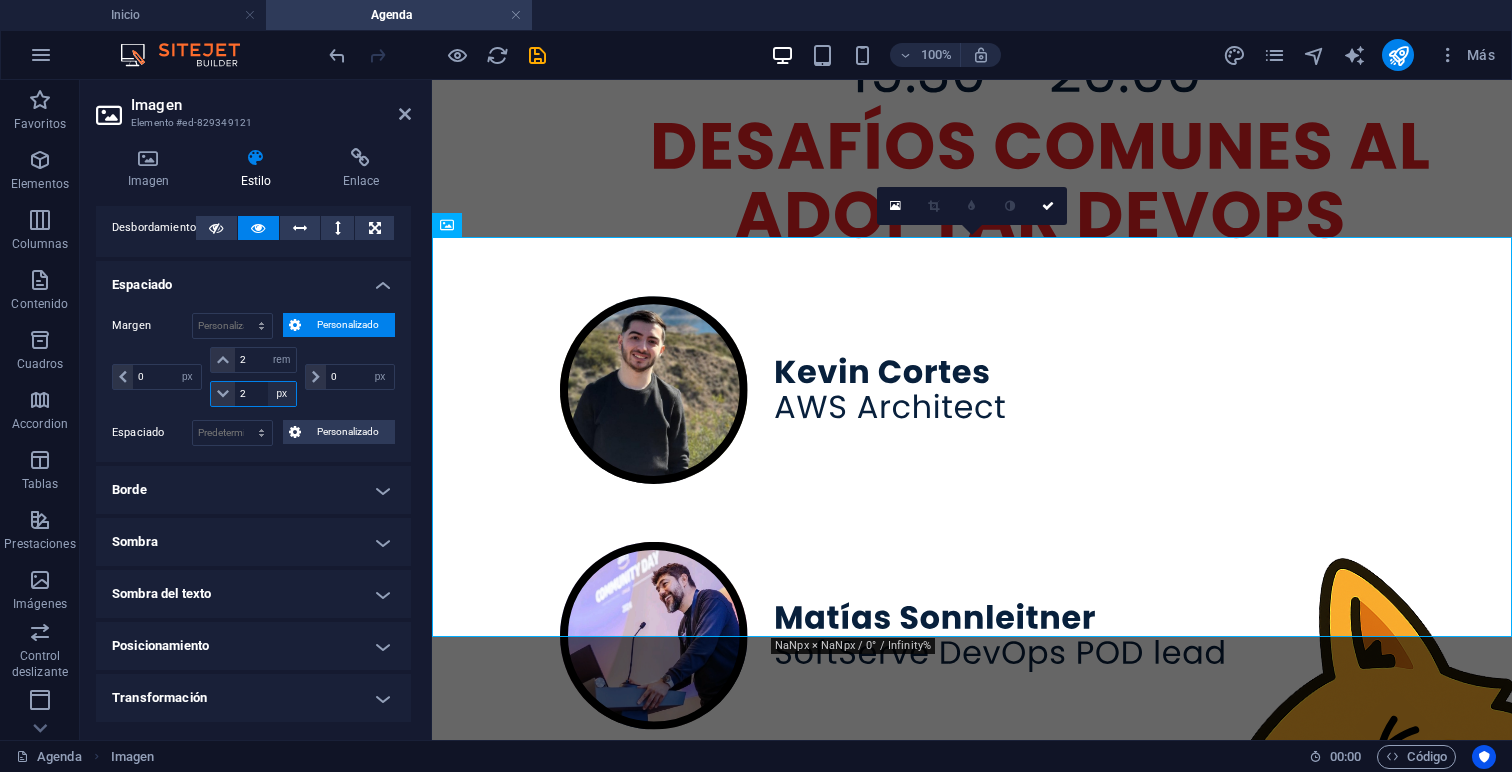 select on "rem" 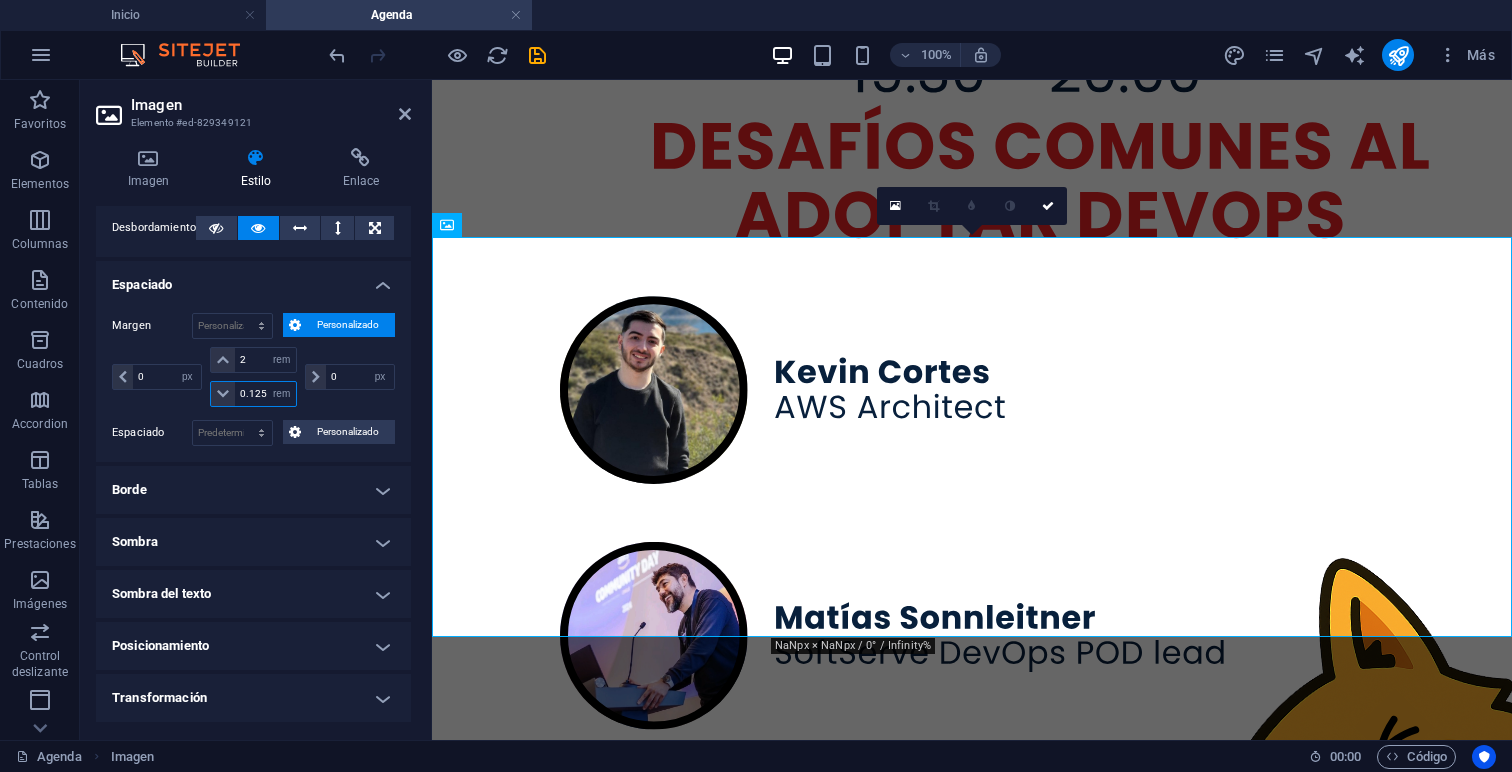 click on "0.125" at bounding box center [265, 394] 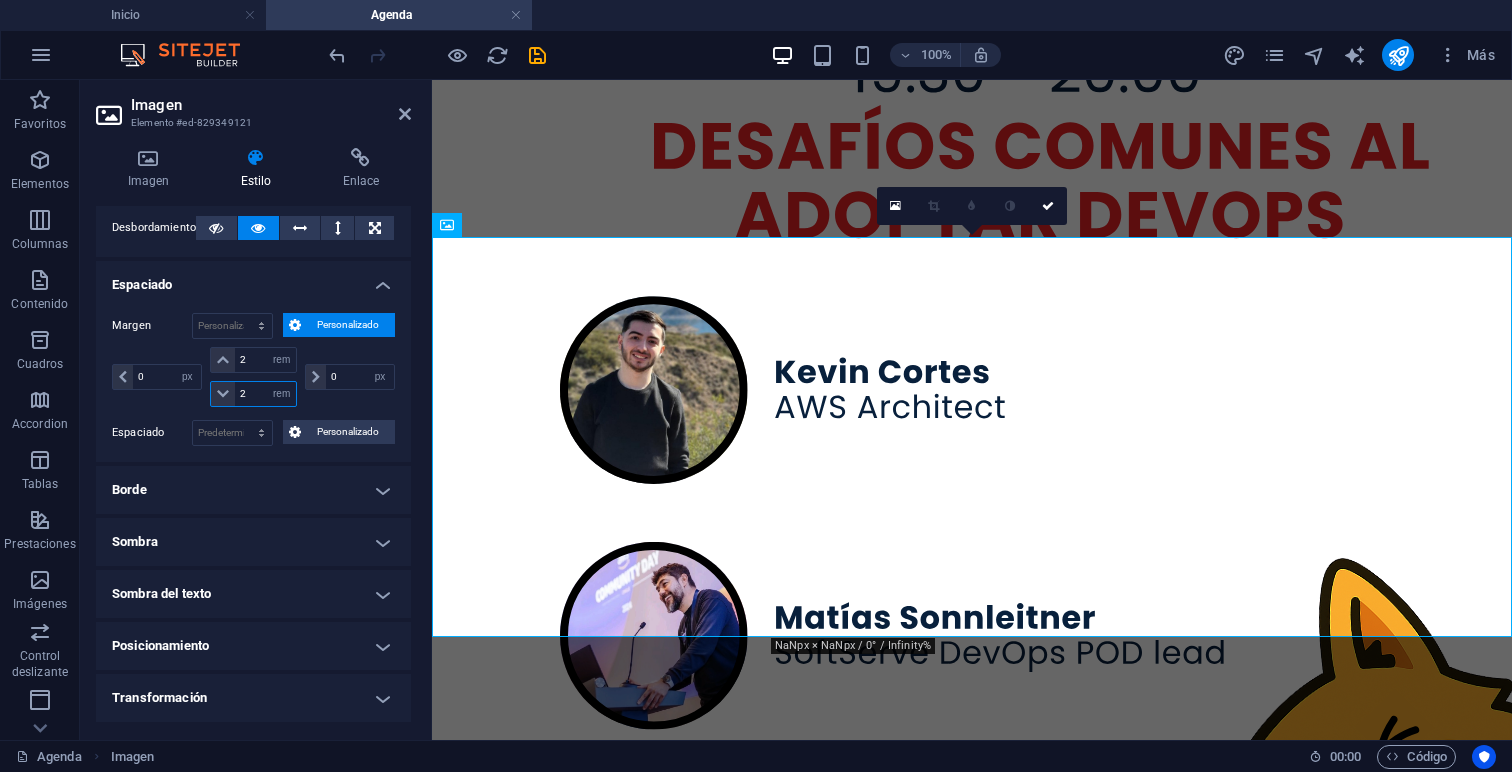 type on "2" 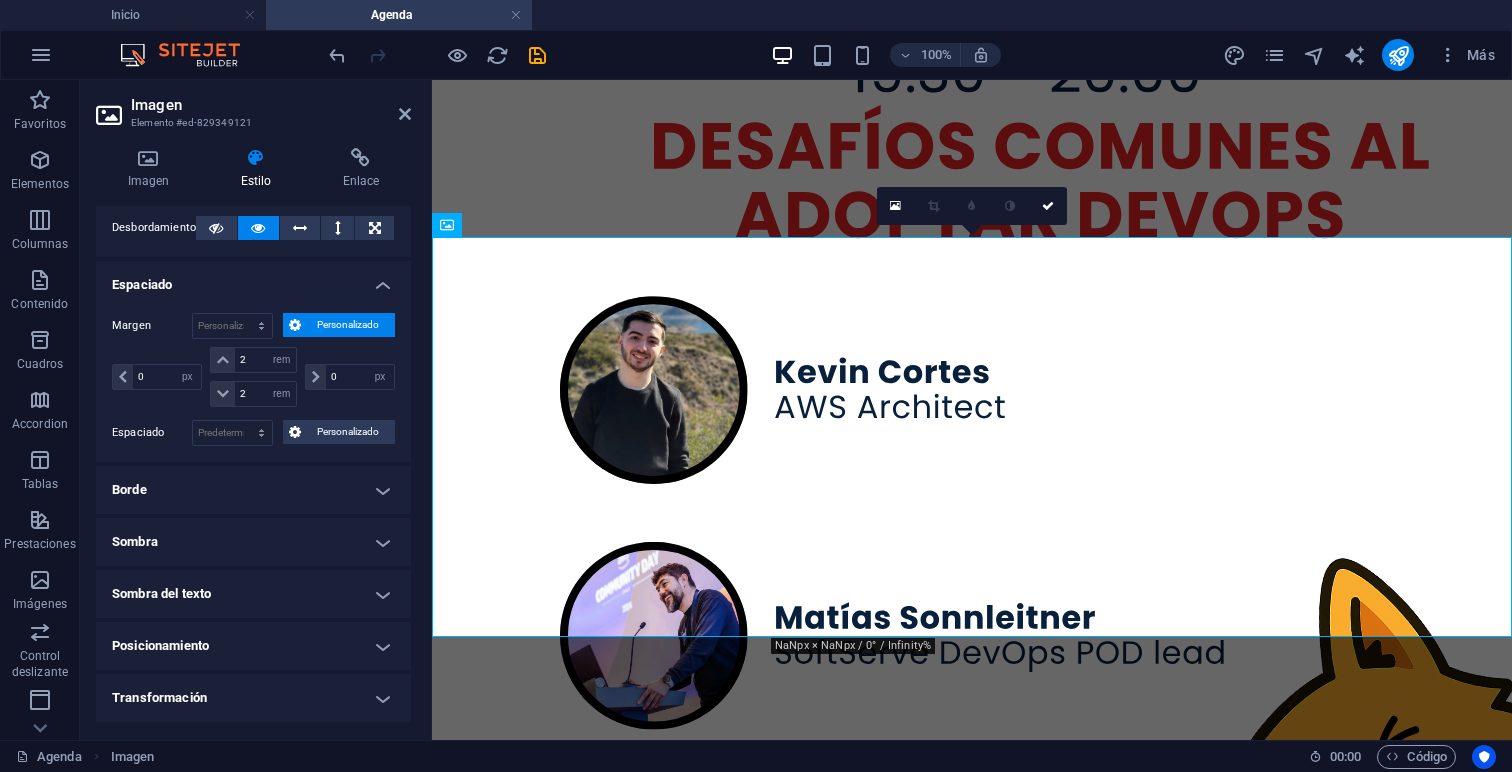 click on "[DIMENSIONS] / [DEGREES] / [PERCENTAGE]% [DIMENSIONS] / [DEGREES] / [PERCENTAGE]% [DIMENSIONS] / [DEGREES] / [PERCENTAGE]% [DIMENSIONS] / [DEGREES] / [PERCENTAGE]% [NUMBER]" at bounding box center (253, 379) 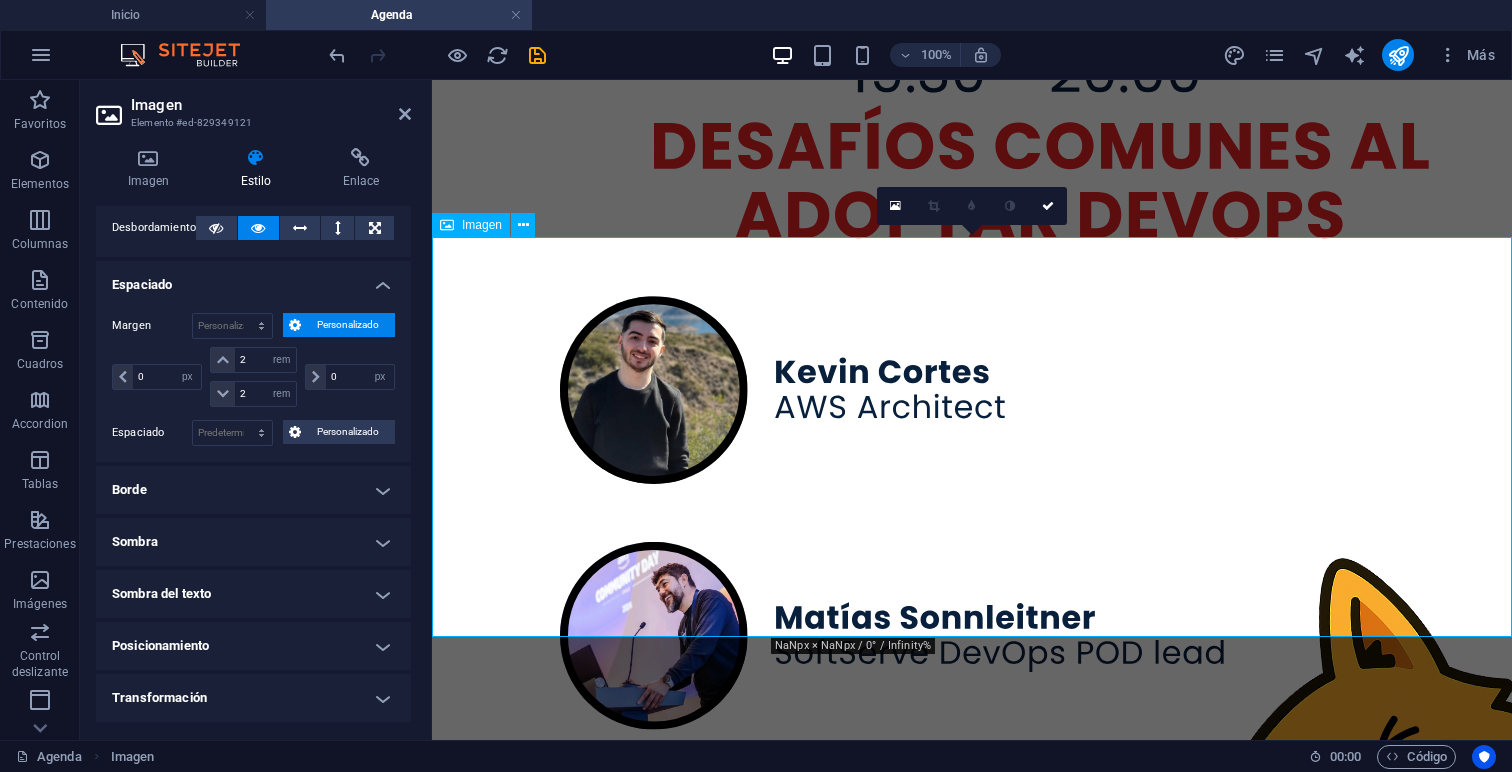 click at bounding box center [972, 11102] 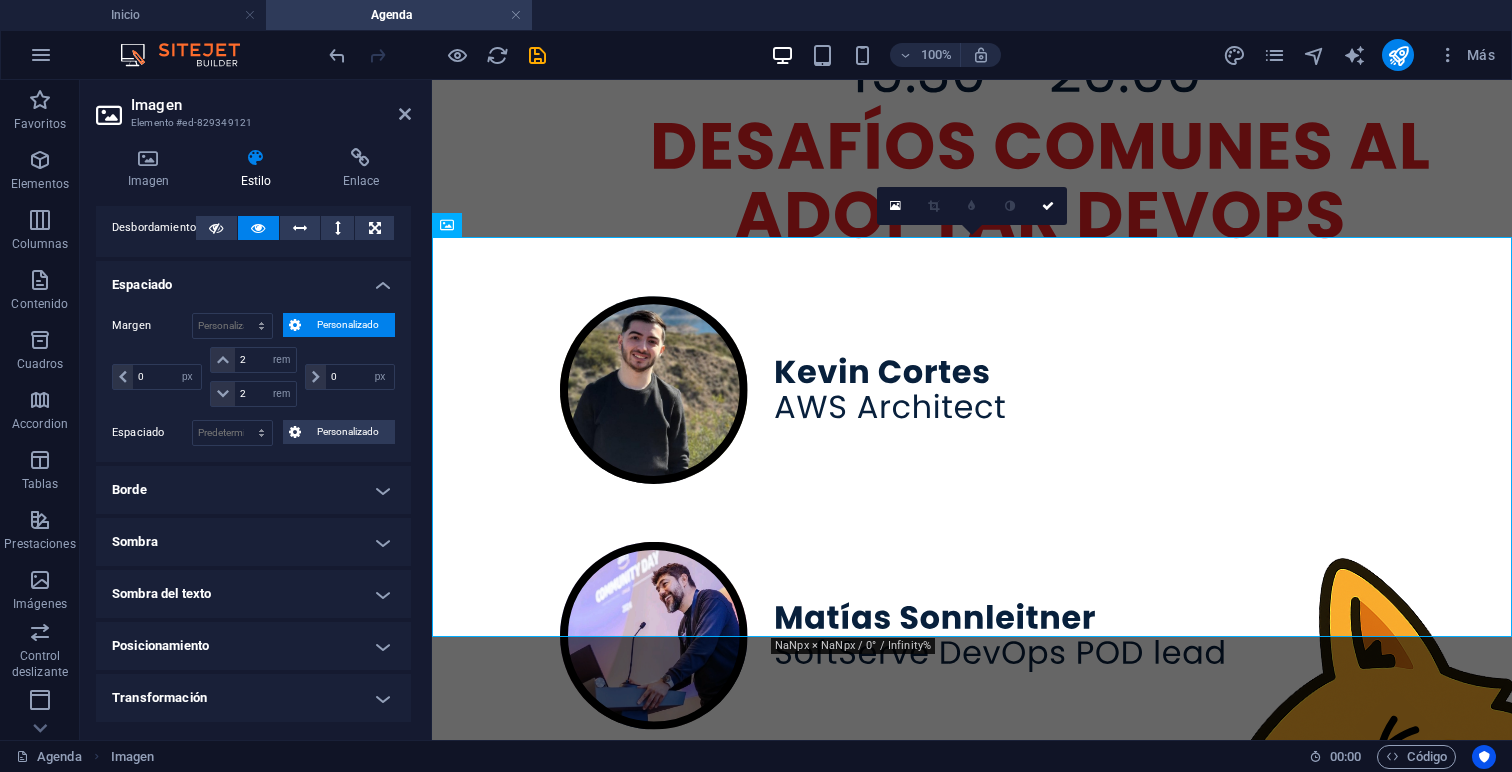 click on "08:00 Registro y Welcome Coffee Aprovecha para llegar temprano y obtener tu credencial lo antes posible, así podrás aprovechar para hacer un primer recorrido entre los puestos de nuestro patrocinadores. Ubicación:   Entrada principal de INACAP Santiago Sur 09:00 Bienvenida del Comité Los organizadores darán inicio a este día lleno de aprendizaje, networking, y premios. Comité Organizador:   Conócenos ! Ubicación:  Auditorio 09:30 Keynote DevOps Realoaded - "Construimos equipos solo para fluir o solo movemos los Silos" Una reflexión sobre cómo las iniciativas DevOps pueden quedarse en la superficie, moviendo silos en lugar de fomentar equipos realmente colaborativos y con flujo continuo. Speaker:   Rossana "Rox" Suarez Ubicación:  Auditorio 10:15 Keynote Etica y Seguridad en IA Speaker:  Adriana Bassi 10:45   ." at bounding box center (972, 2826) 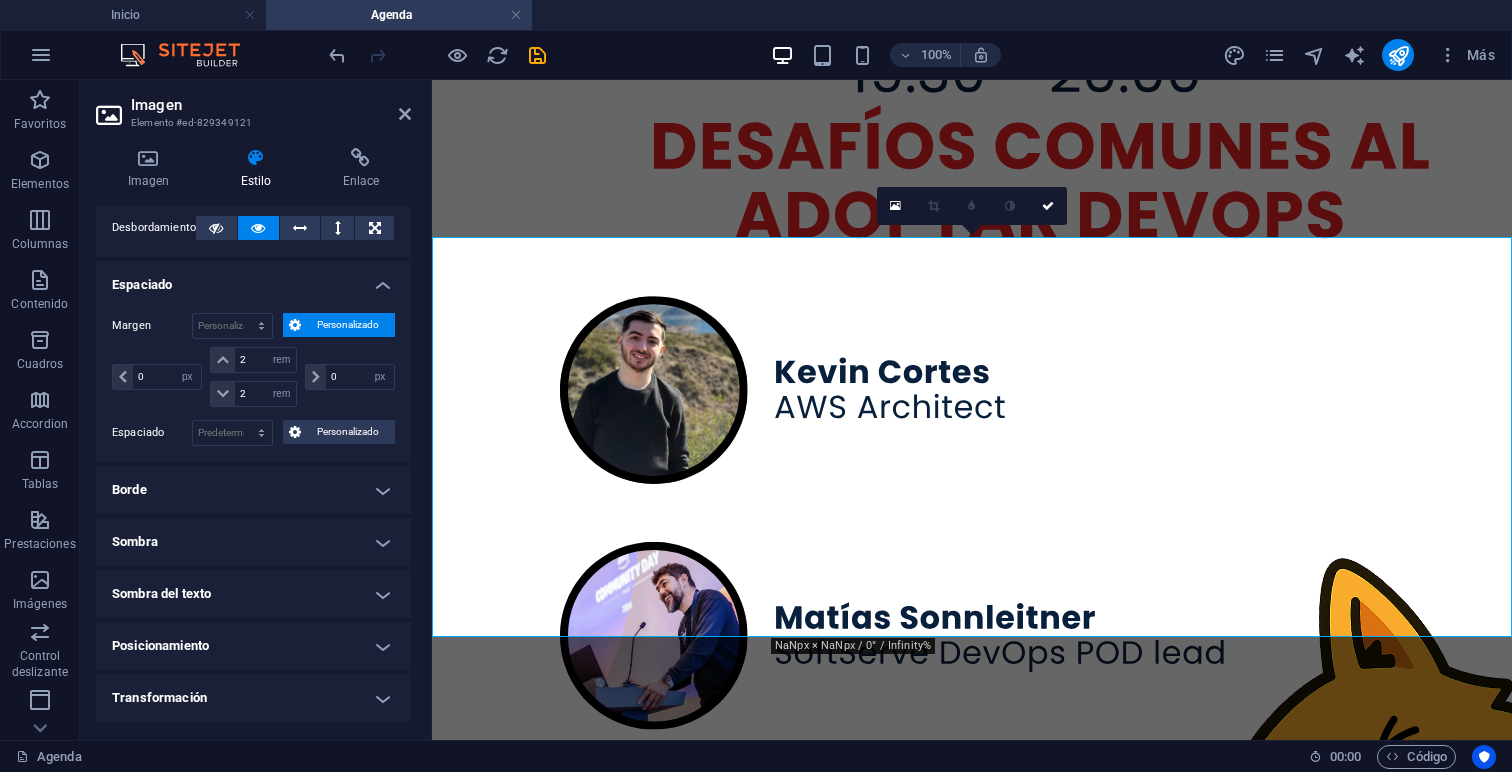 click on "08:00 Registro y Welcome Coffee Aprovecha para llegar temprano y obtener tu credencial lo antes posible, así podrás aprovechar para hacer un primer recorrido entre los puestos de nuestro patrocinadores. Ubicación:   Entrada principal de INACAP Santiago Sur 09:00 Bienvenida del Comité Los organizadores darán inicio a este día lleno de aprendizaje, networking, y premios. Comité Organizador:   Conócenos ! Ubicación:  Auditorio 09:30 Keynote DevOps Realoaded - "Construimos equipos solo para fluir o solo movemos los Silos" Una reflexión sobre cómo las iniciativas DevOps pueden quedarse en la superficie, moviendo silos en lugar de fomentar equipos realmente colaborativos y con flujo continuo. Speaker:   Rossana "Rox" Suarez Ubicación:  Auditorio 10:15 Keynote Etica y Seguridad en IA Speaker:  Adriana Bassi 10:45   ." at bounding box center (972, 2826) 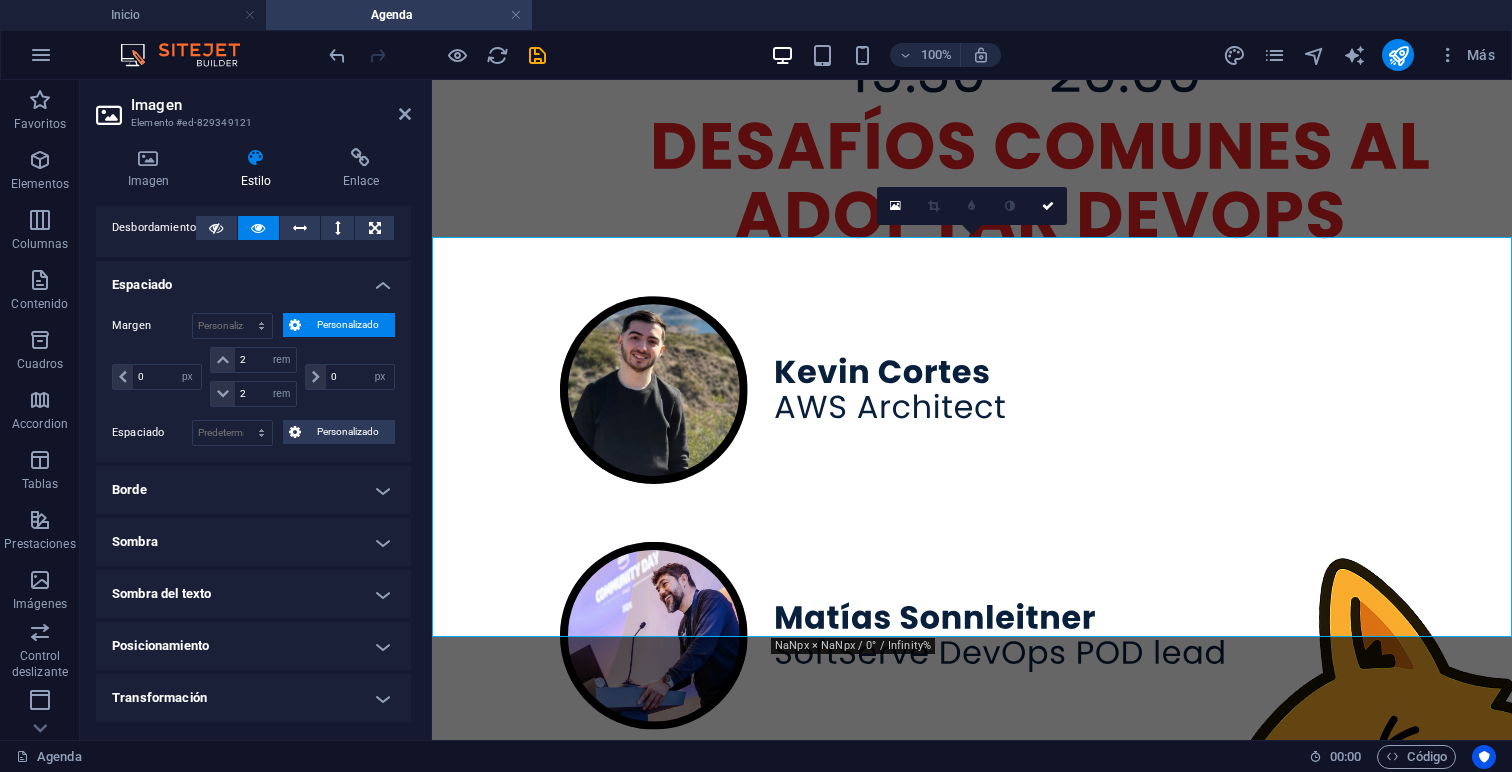 click on "08:00 Registro y Welcome Coffee Aprovecha para llegar temprano y obtener tu credencial lo antes posible, así podrás aprovechar para hacer un primer recorrido entre los puestos de nuestro patrocinadores. Ubicación:   Entrada principal de INACAP Santiago Sur 09:00 Bienvenida del Comité Los organizadores darán inicio a este día lleno de aprendizaje, networking, y premios. Comité Organizador:   Conócenos ! Ubicación:  Auditorio 09:30 Keynote DevOps Realoaded - "Construimos equipos solo para fluir o solo movemos los Silos" Una reflexión sobre cómo las iniciativas DevOps pueden quedarse en la superficie, moviendo silos en lugar de fomentar equipos realmente colaborativos y con flujo continuo. Speaker:   Rossana "Rox" Suarez Ubicación:  Auditorio 10:15 Keynote Etica y Seguridad en IA Speaker:  Adriana Bassi 10:45   ." at bounding box center (972, 2826) 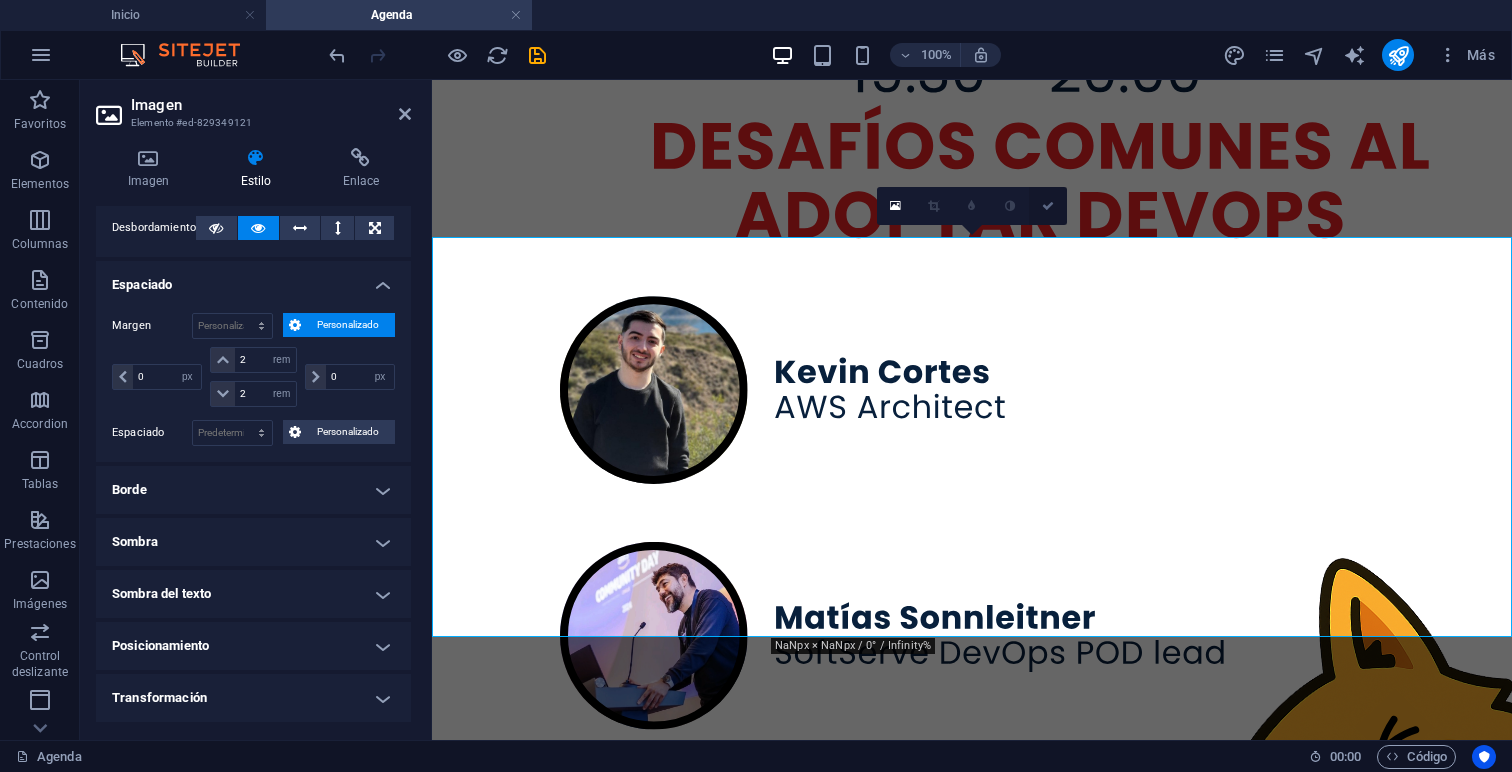 click at bounding box center [1048, 206] 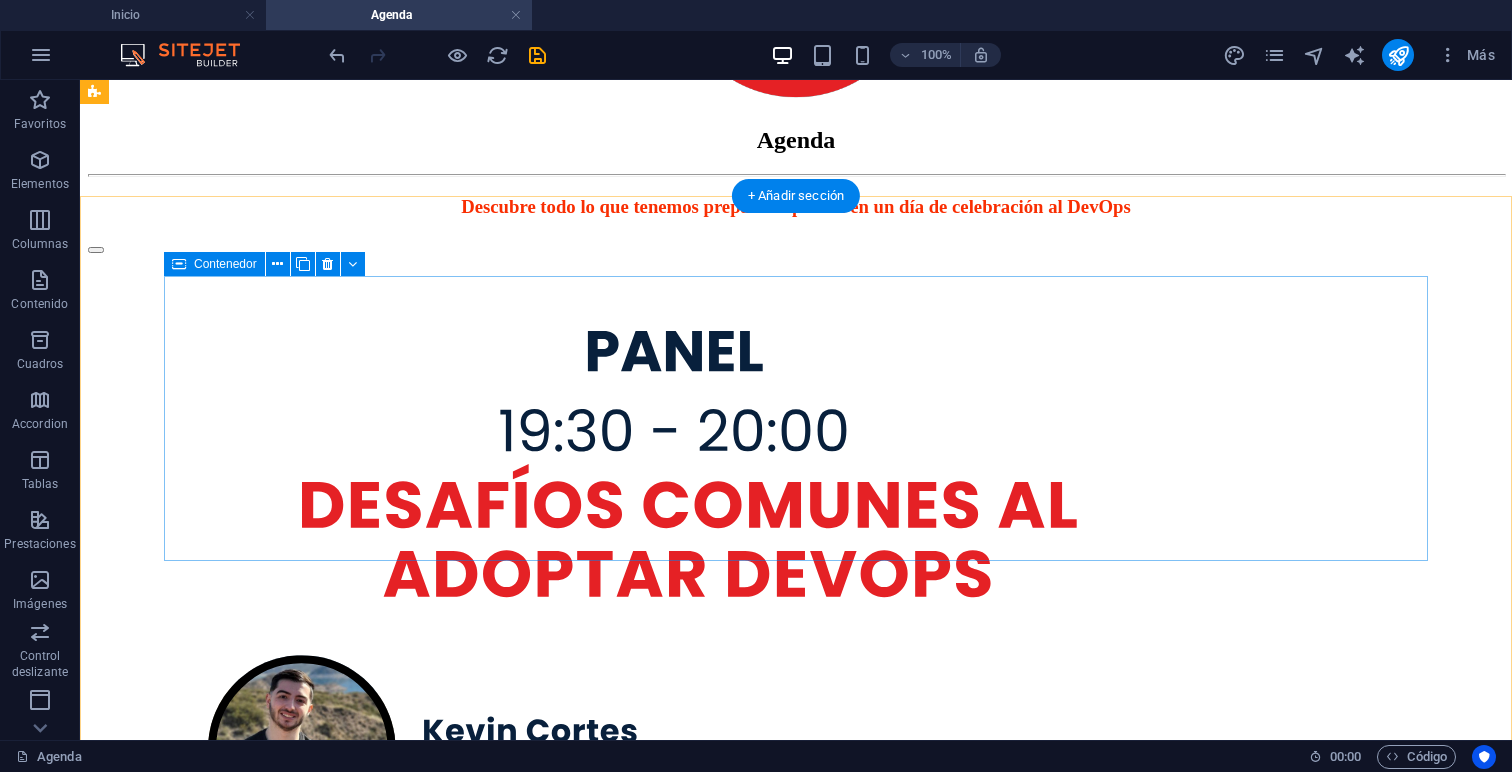 scroll, scrollTop: 0, scrollLeft: 0, axis: both 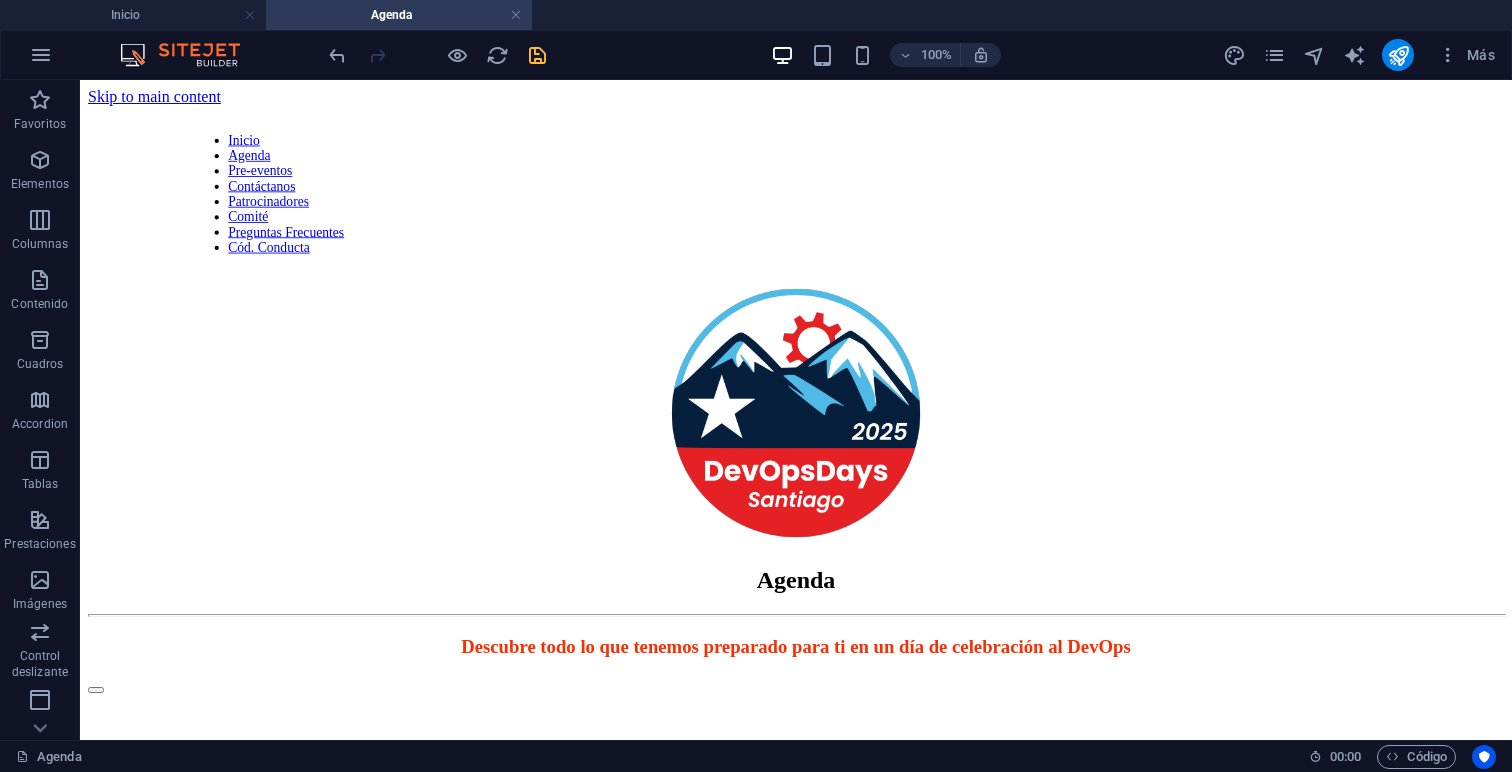 click at bounding box center [537, 55] 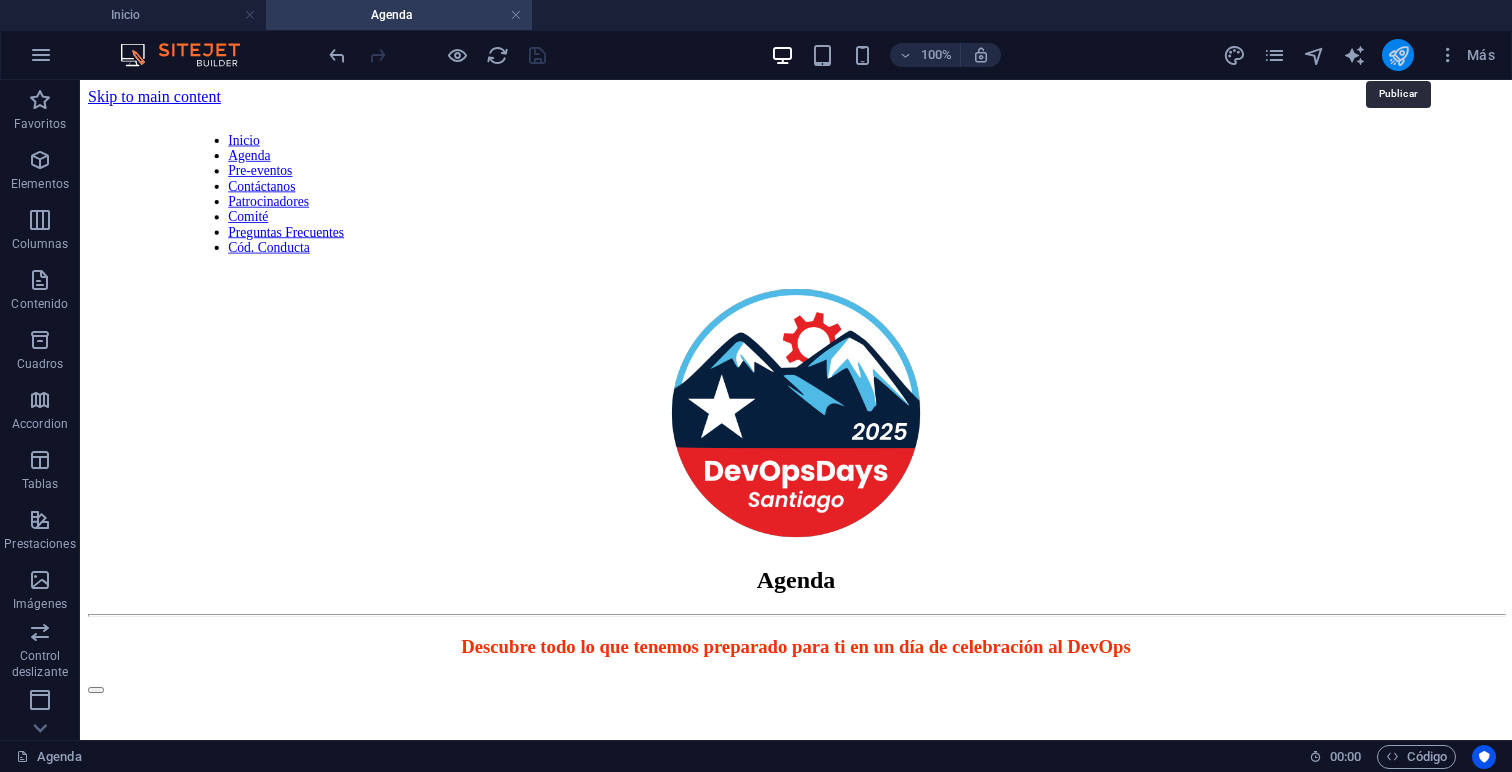 click at bounding box center (1398, 55) 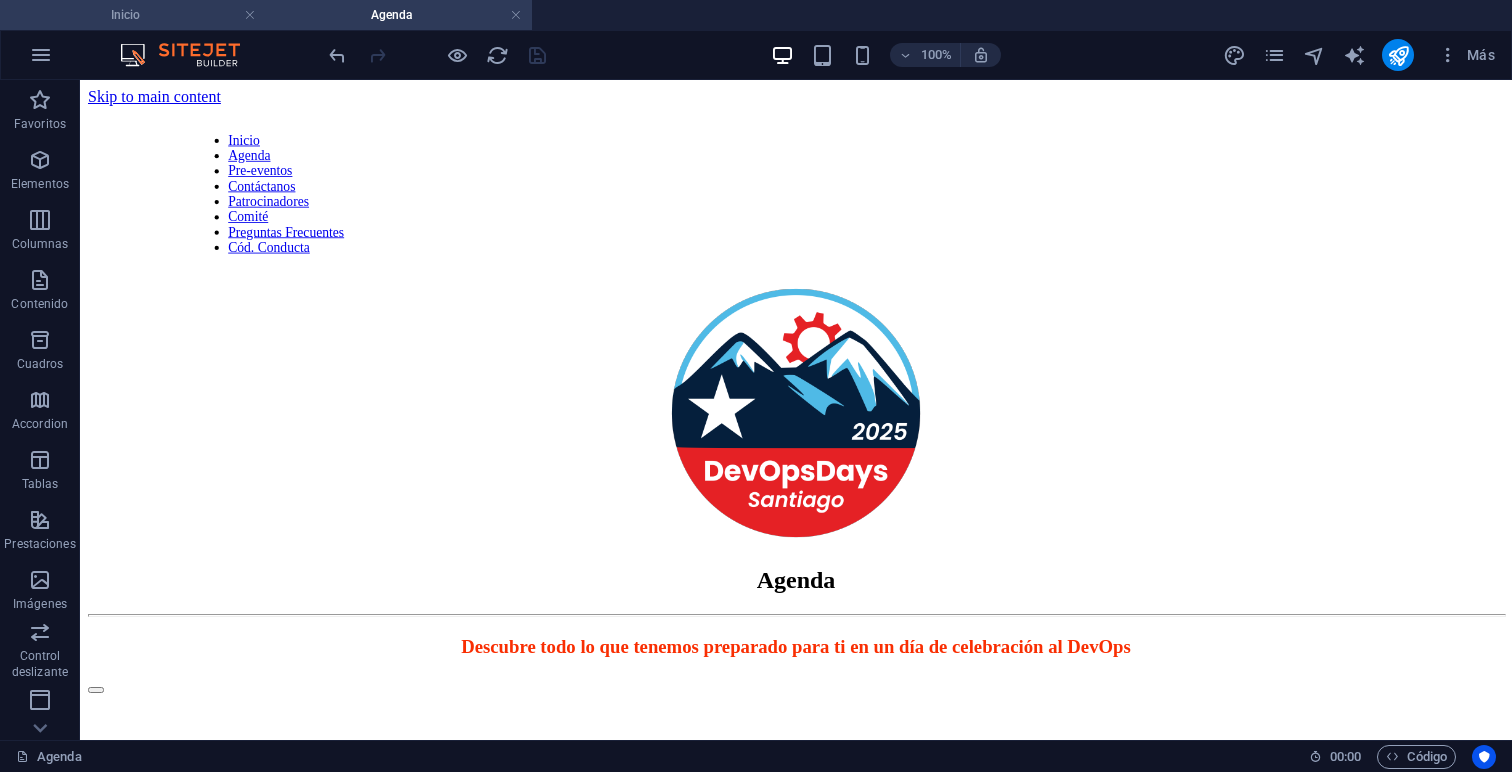 click on "Inicio" at bounding box center (133, 15) 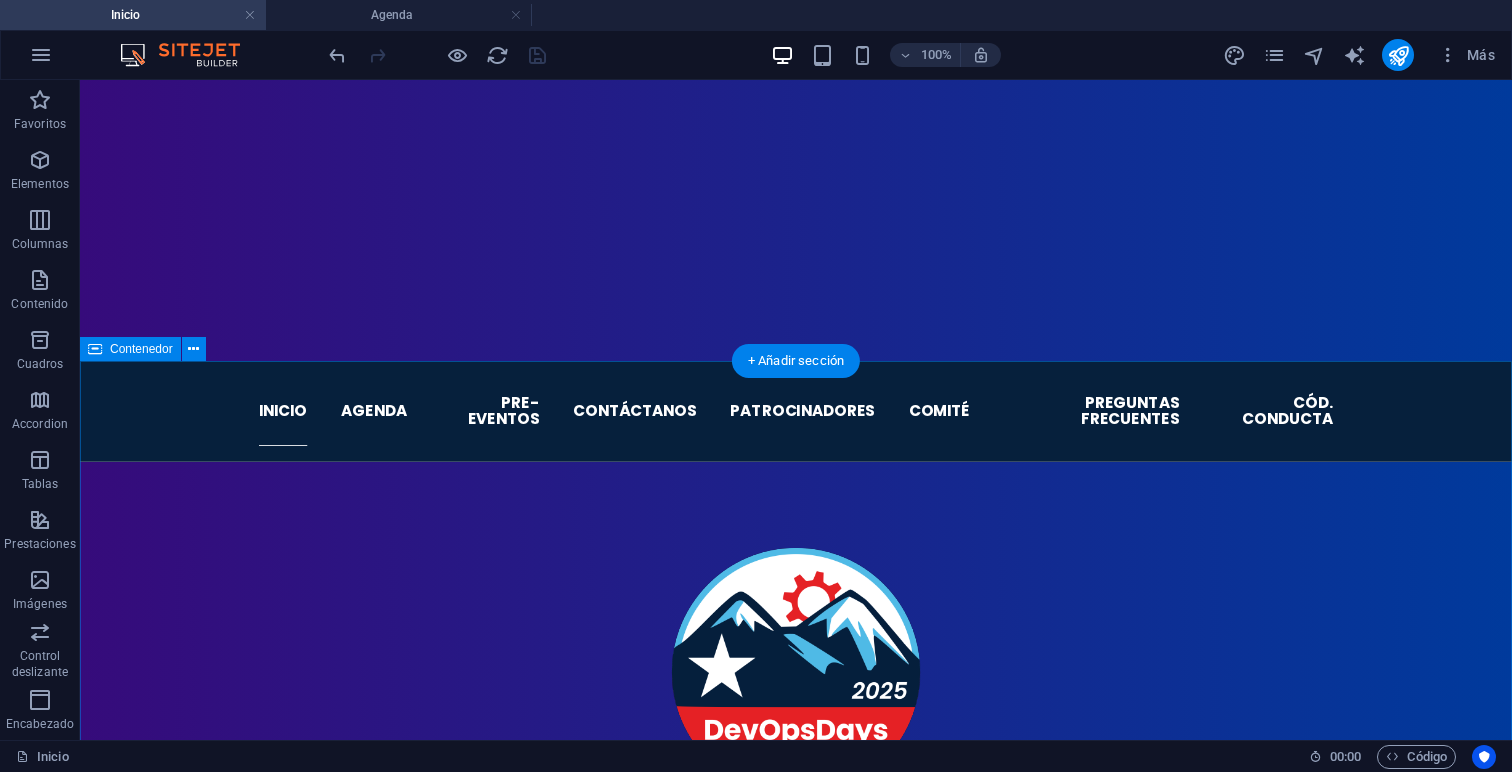 scroll, scrollTop: 736, scrollLeft: 0, axis: vertical 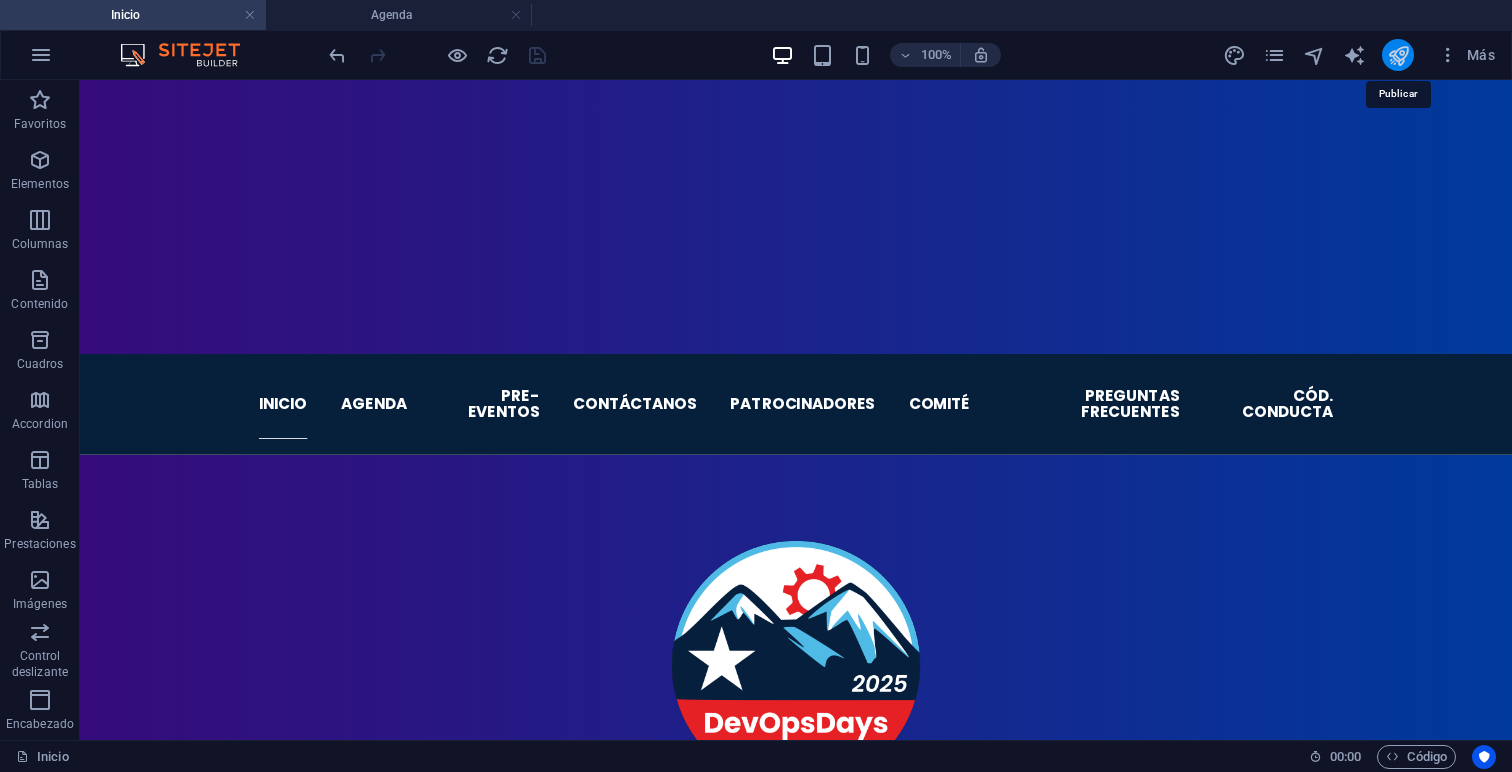 click at bounding box center [1398, 55] 